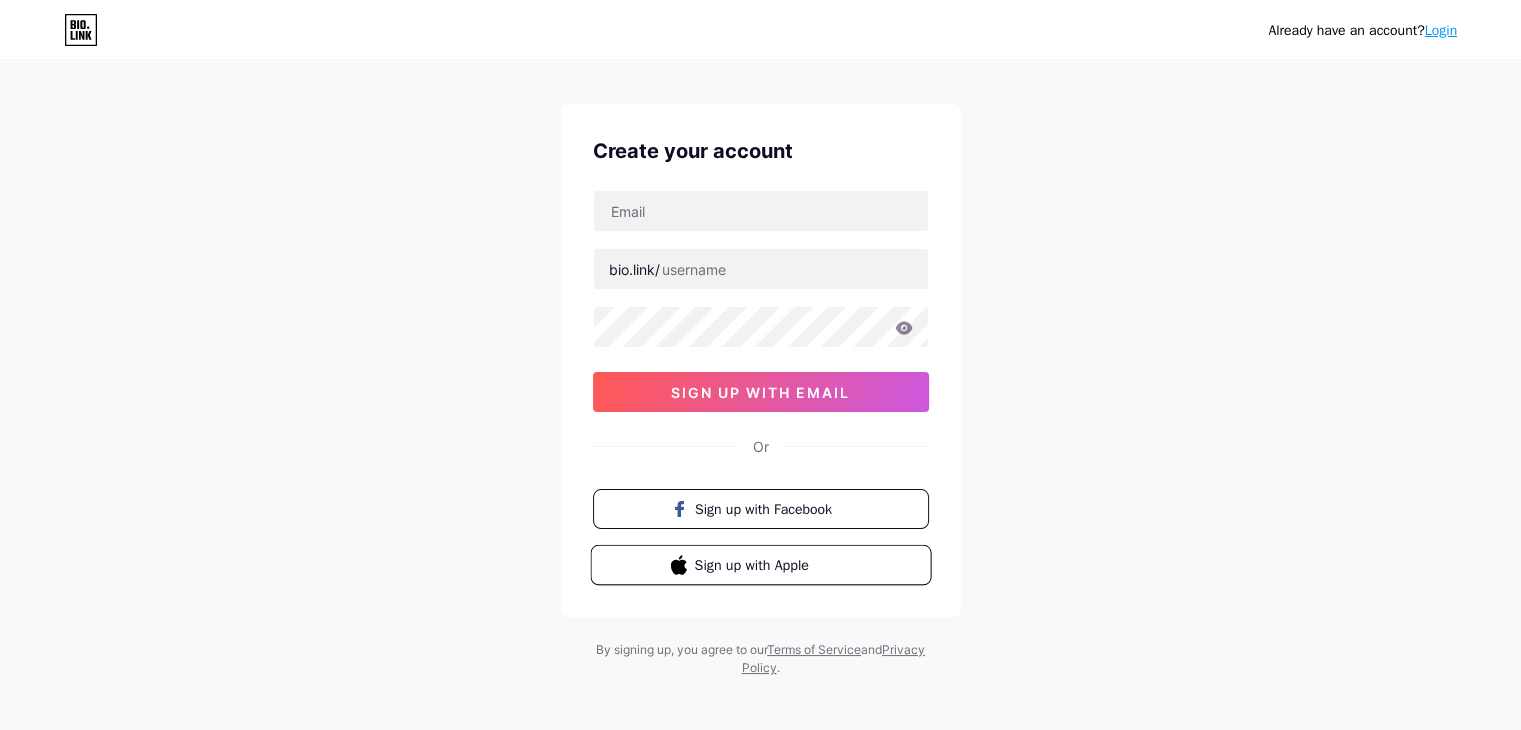 scroll, scrollTop: 0, scrollLeft: 0, axis: both 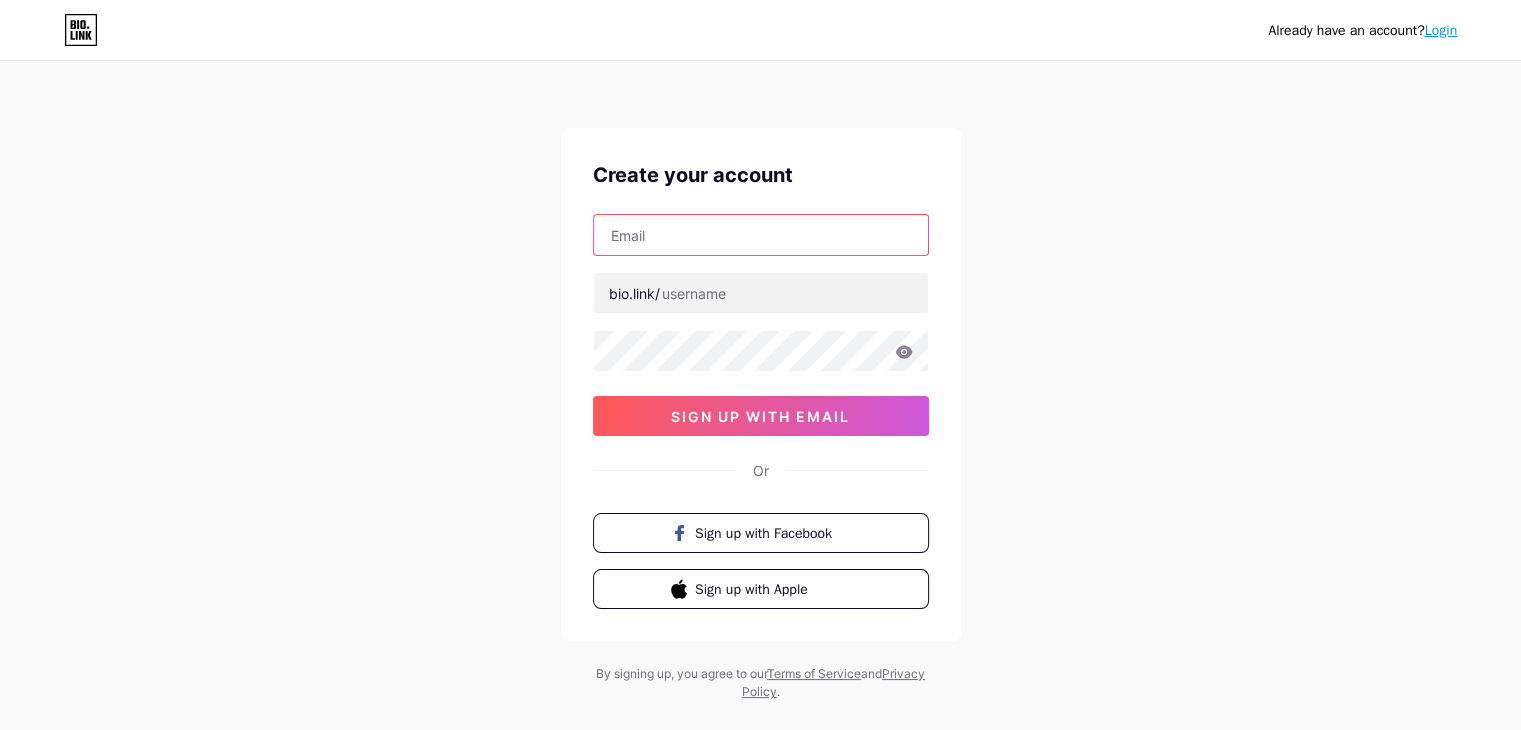 click at bounding box center [761, 235] 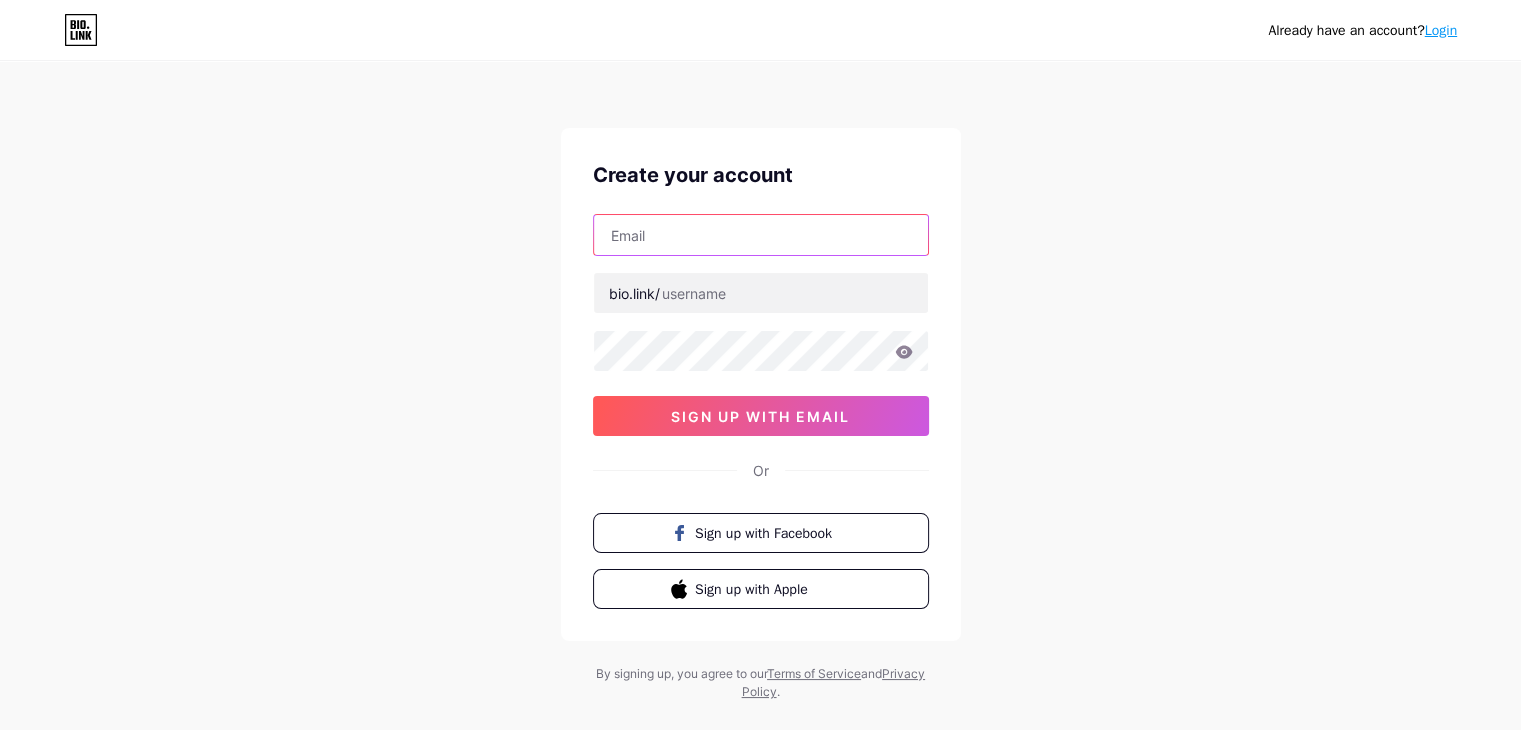 type on "krooz@example.com" 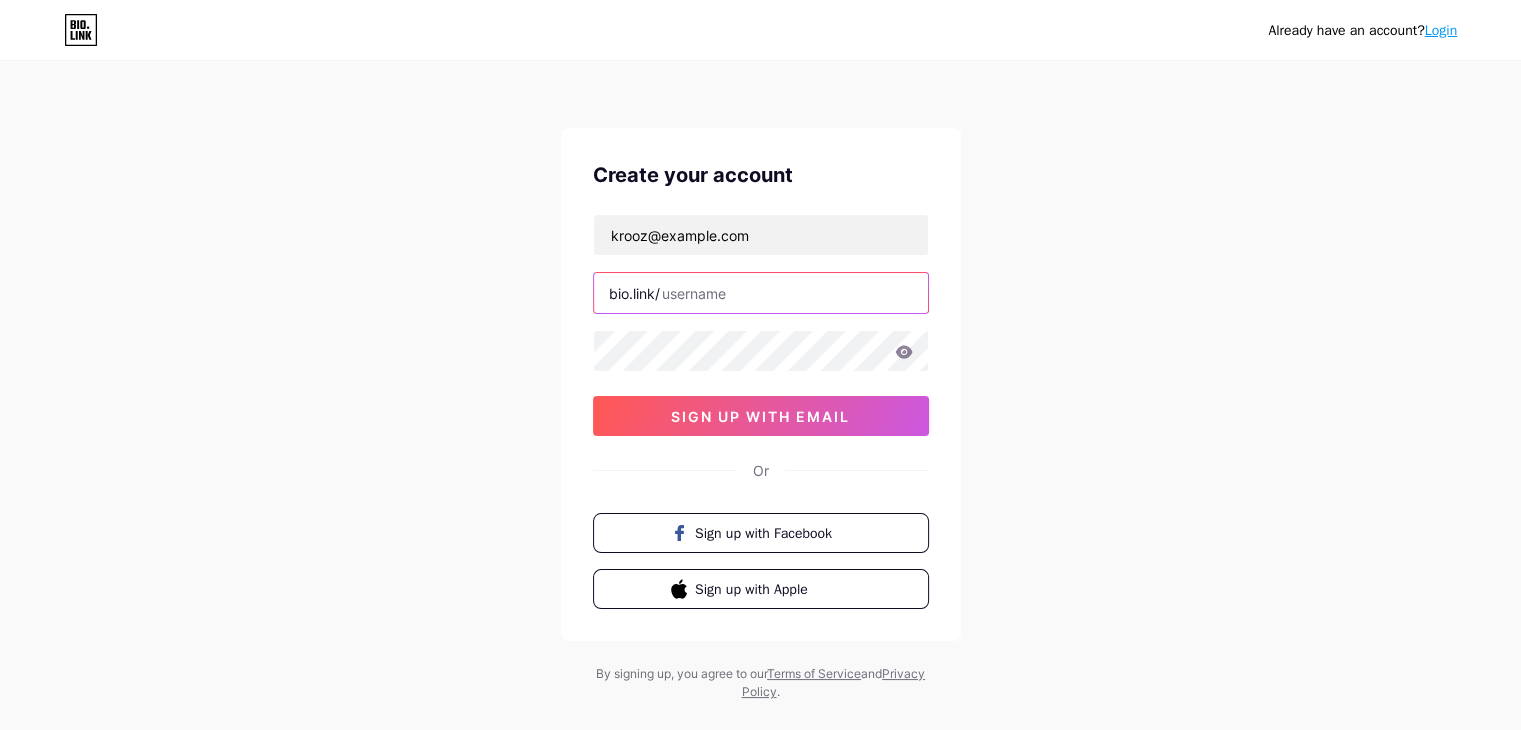 click at bounding box center [761, 293] 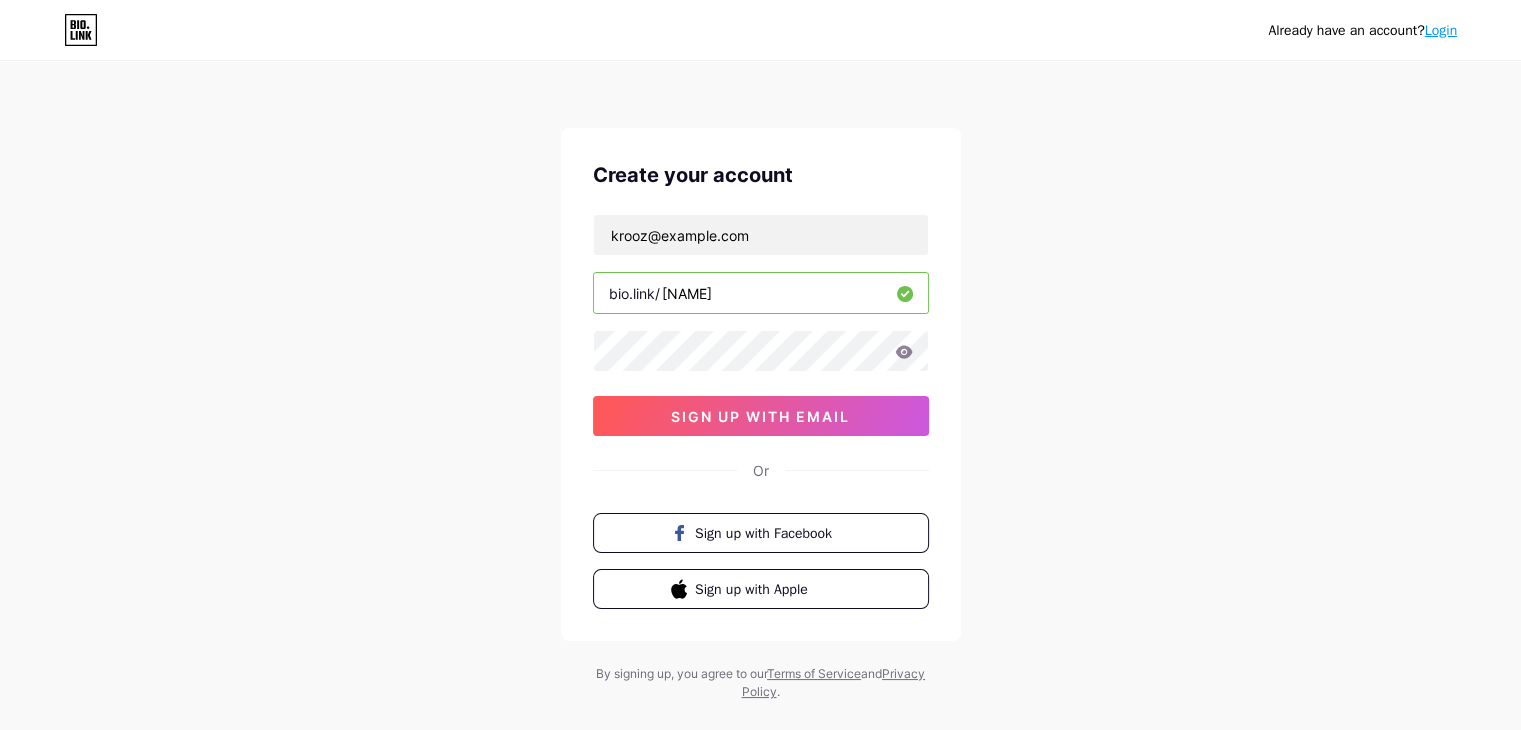 type on "[NAME]" 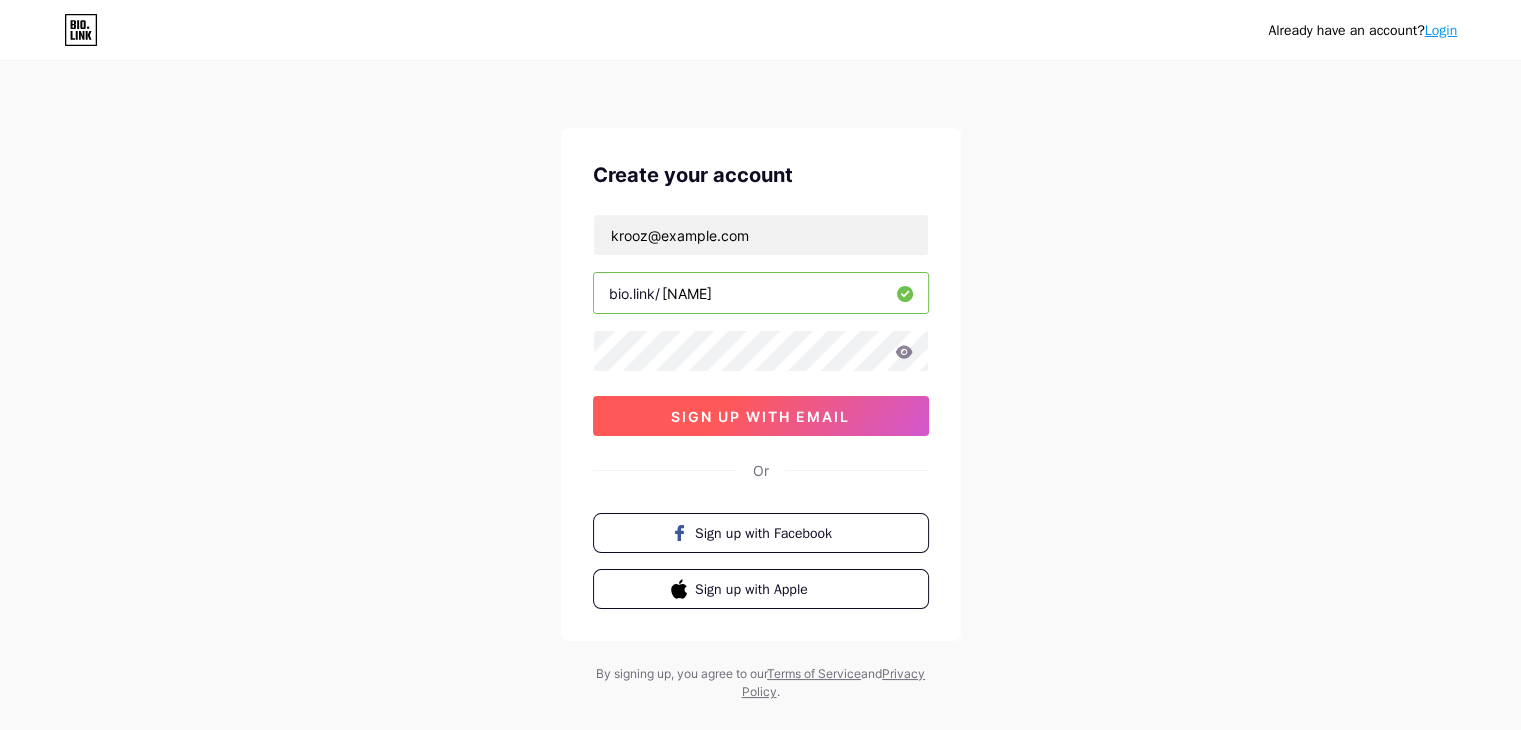 click on "sign up with email" at bounding box center (760, 416) 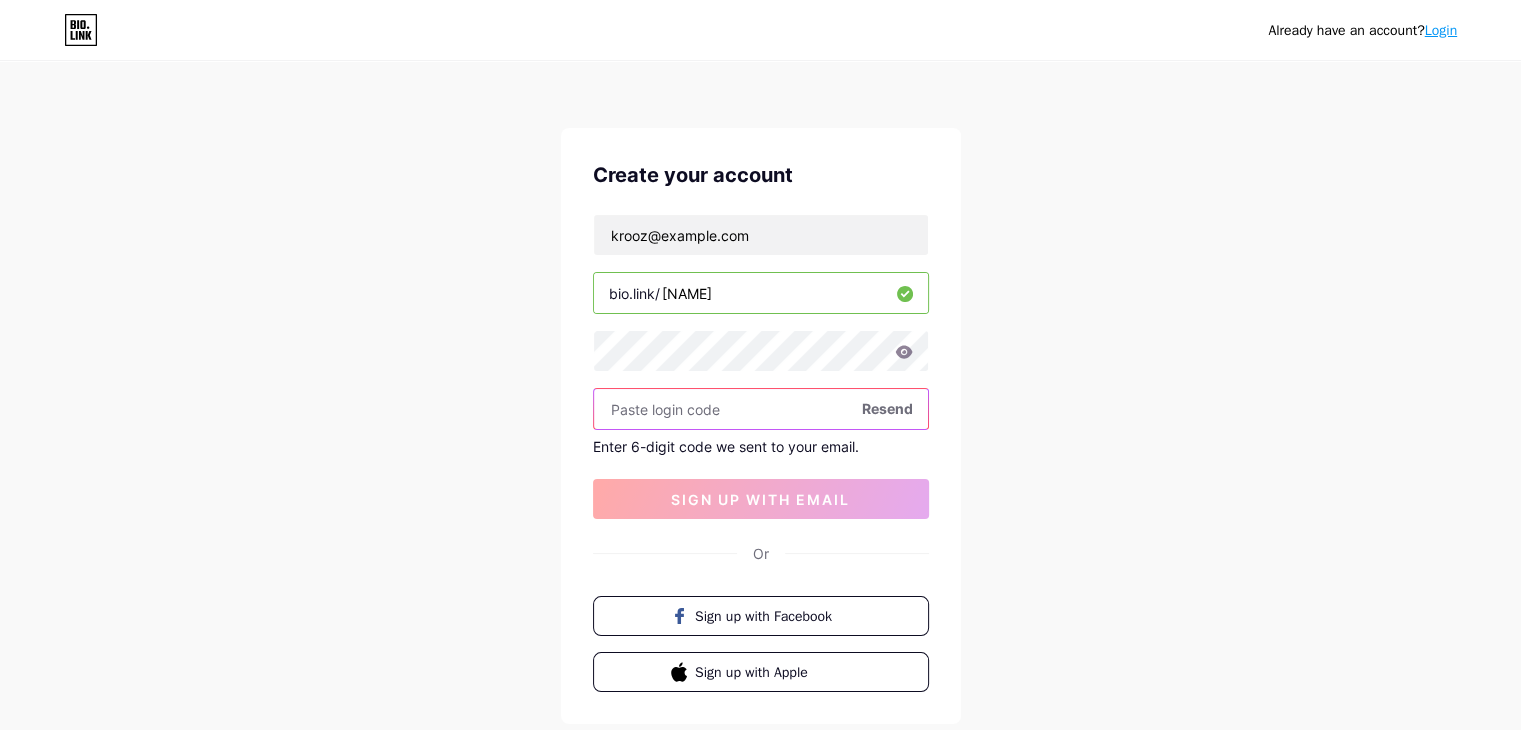 paste on "252156" 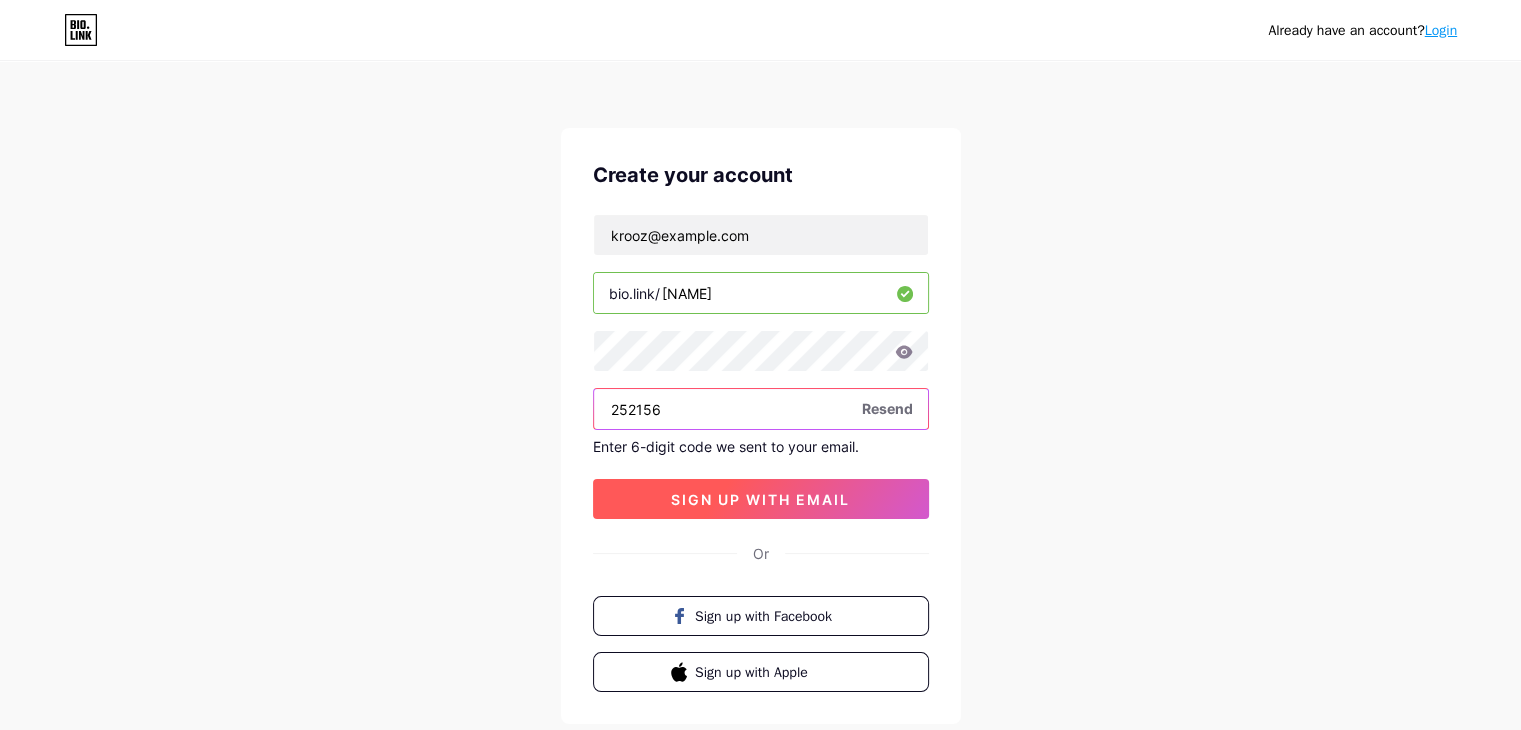 type on "252156" 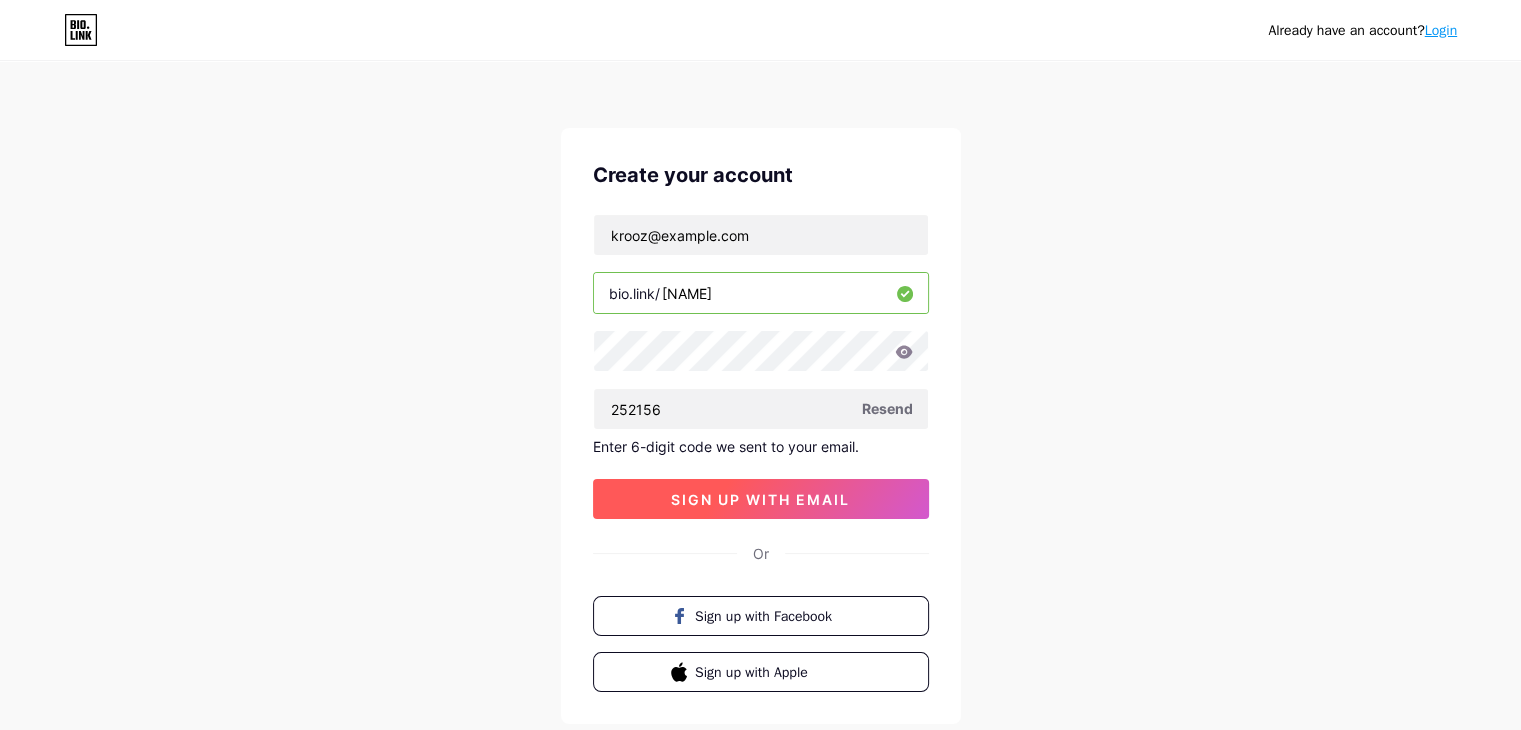 click on "sign up with email" at bounding box center (761, 499) 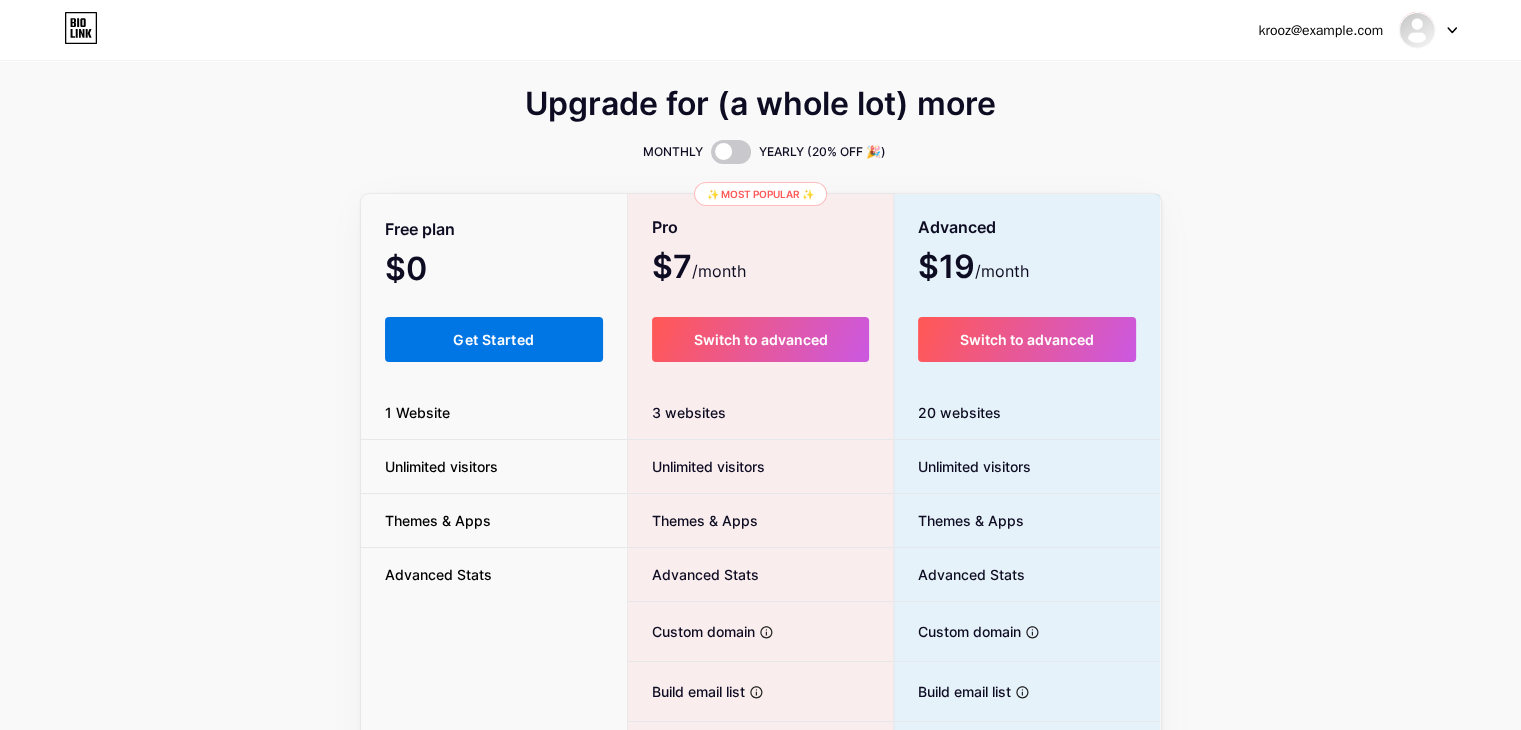 click on "Get Started" at bounding box center (494, 339) 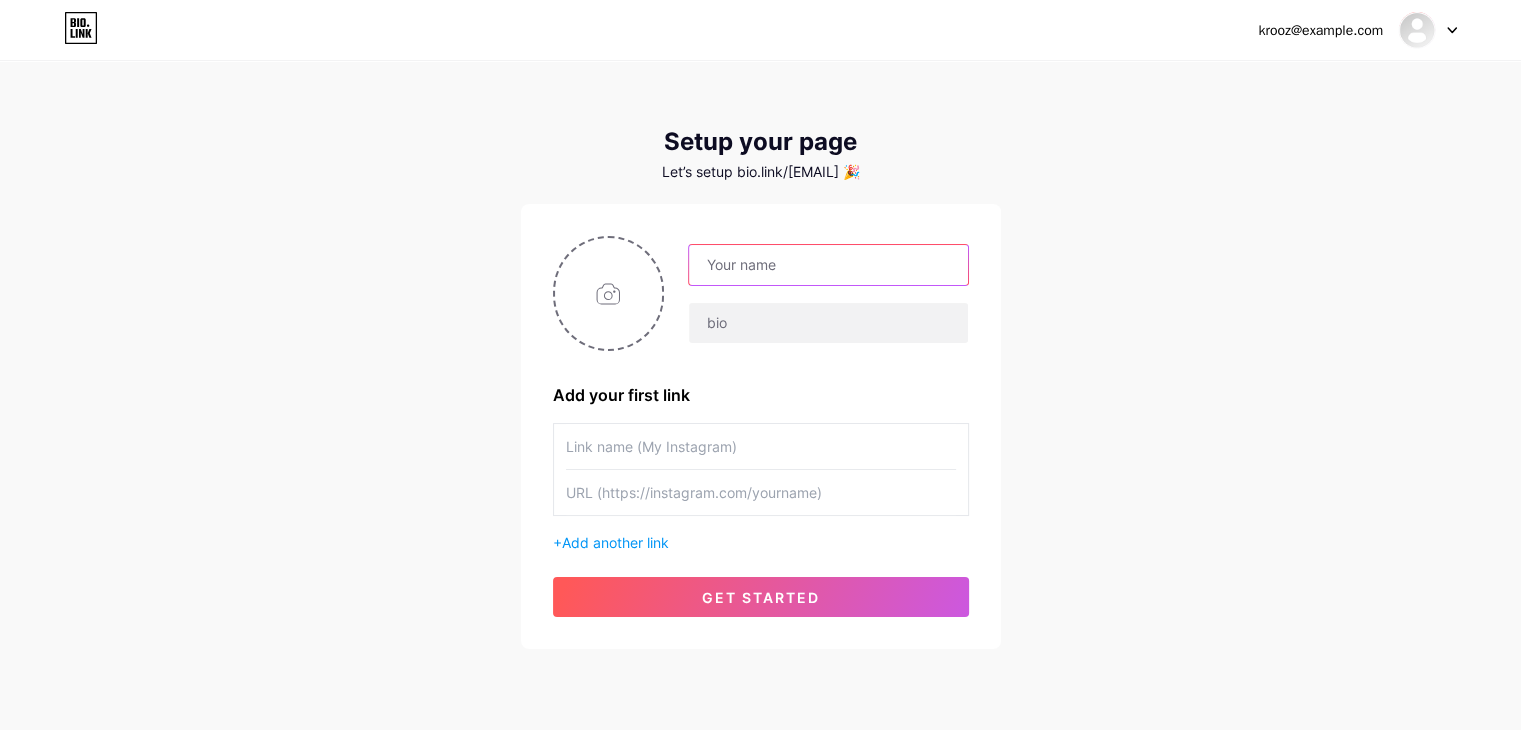 click at bounding box center [828, 265] 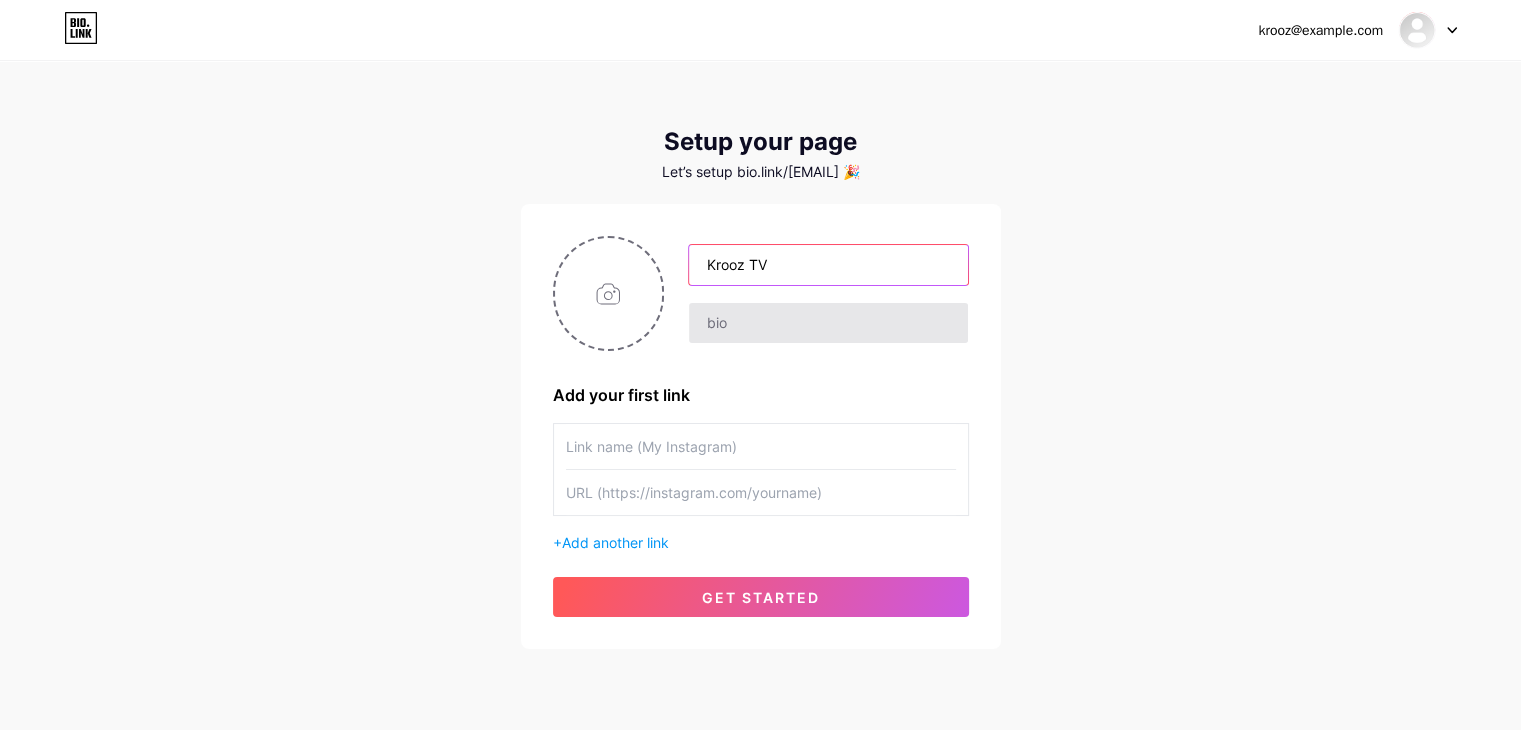 type on "Krooz TV" 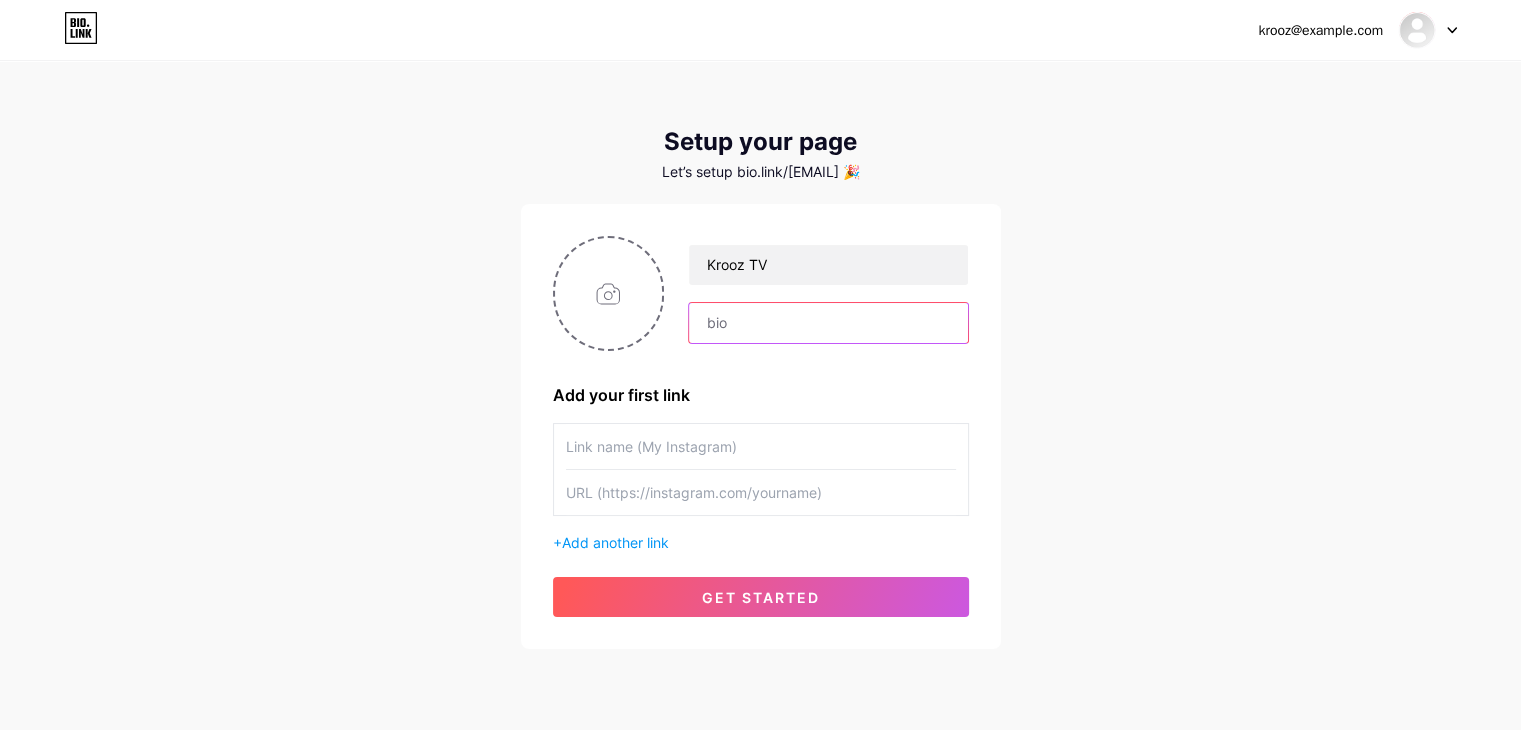 click at bounding box center (828, 323) 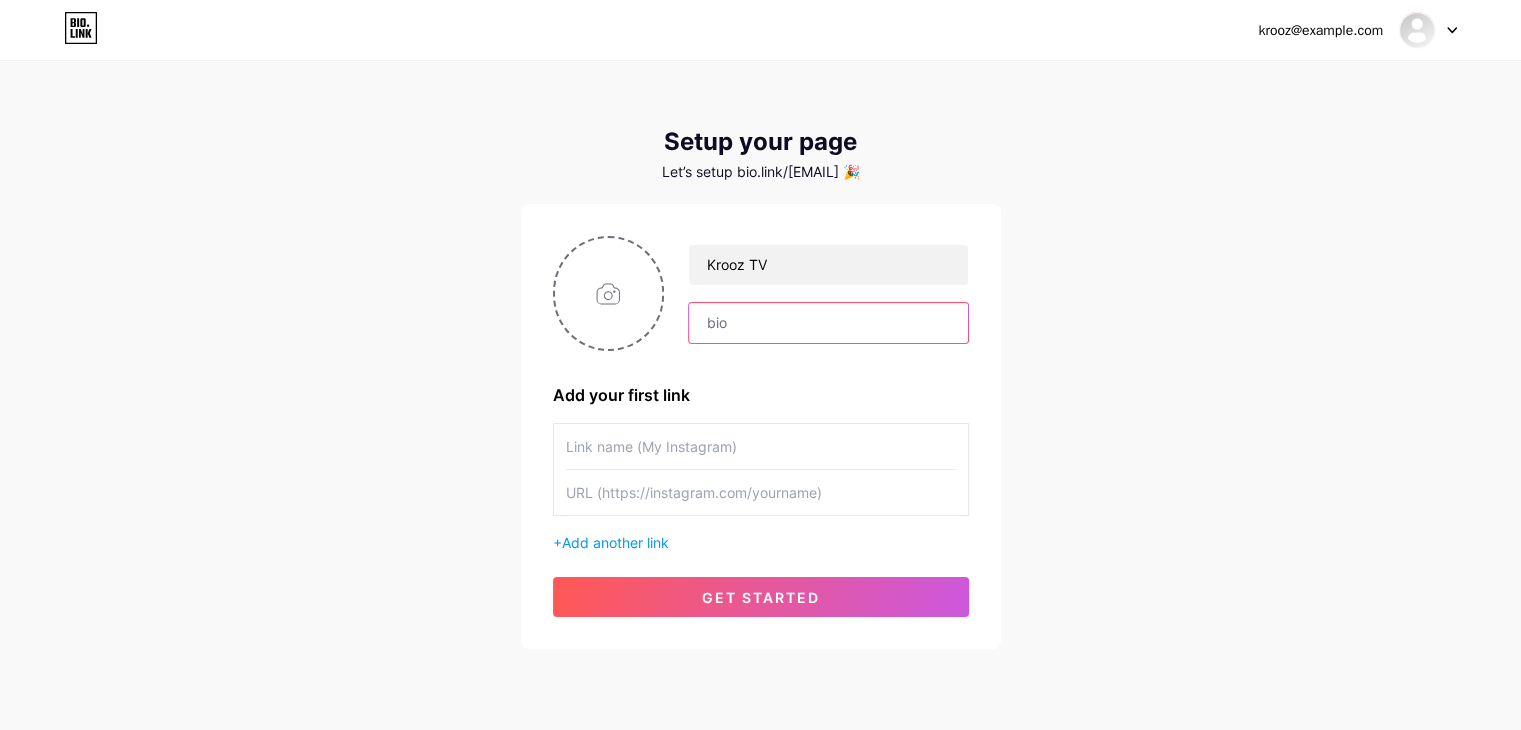 paste on "The Best IPTV Subscription Service Provider" 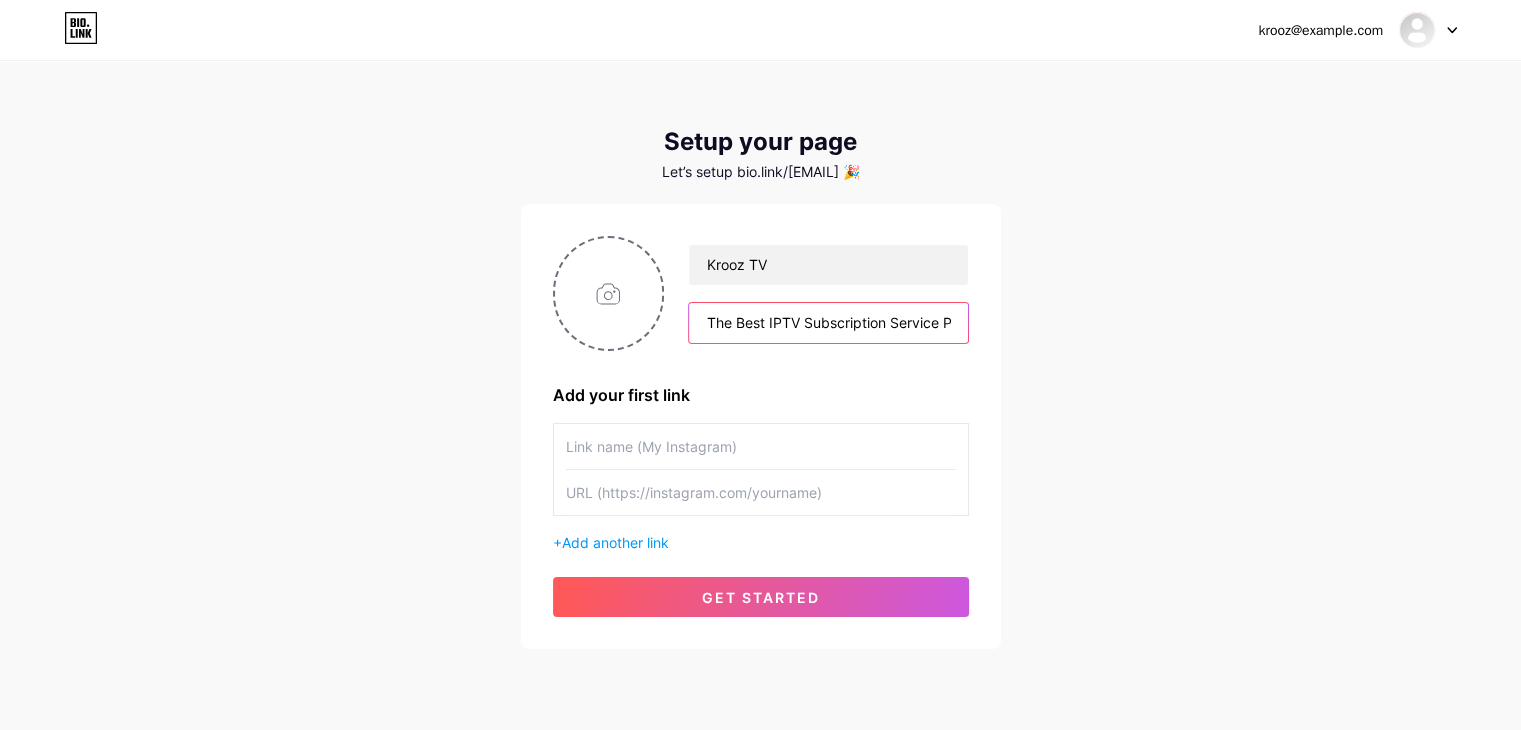 scroll, scrollTop: 0, scrollLeft: 48, axis: horizontal 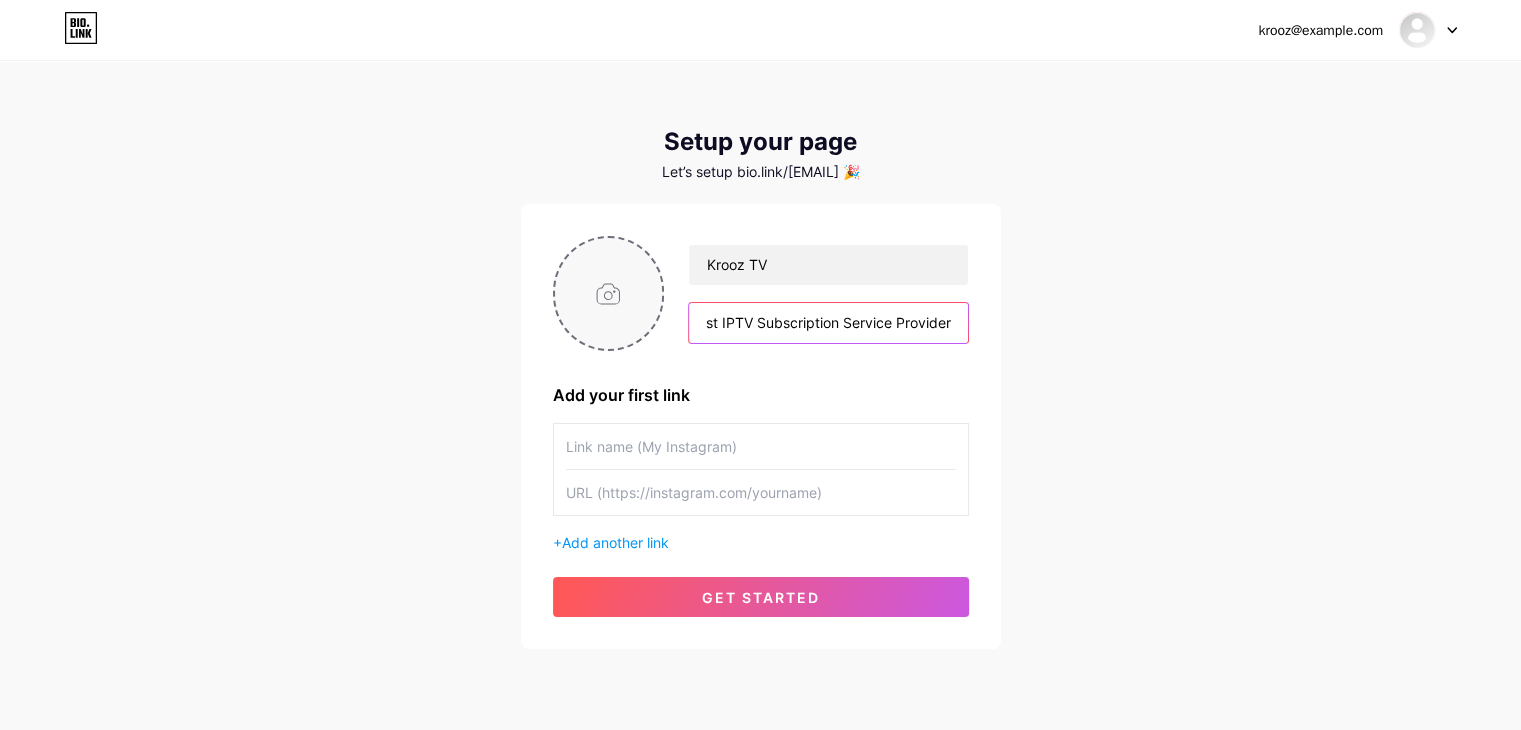 type on "The Best IPTV Subscription Service Provider" 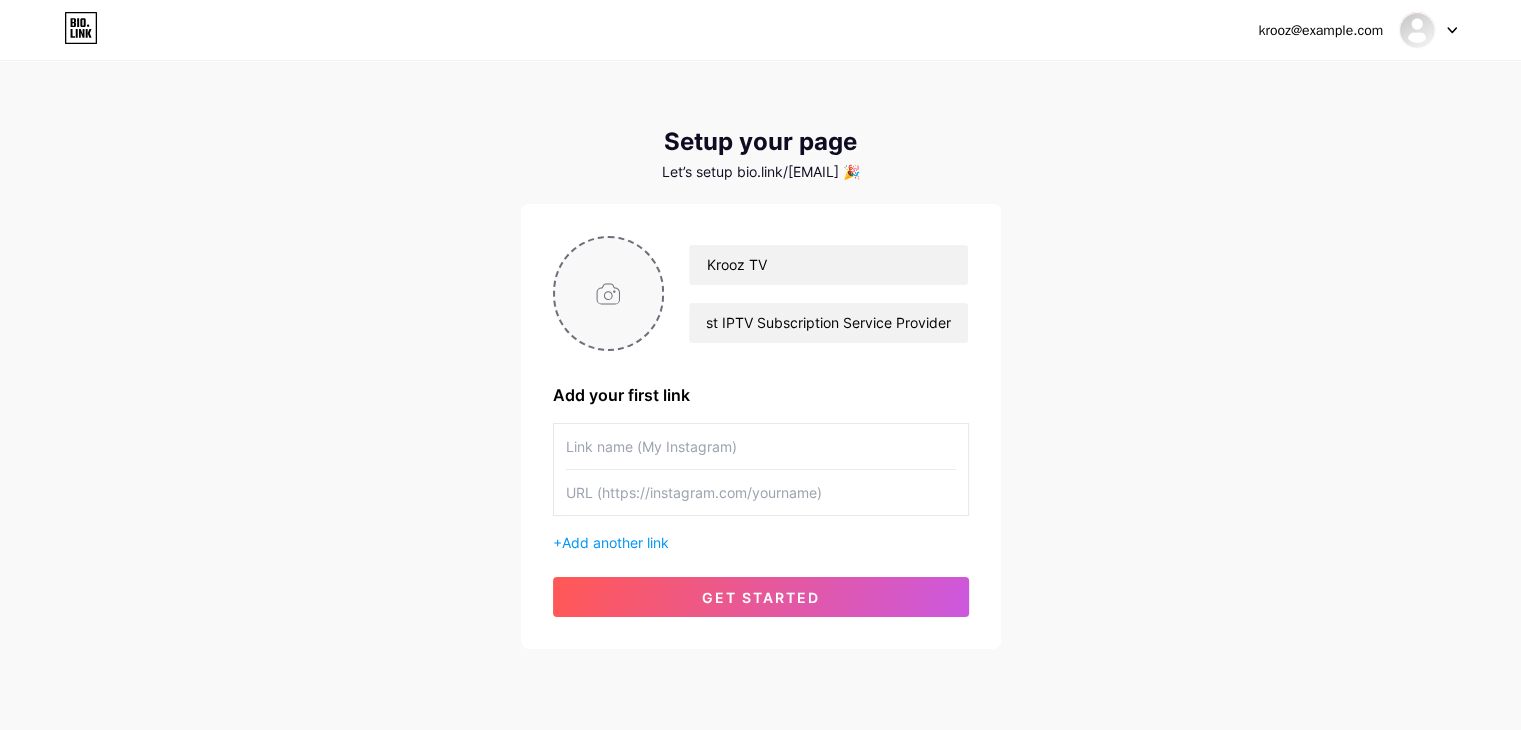 scroll, scrollTop: 0, scrollLeft: 0, axis: both 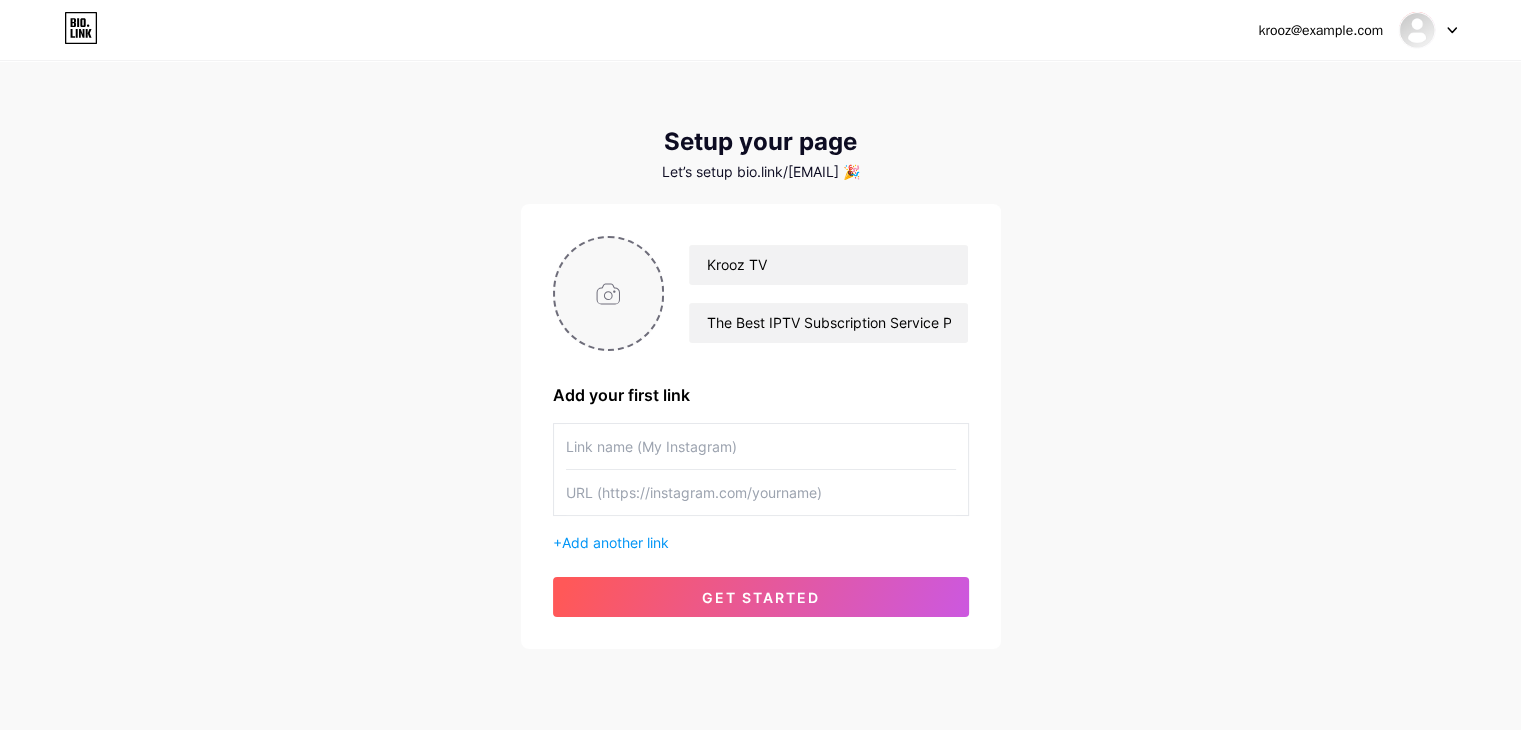 click at bounding box center [609, 293] 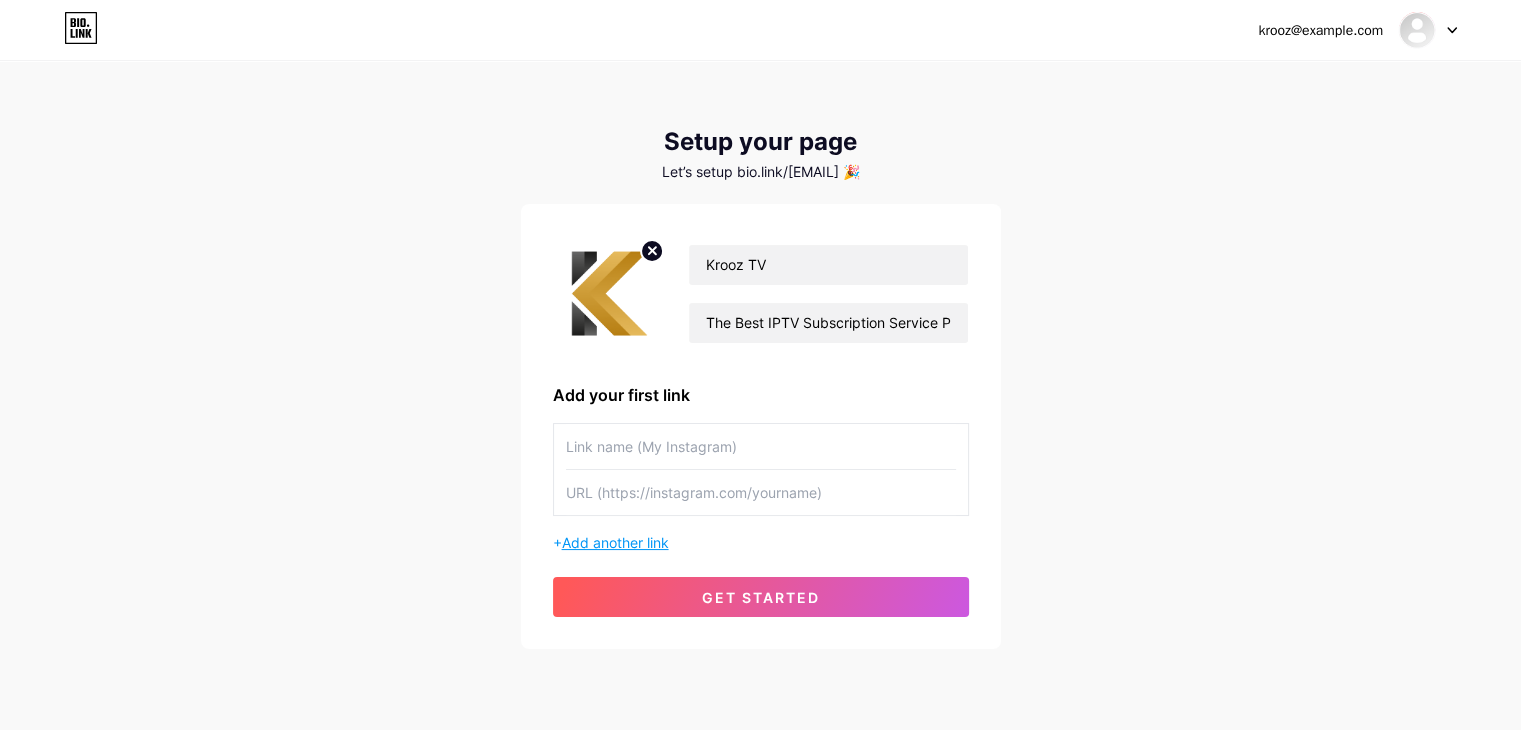 click on "Add another link" at bounding box center (615, 542) 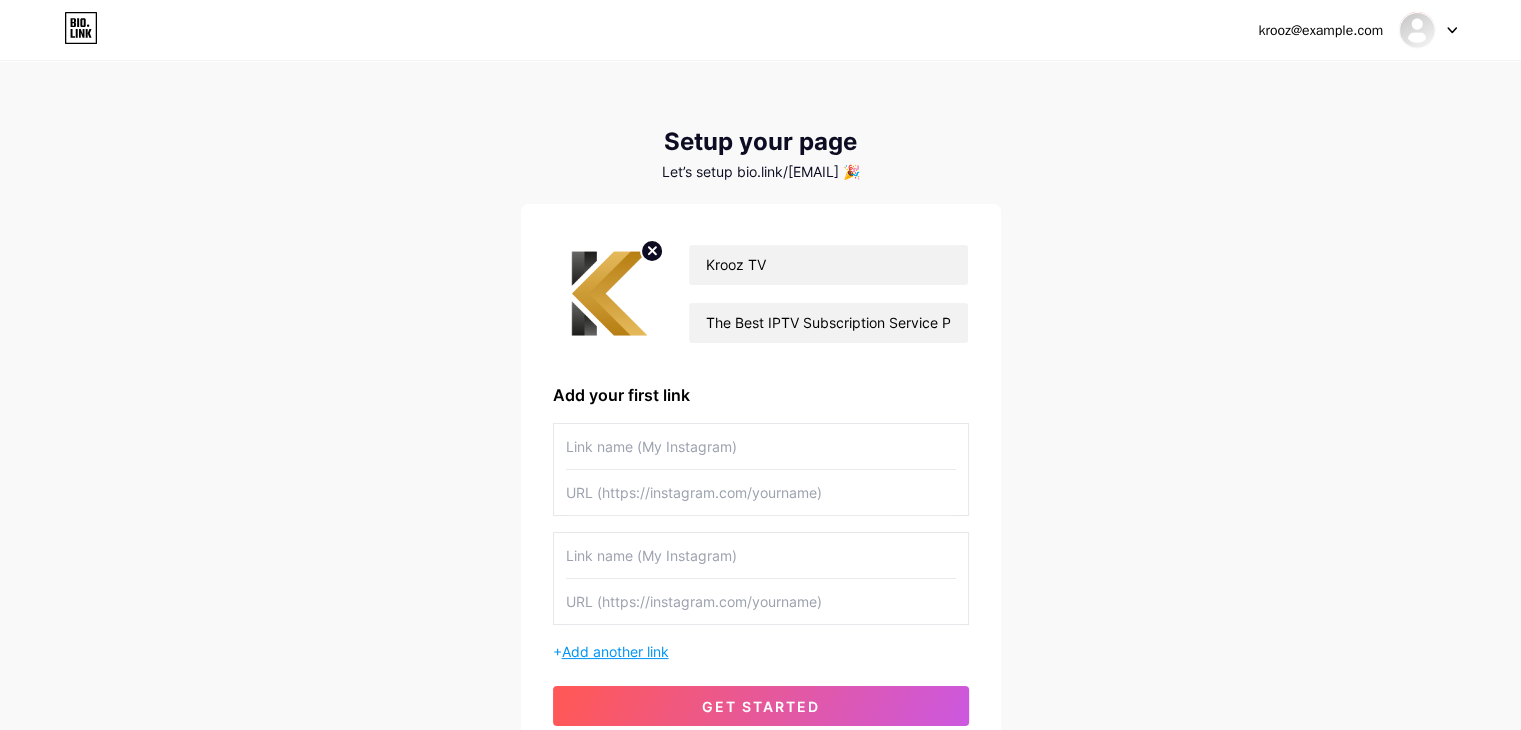 click on "Add another link" at bounding box center [615, 651] 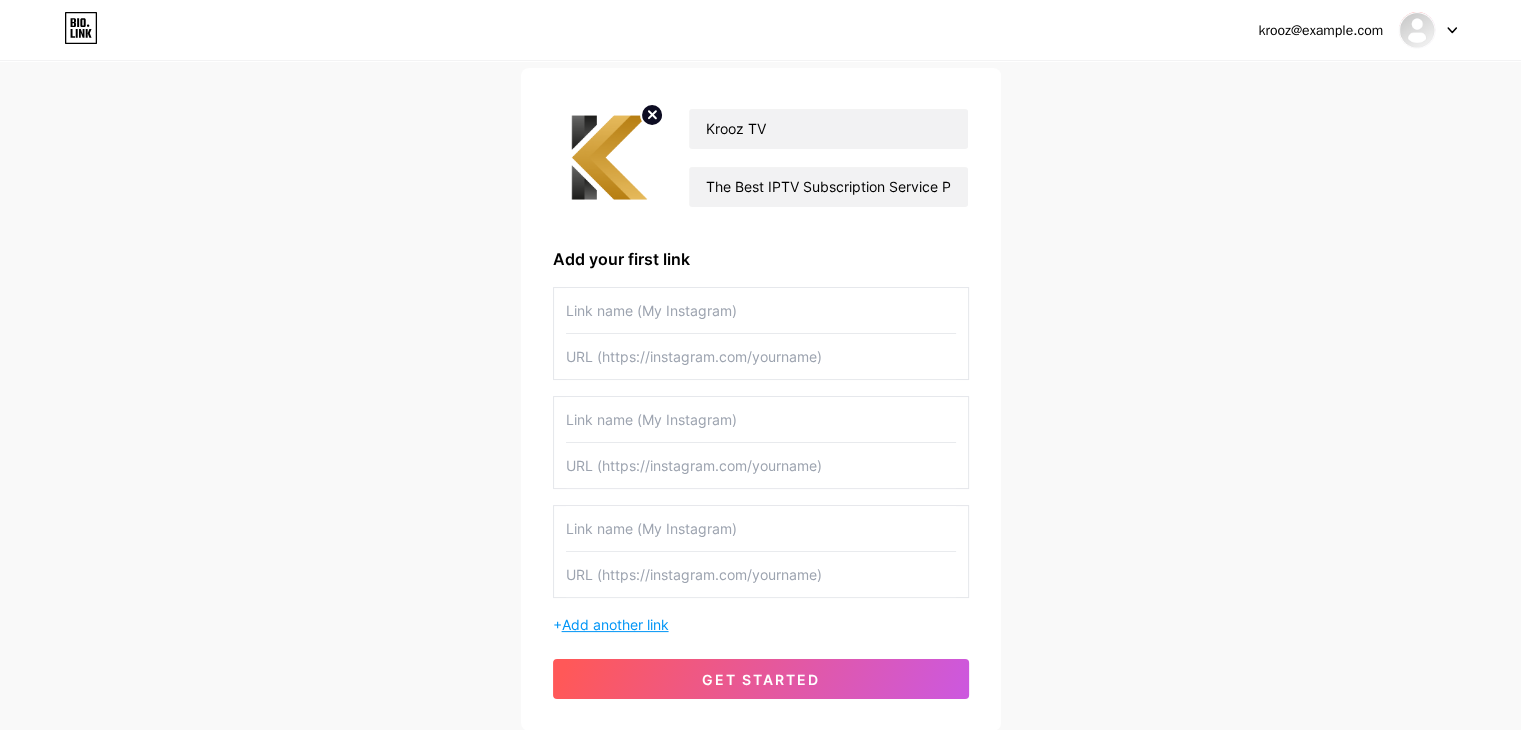 scroll, scrollTop: 180, scrollLeft: 0, axis: vertical 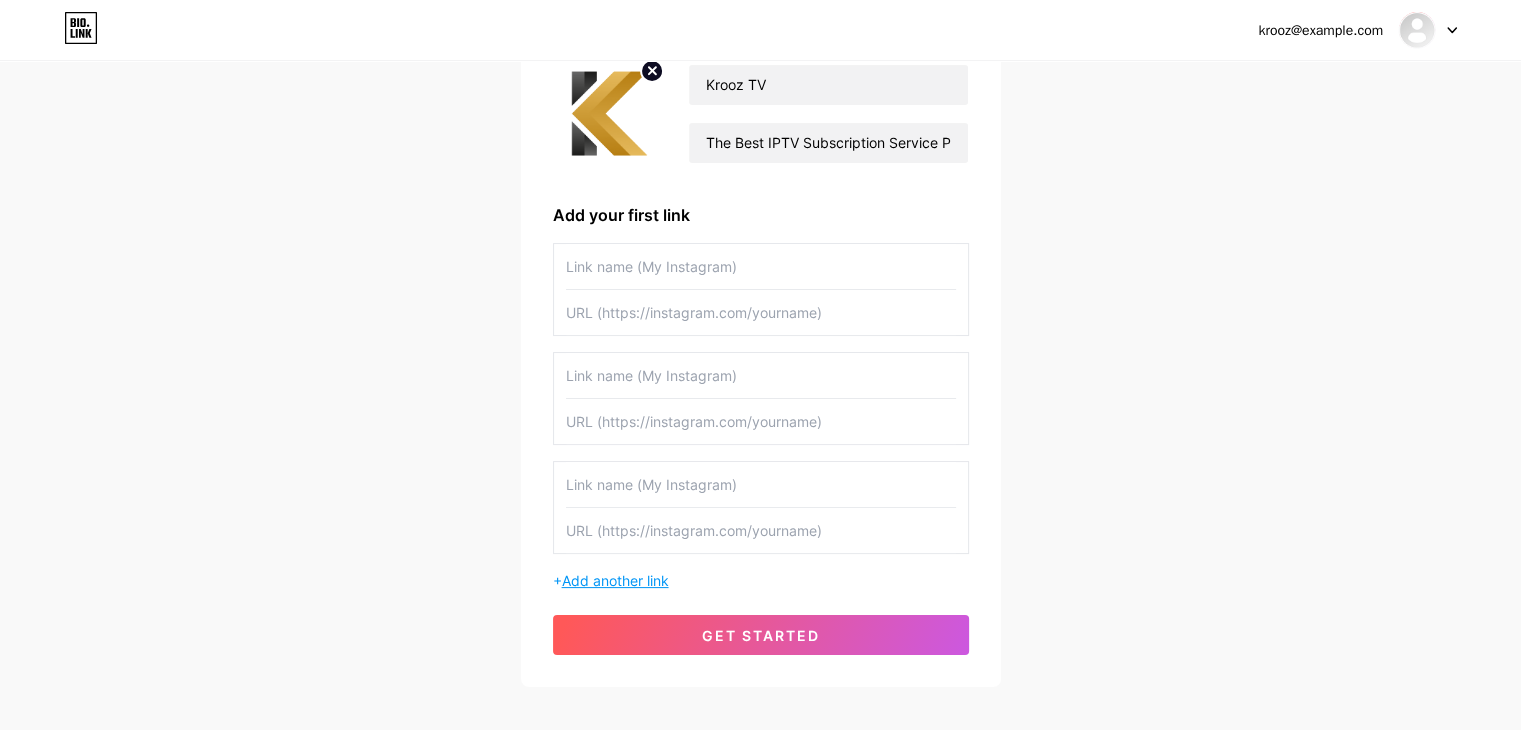 click on "Add another link" at bounding box center [615, 580] 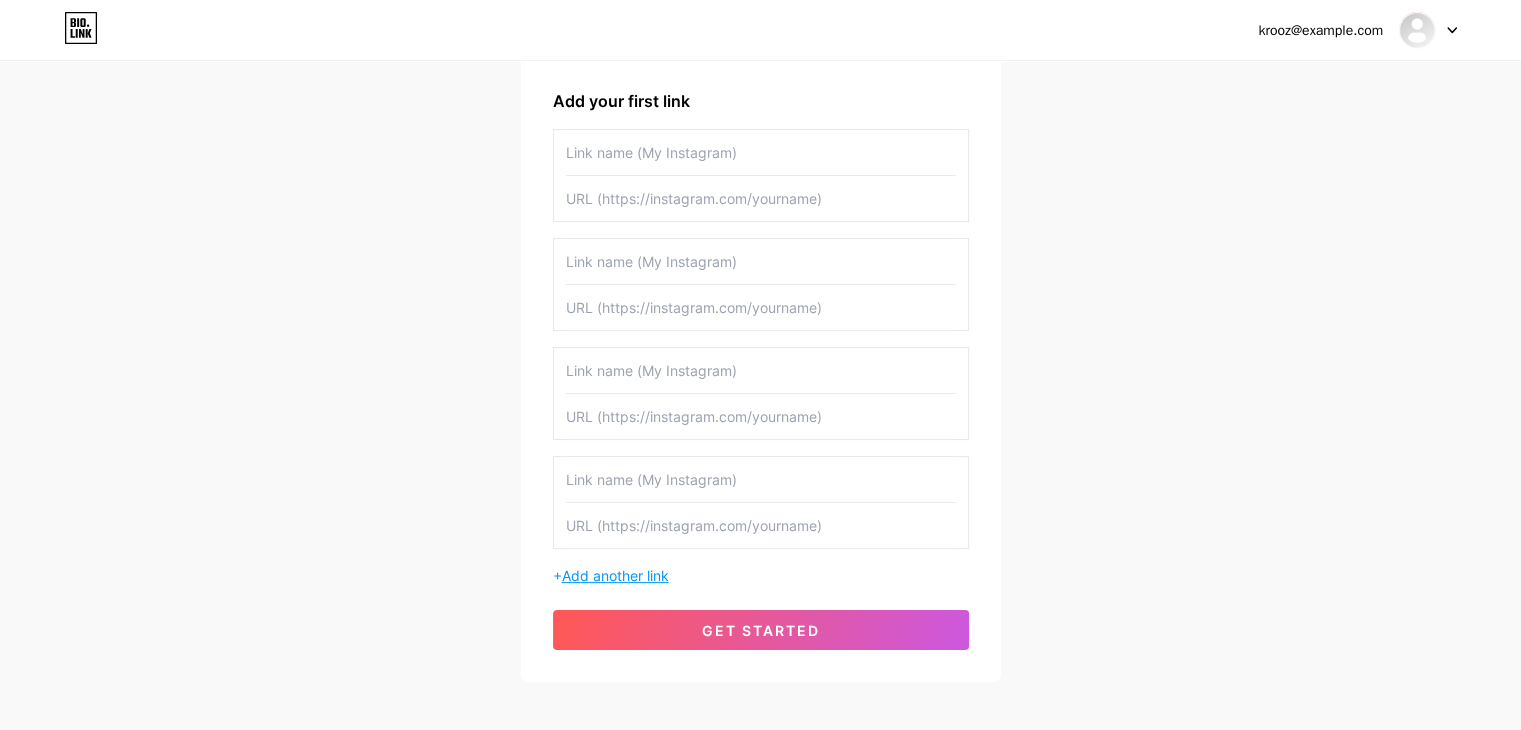 scroll, scrollTop: 291, scrollLeft: 0, axis: vertical 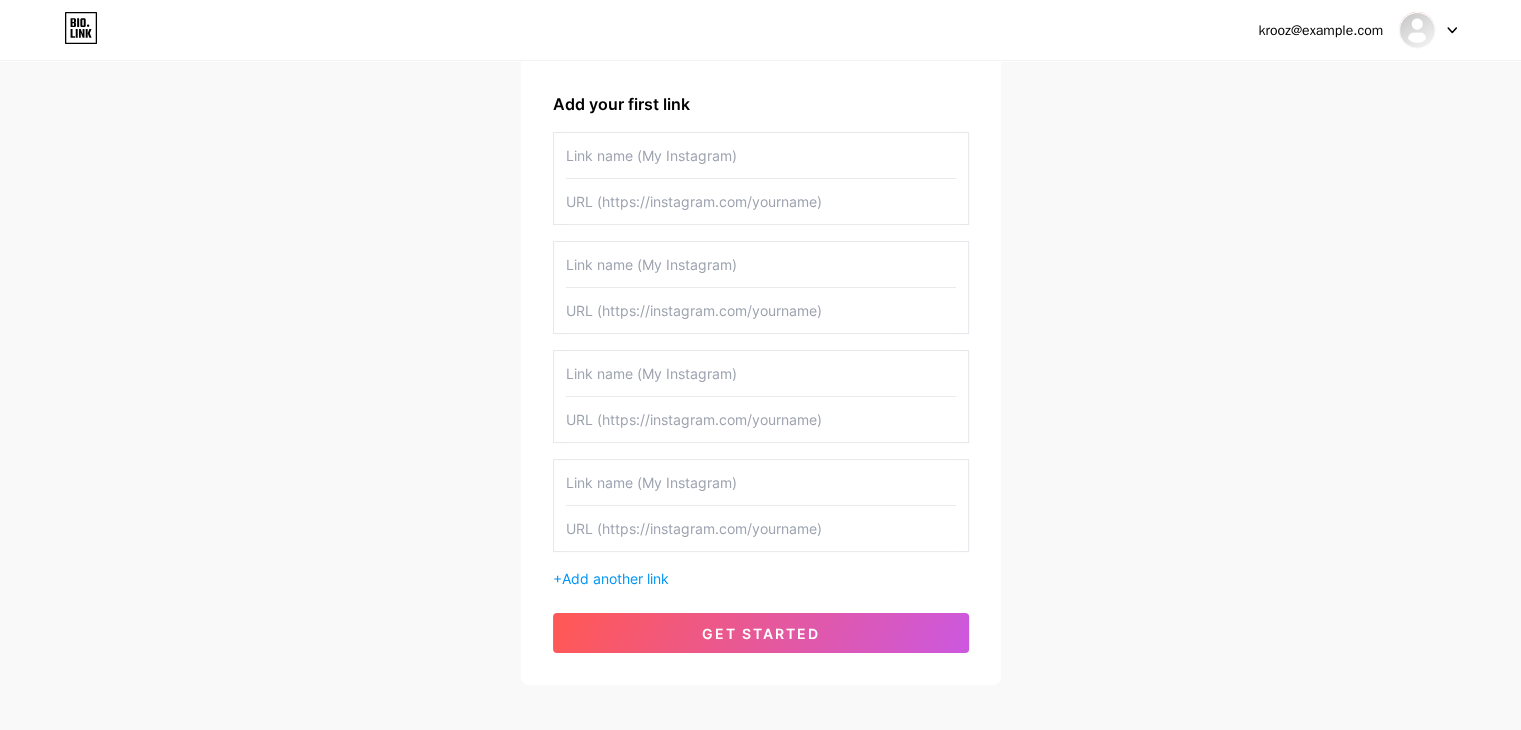 click at bounding box center (761, 201) 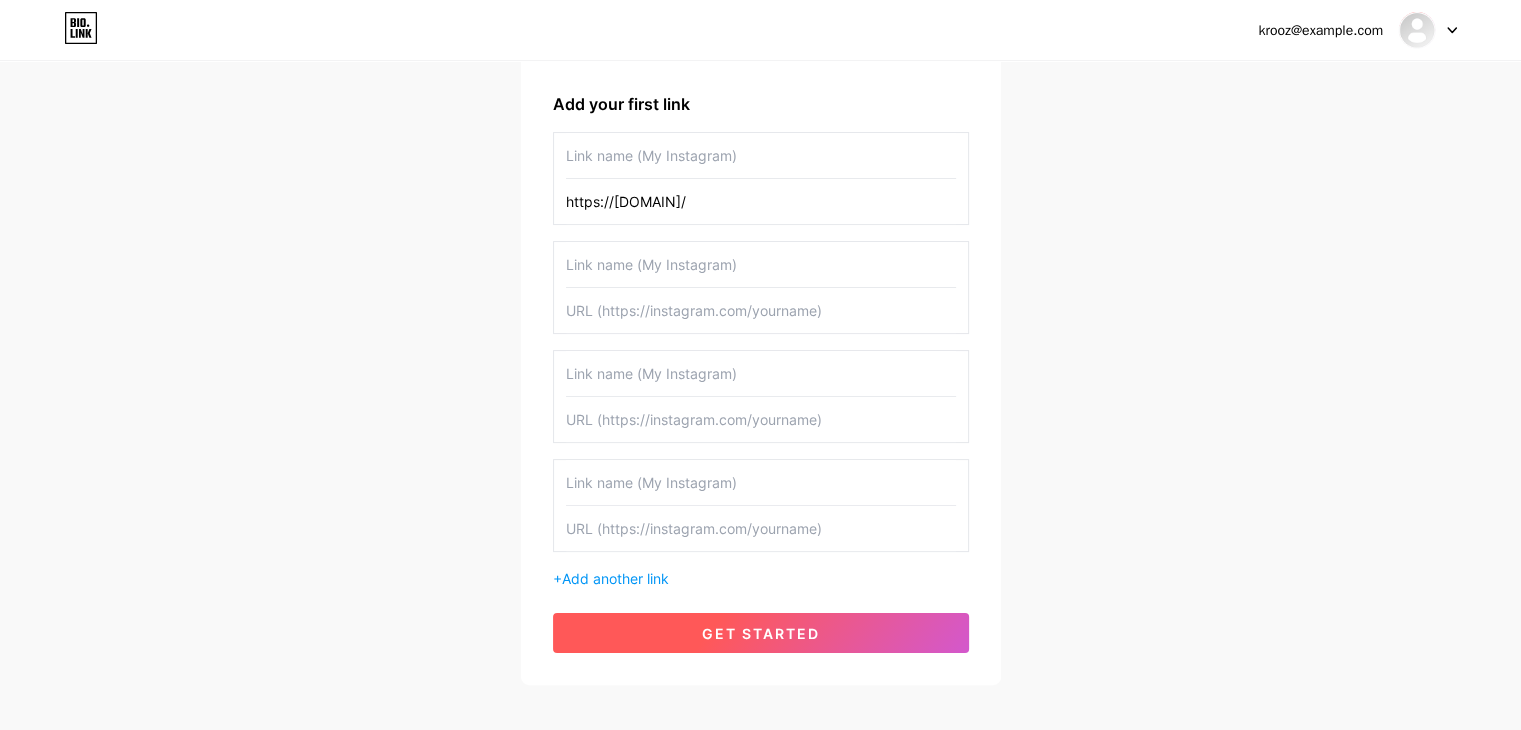 type on "https://[DOMAIN]/" 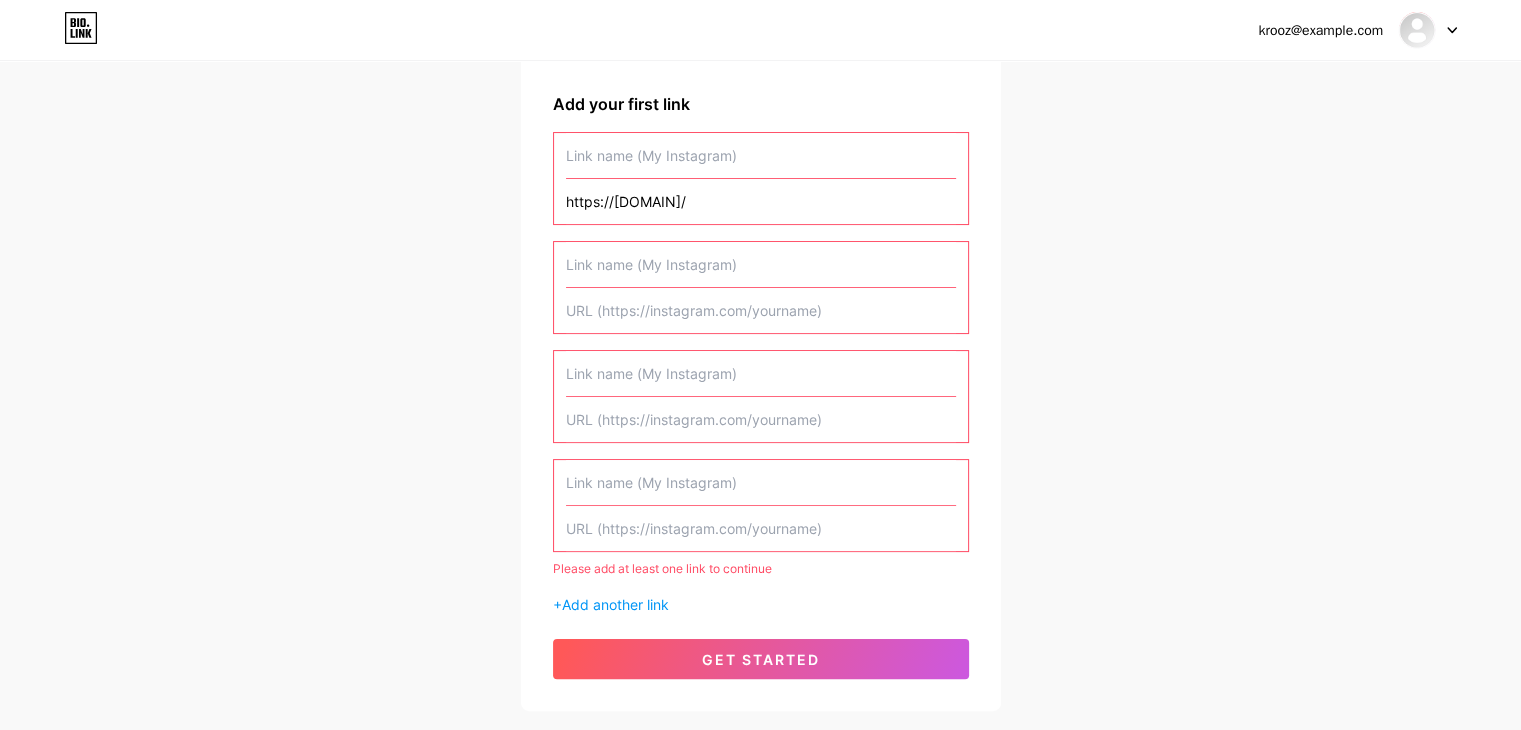 click at bounding box center (761, 528) 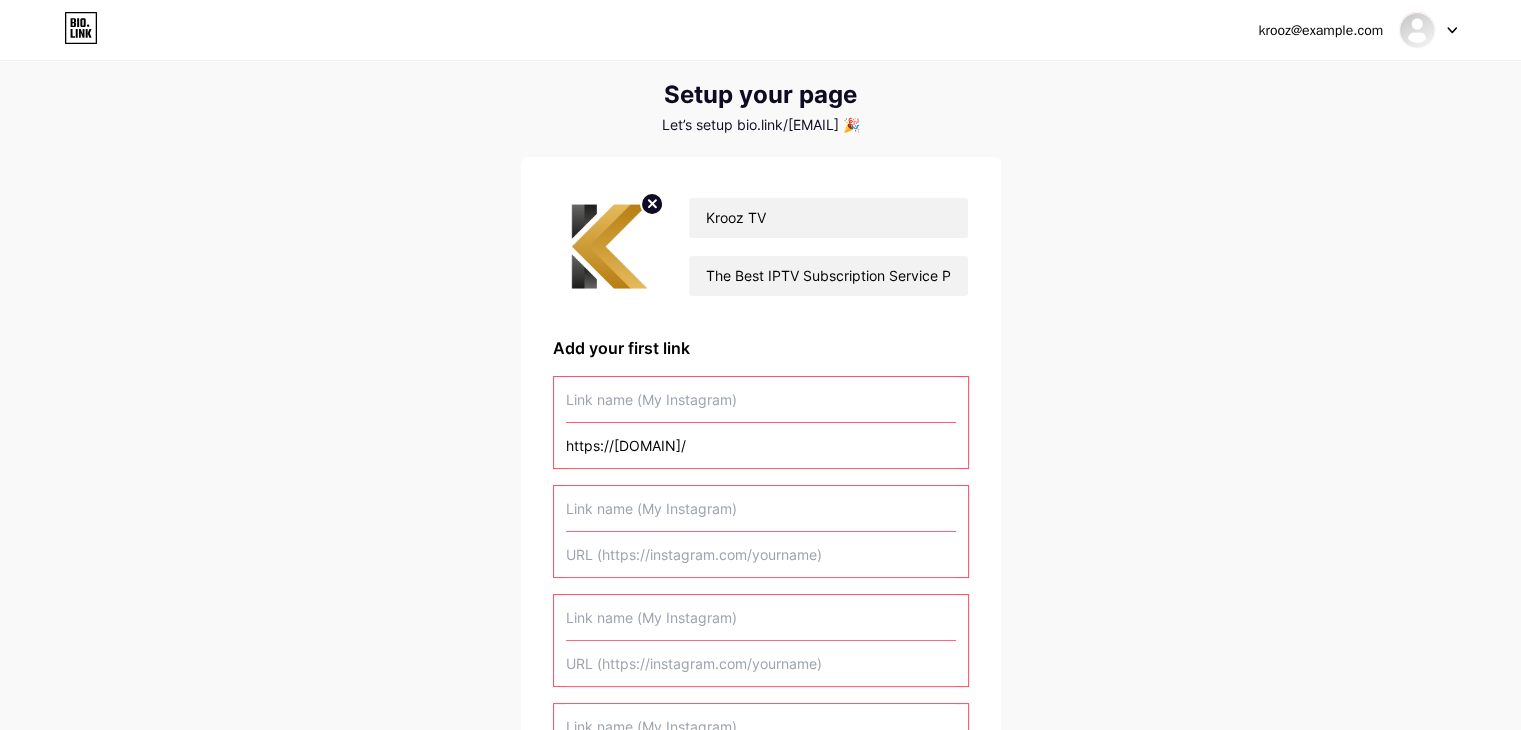 scroll, scrollTop: 0, scrollLeft: 0, axis: both 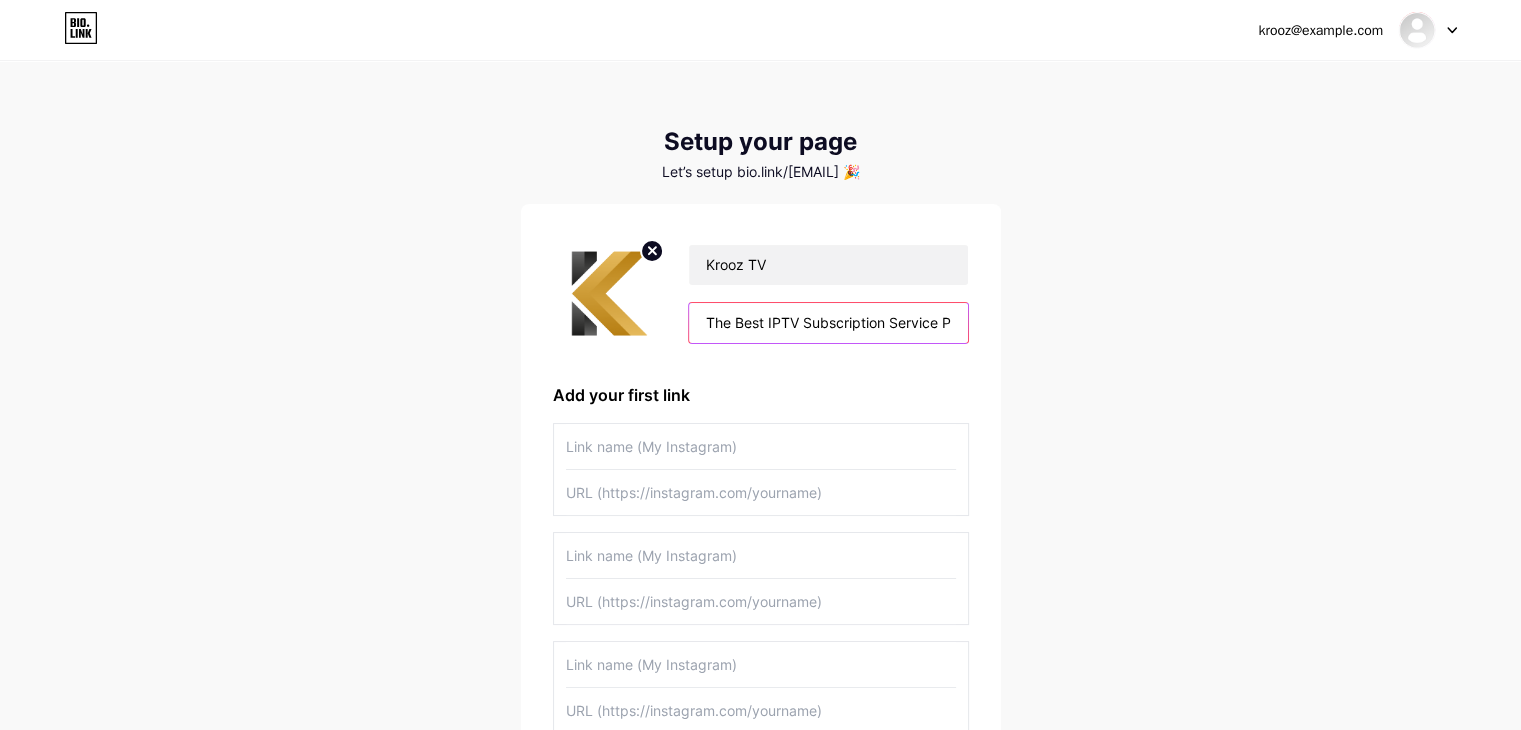 type 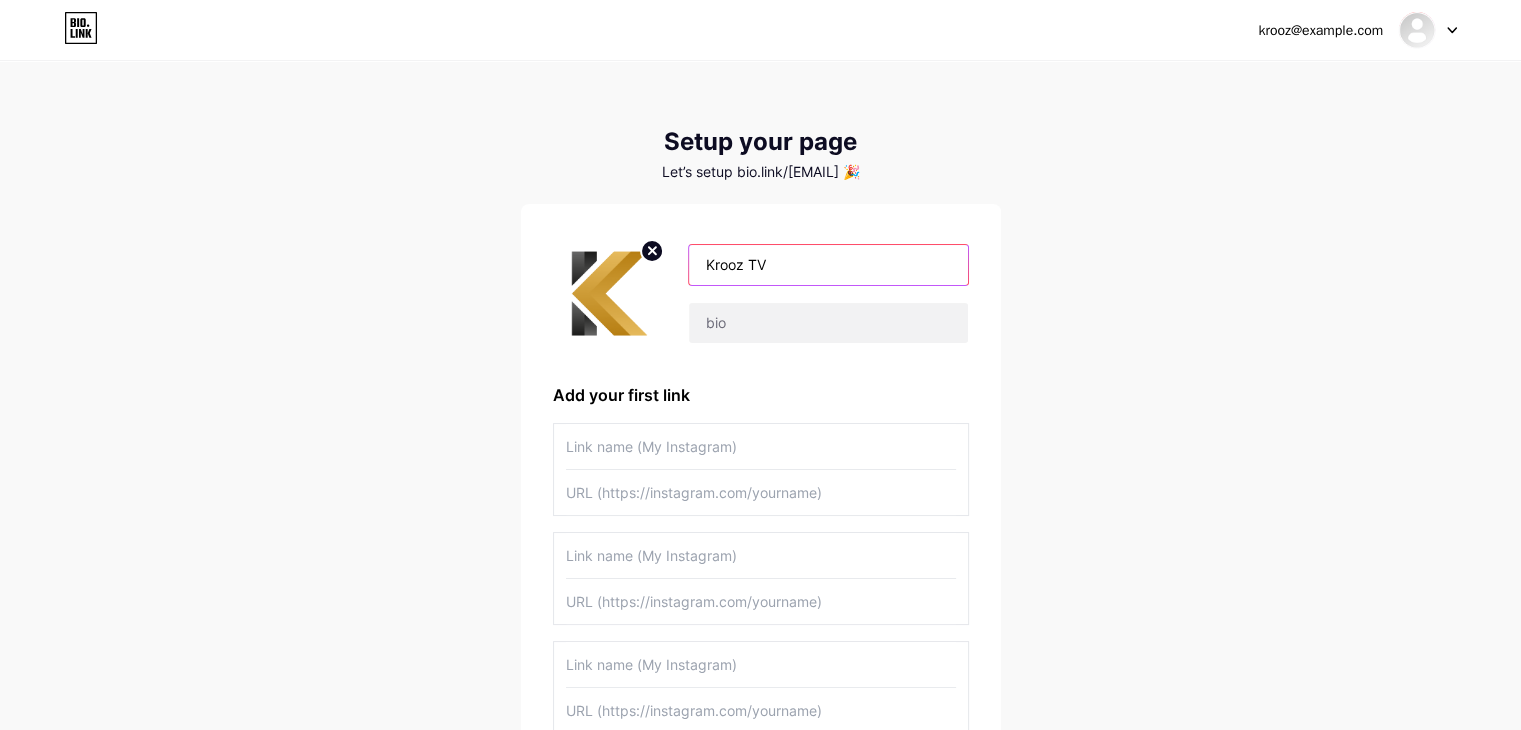 type 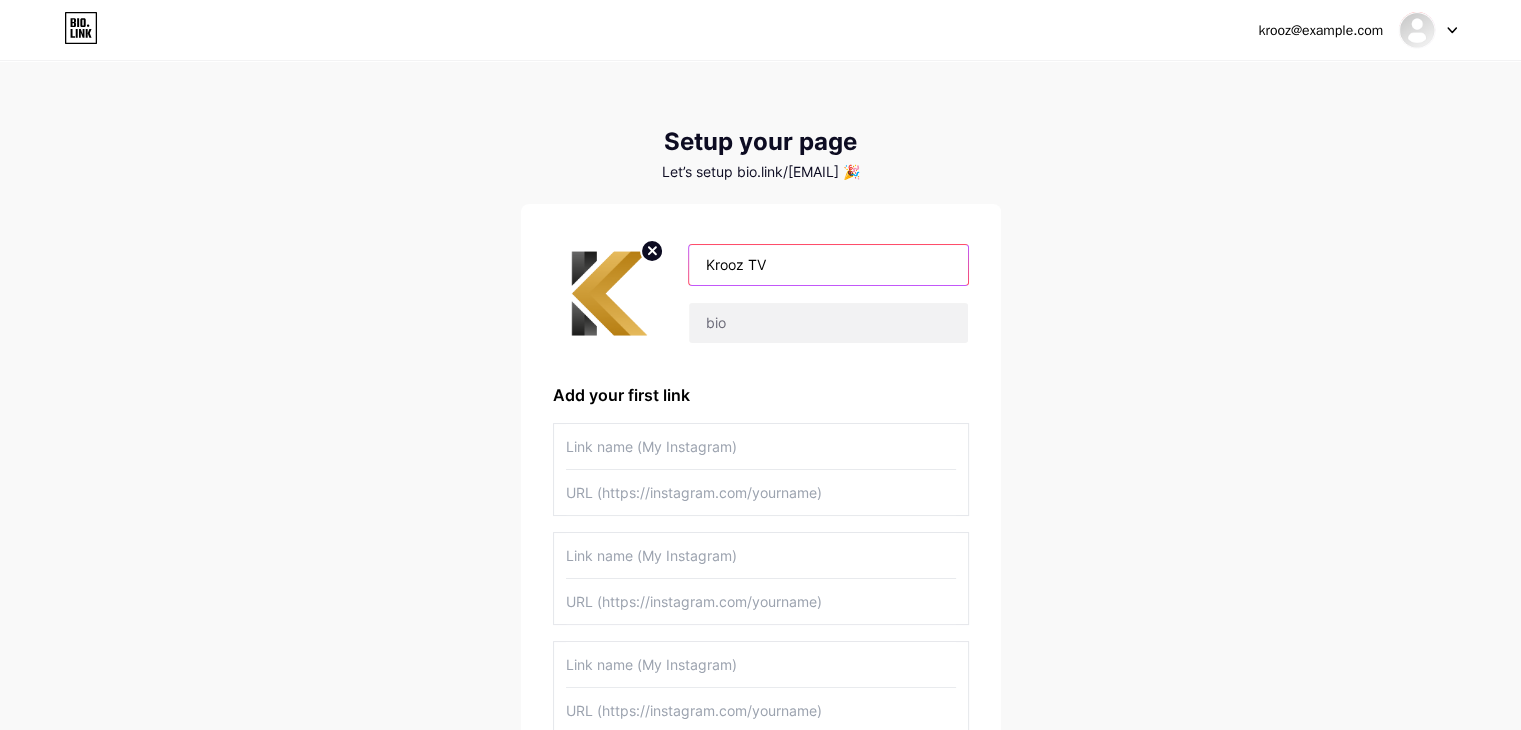 type 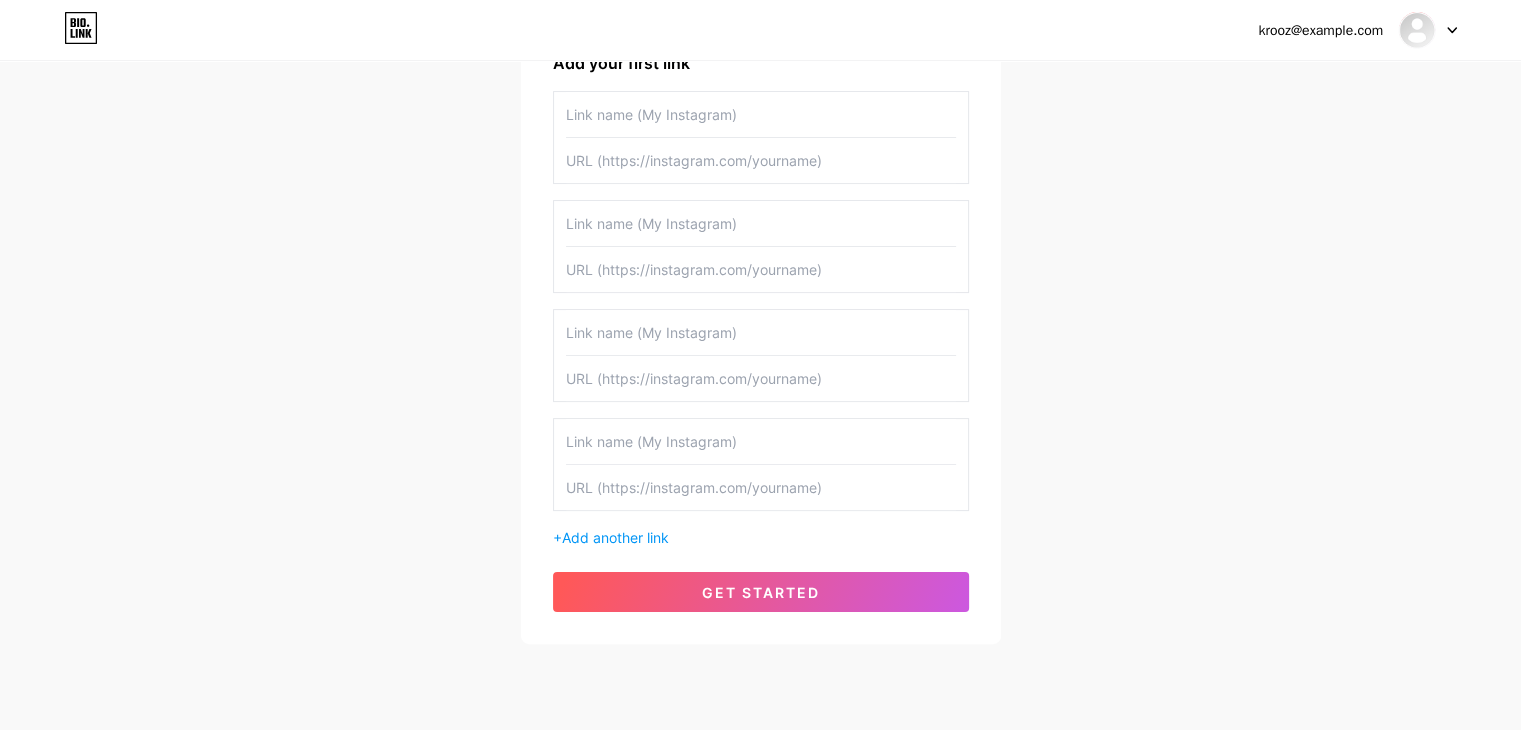 scroll, scrollTop: 0, scrollLeft: 0, axis: both 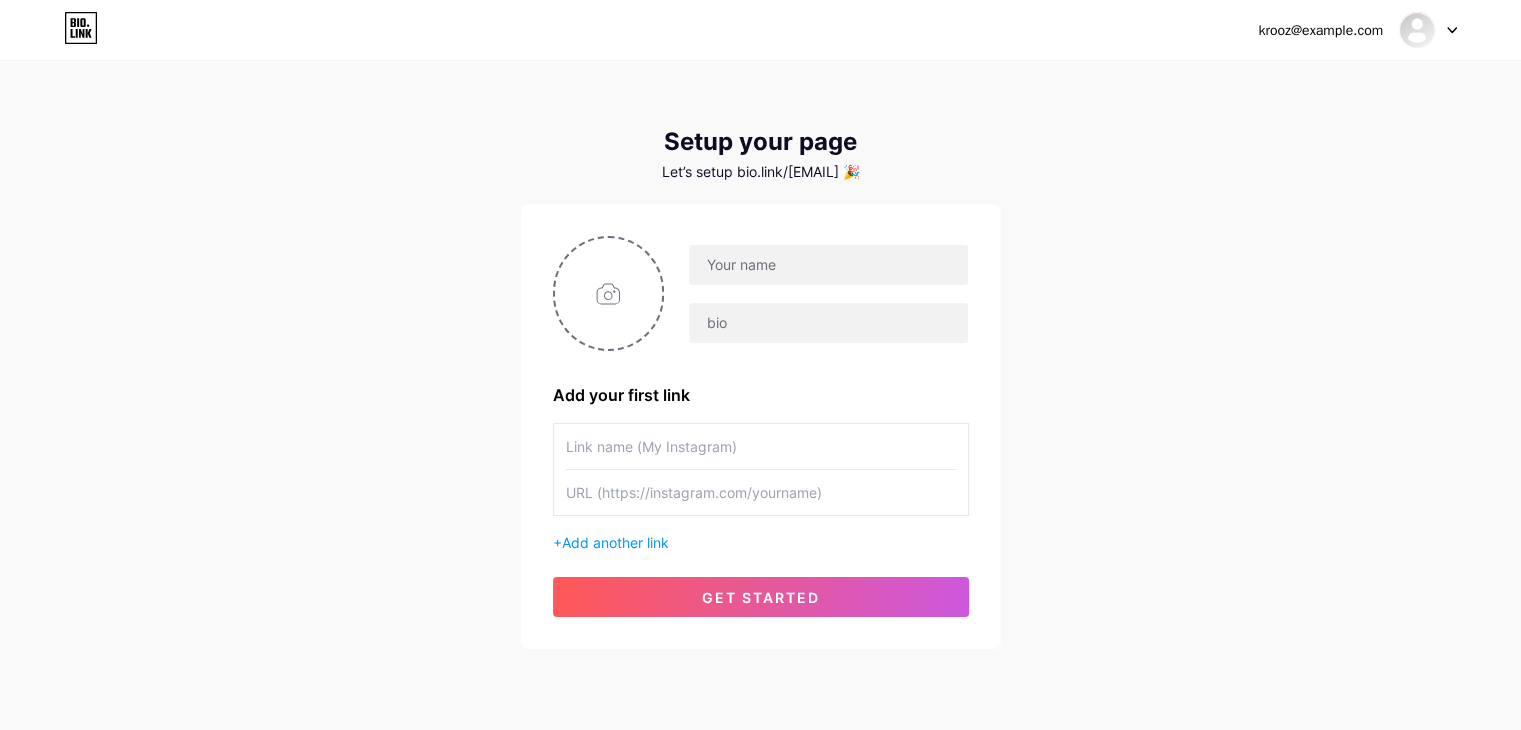 click at bounding box center (761, 446) 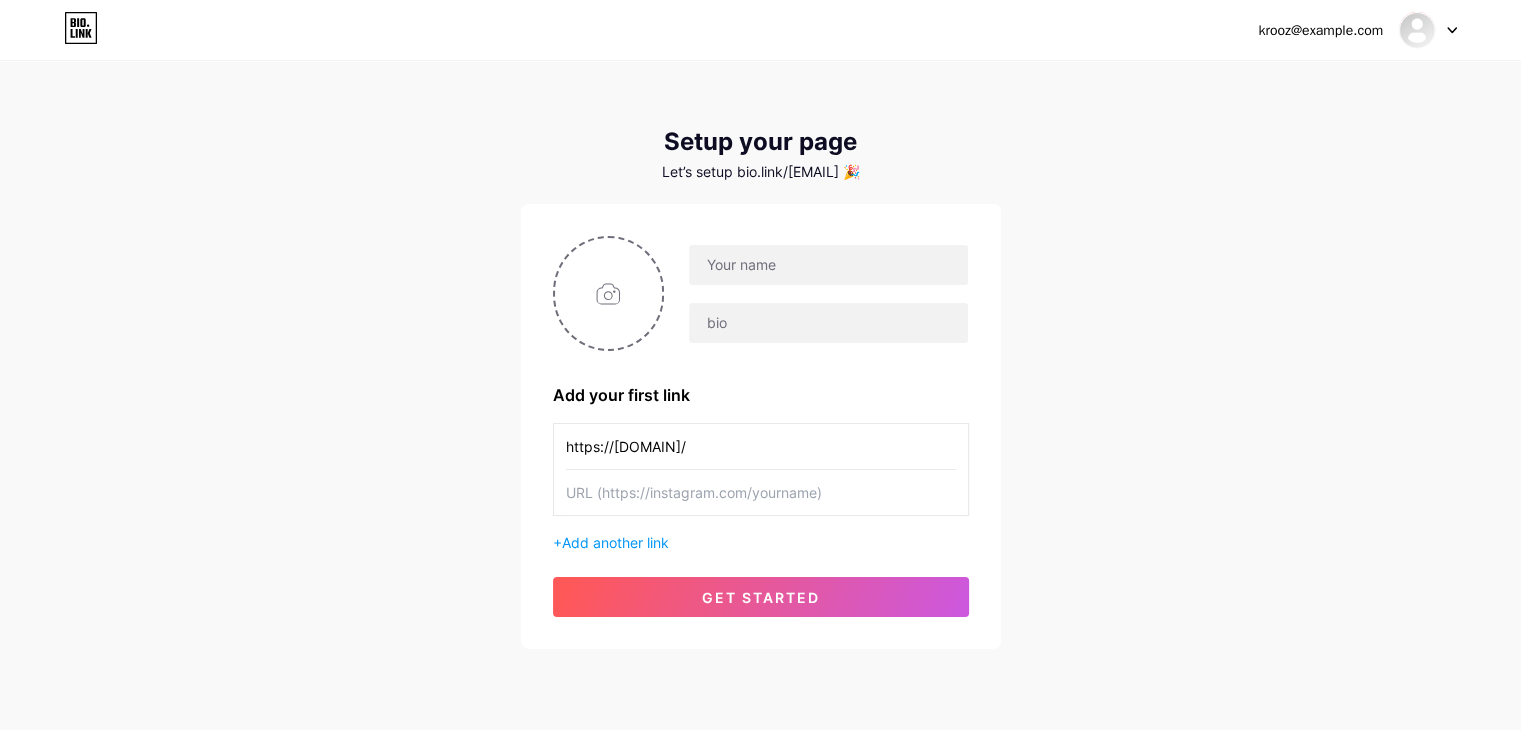 type on "https://[DOMAIN]/" 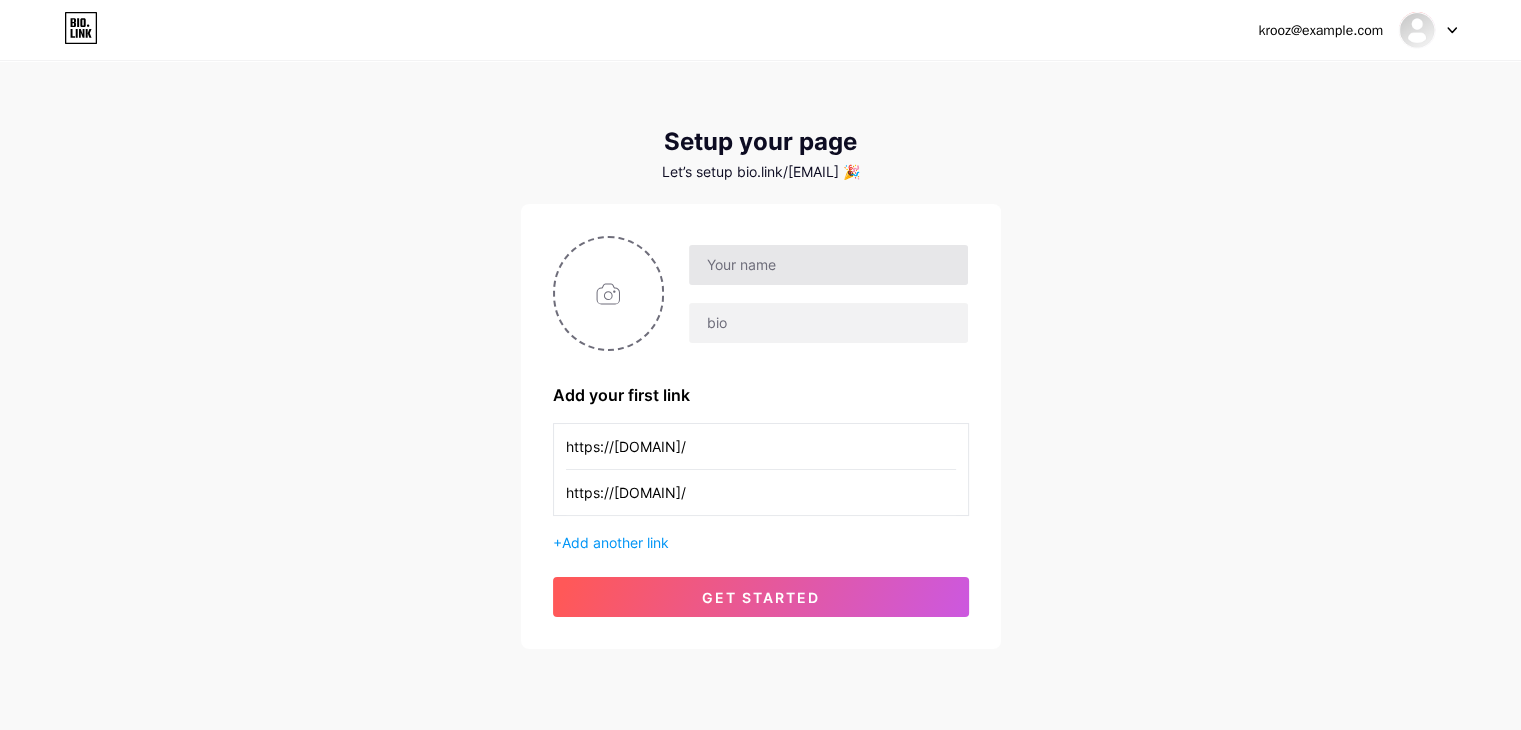 type on "https://[DOMAIN]/" 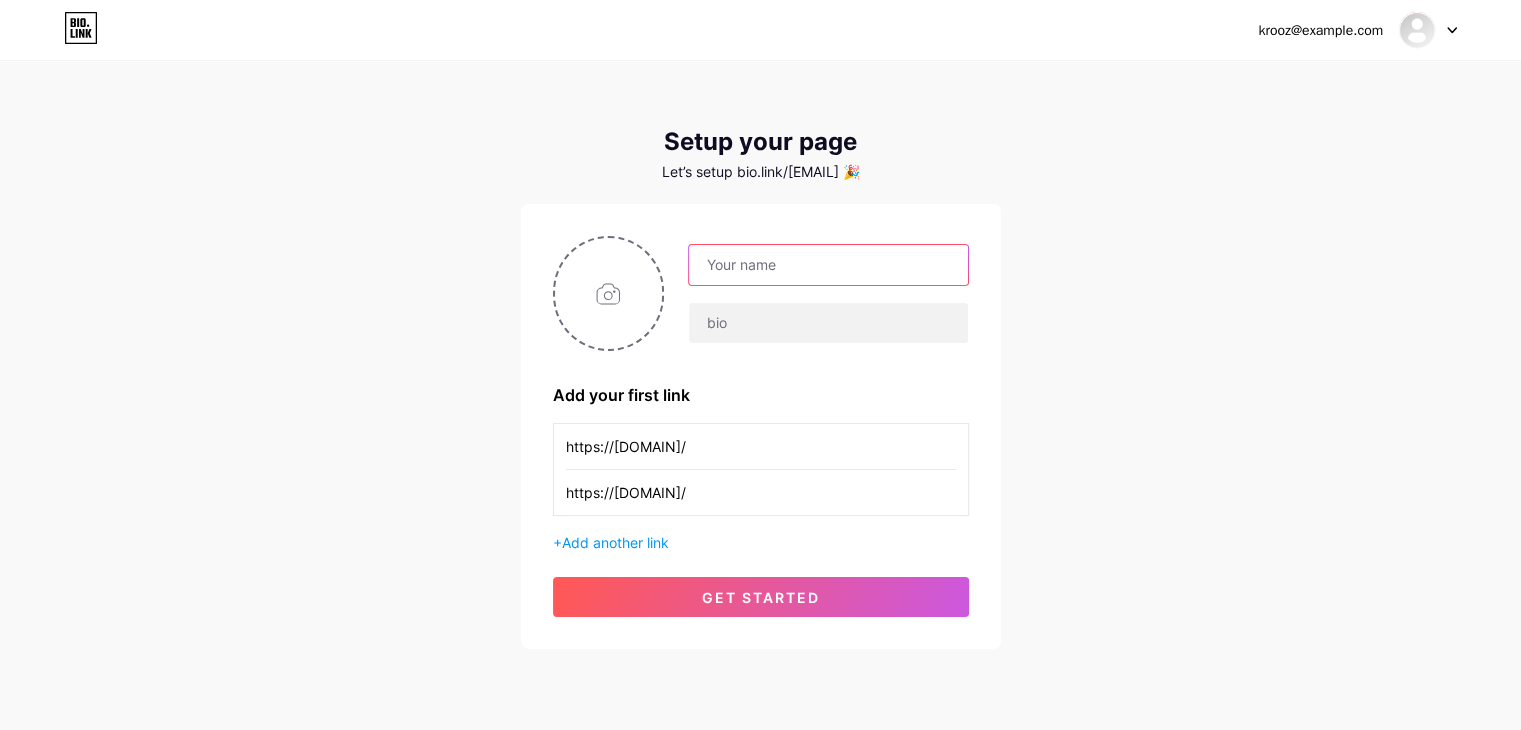 click at bounding box center (828, 265) 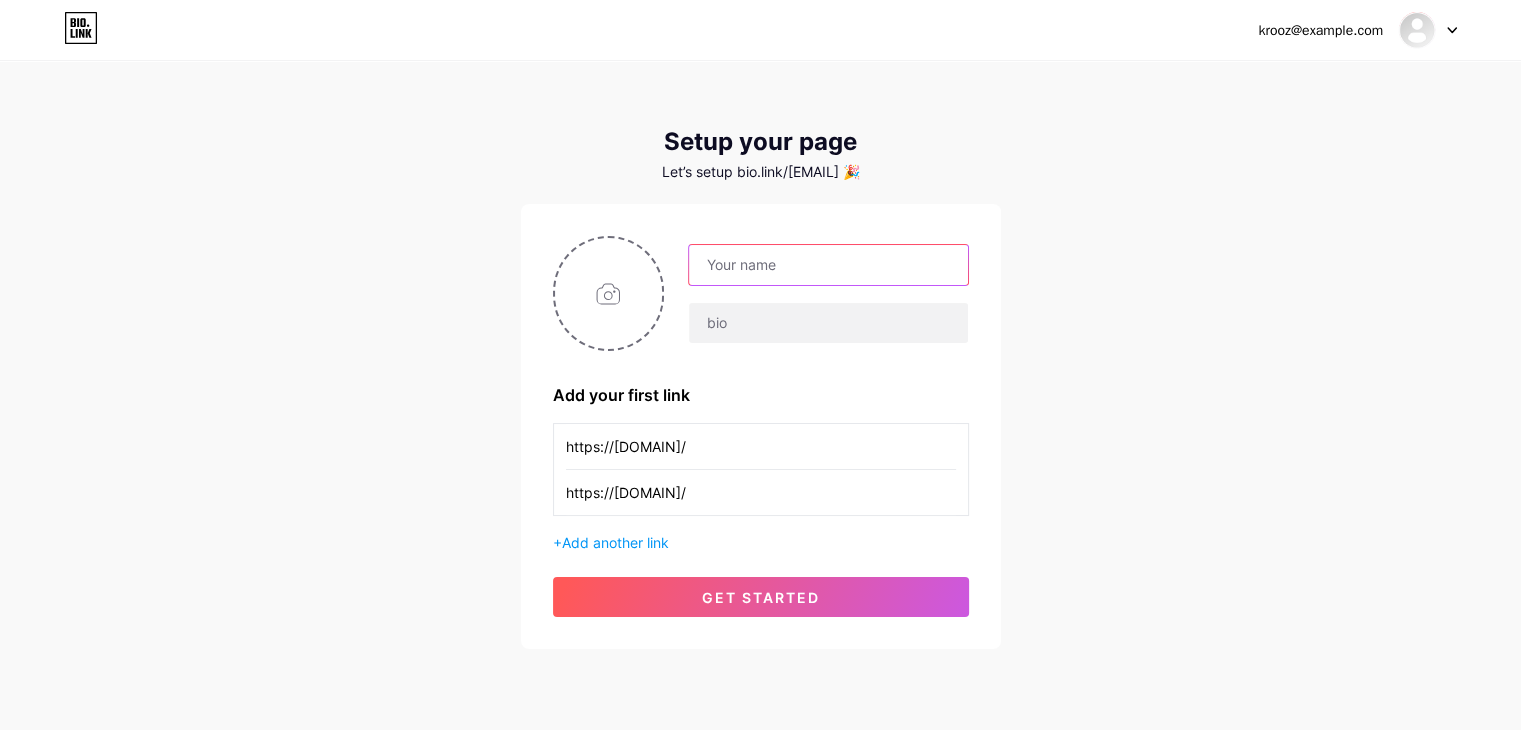 type on "Krooz TV" 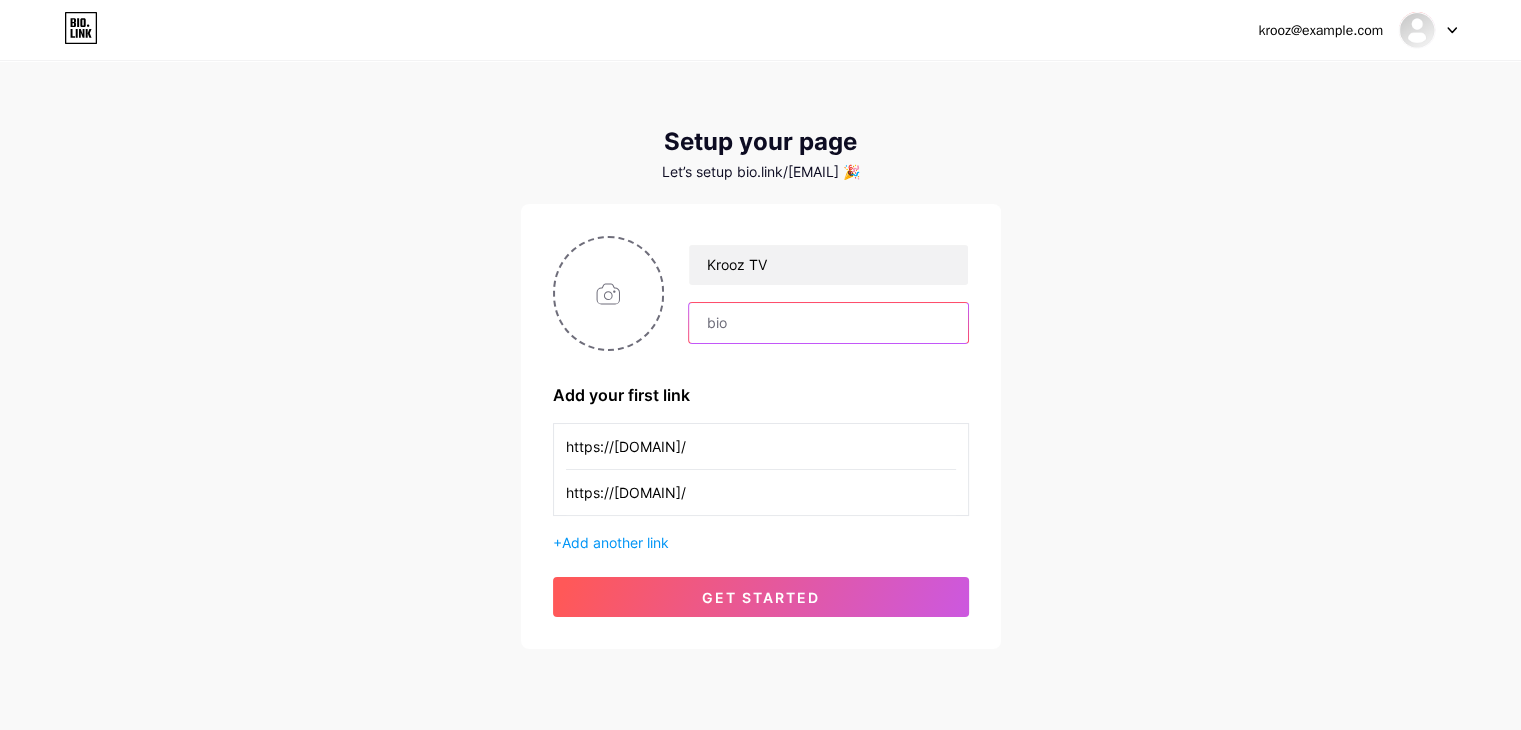 click at bounding box center (828, 323) 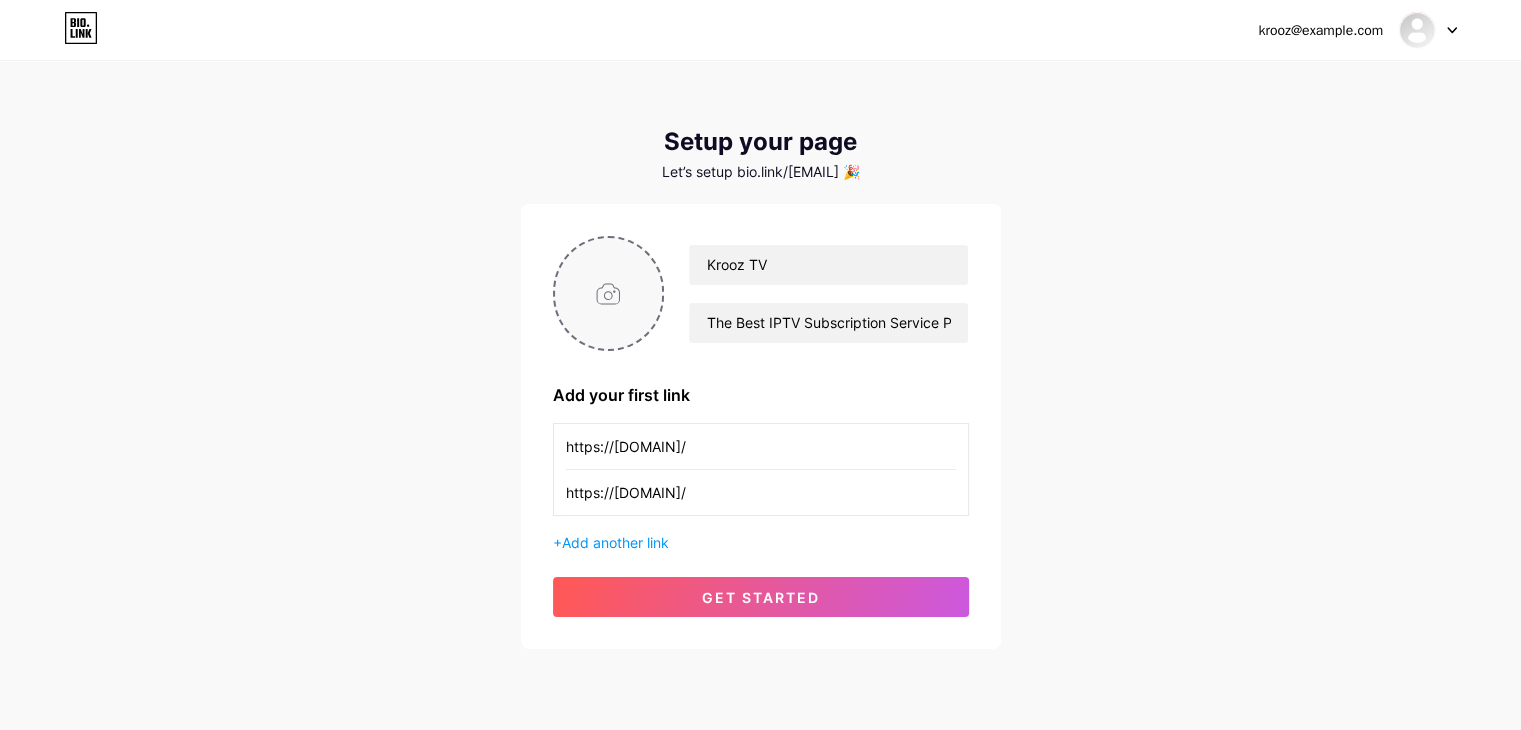 click at bounding box center (609, 293) 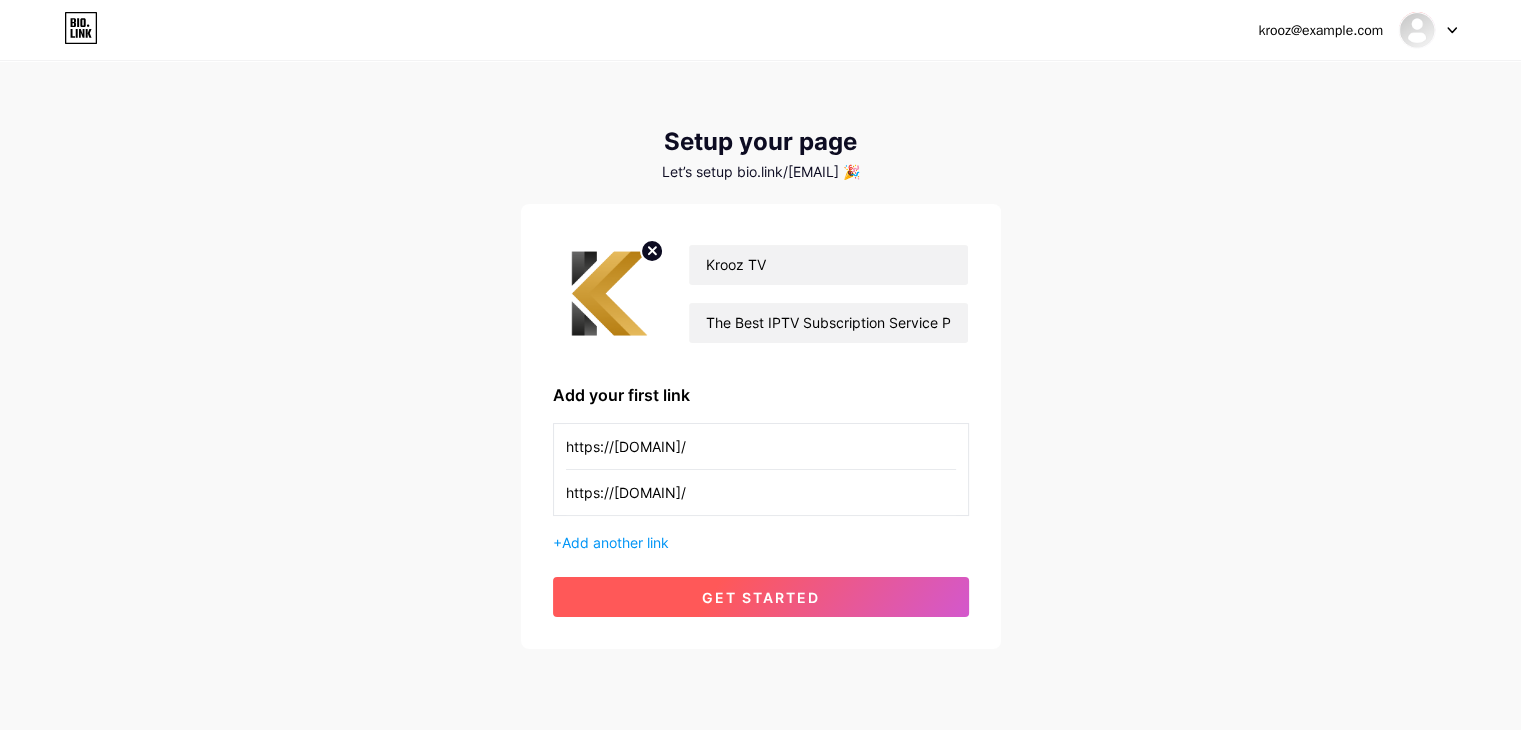 click on "get started" at bounding box center [761, 597] 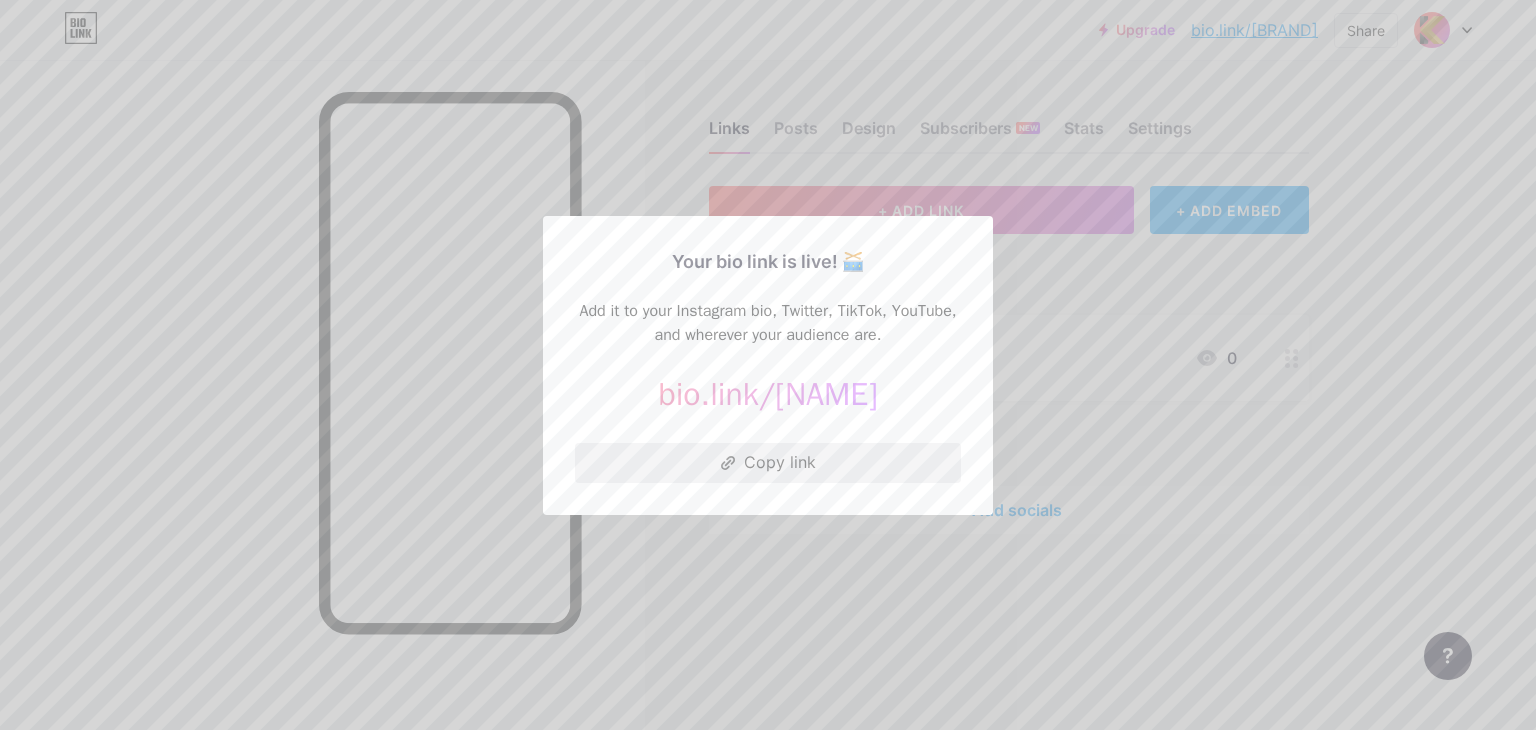 click on "Copy link" at bounding box center [768, 463] 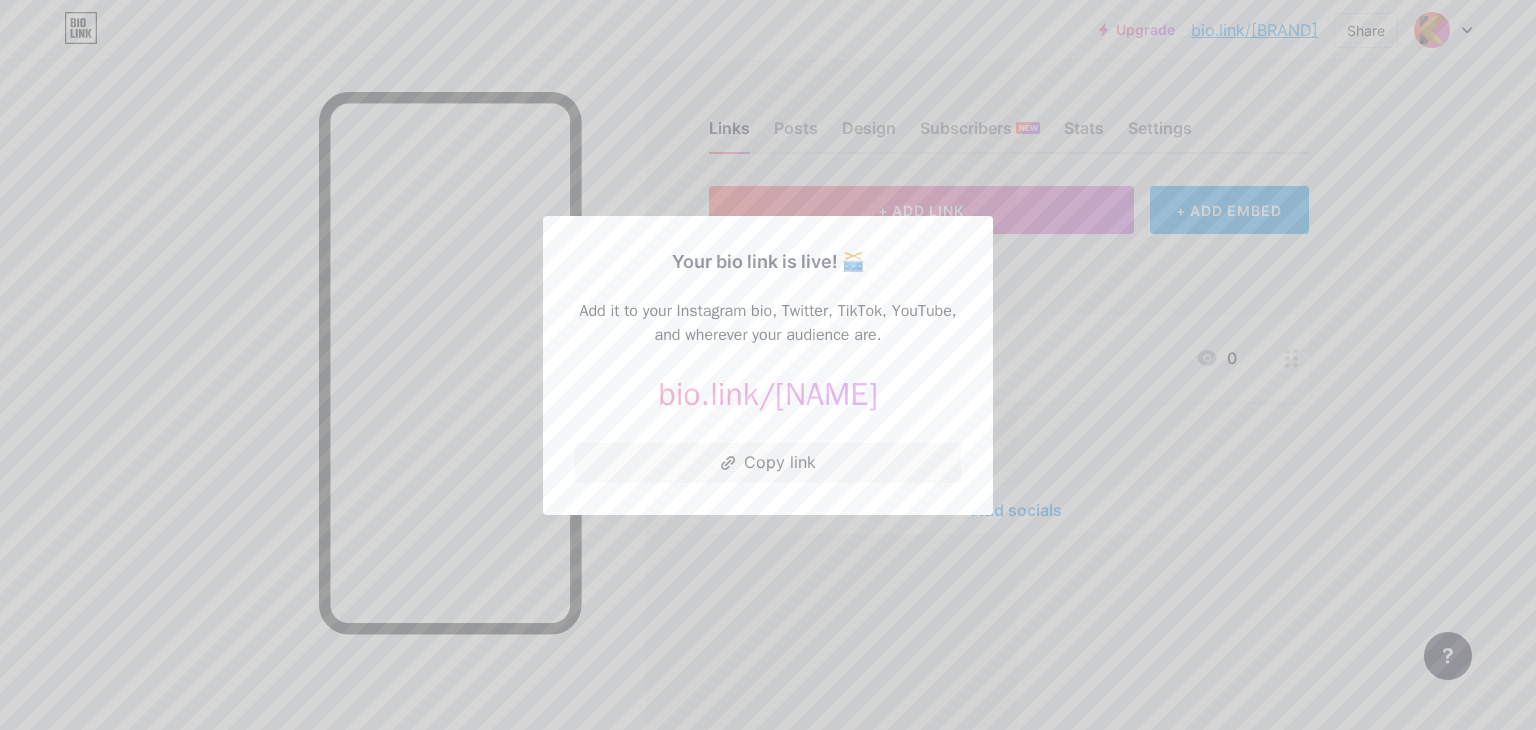 click at bounding box center (768, 365) 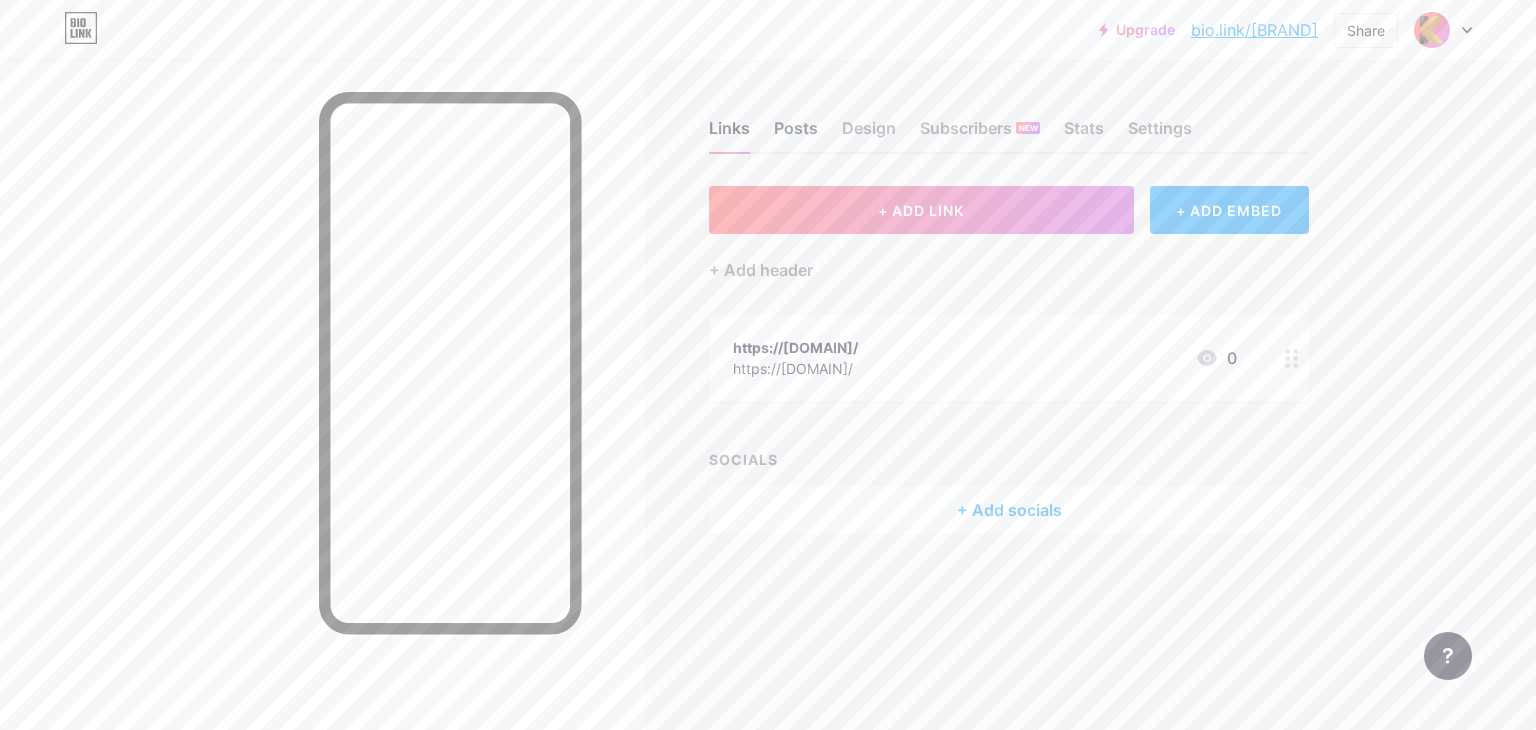 click on "Posts" at bounding box center [796, 134] 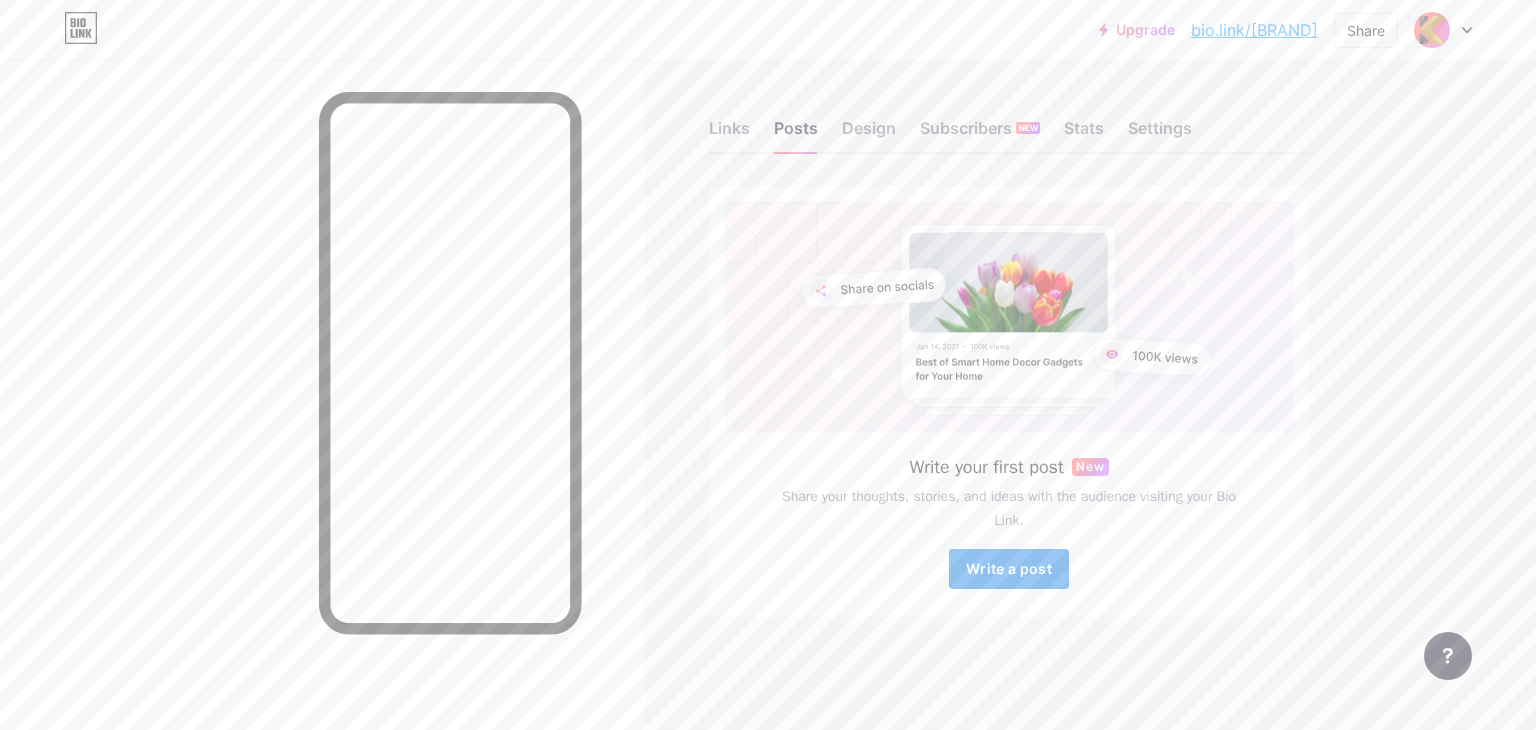 click on "Write a post" at bounding box center (1009, 568) 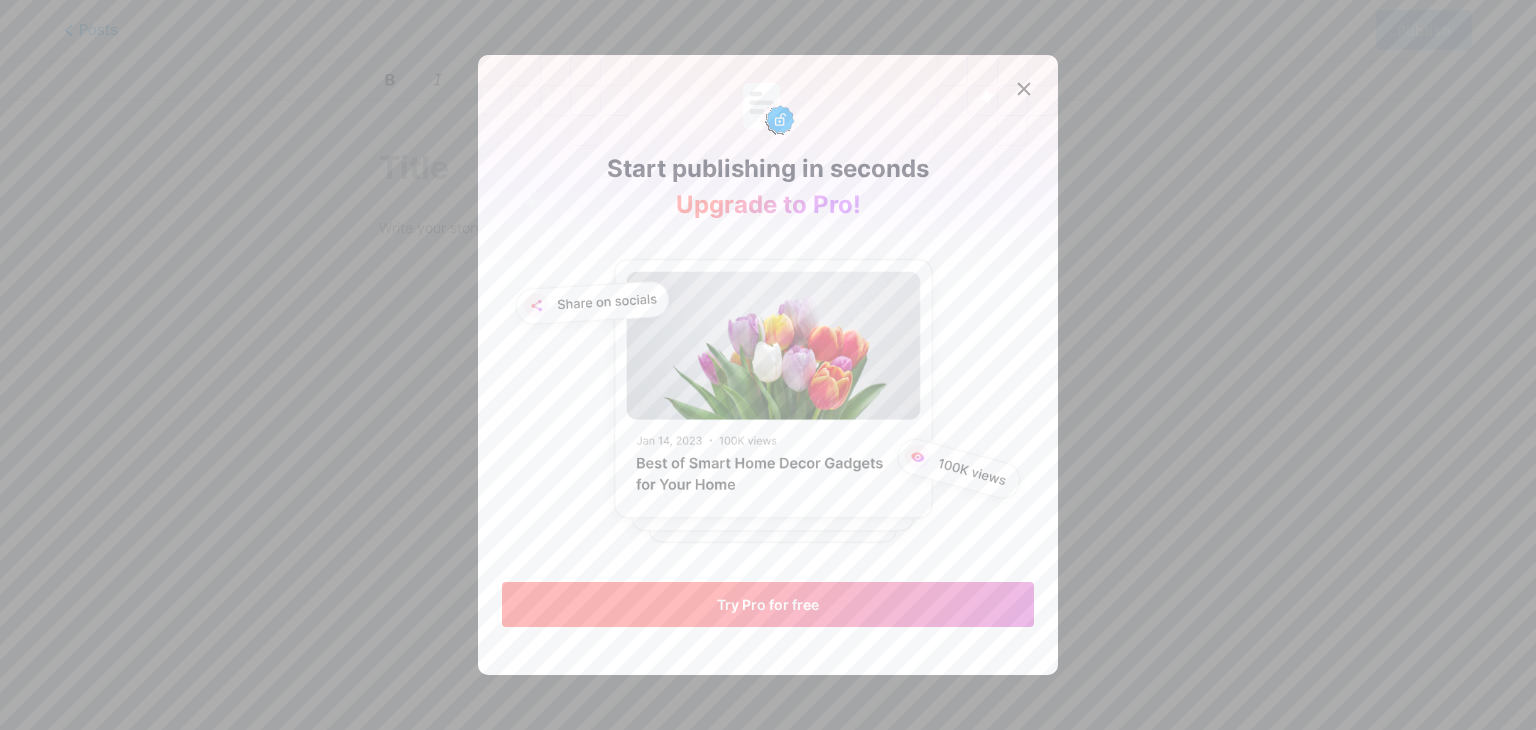 click on "Try Pro for free" at bounding box center [768, 604] 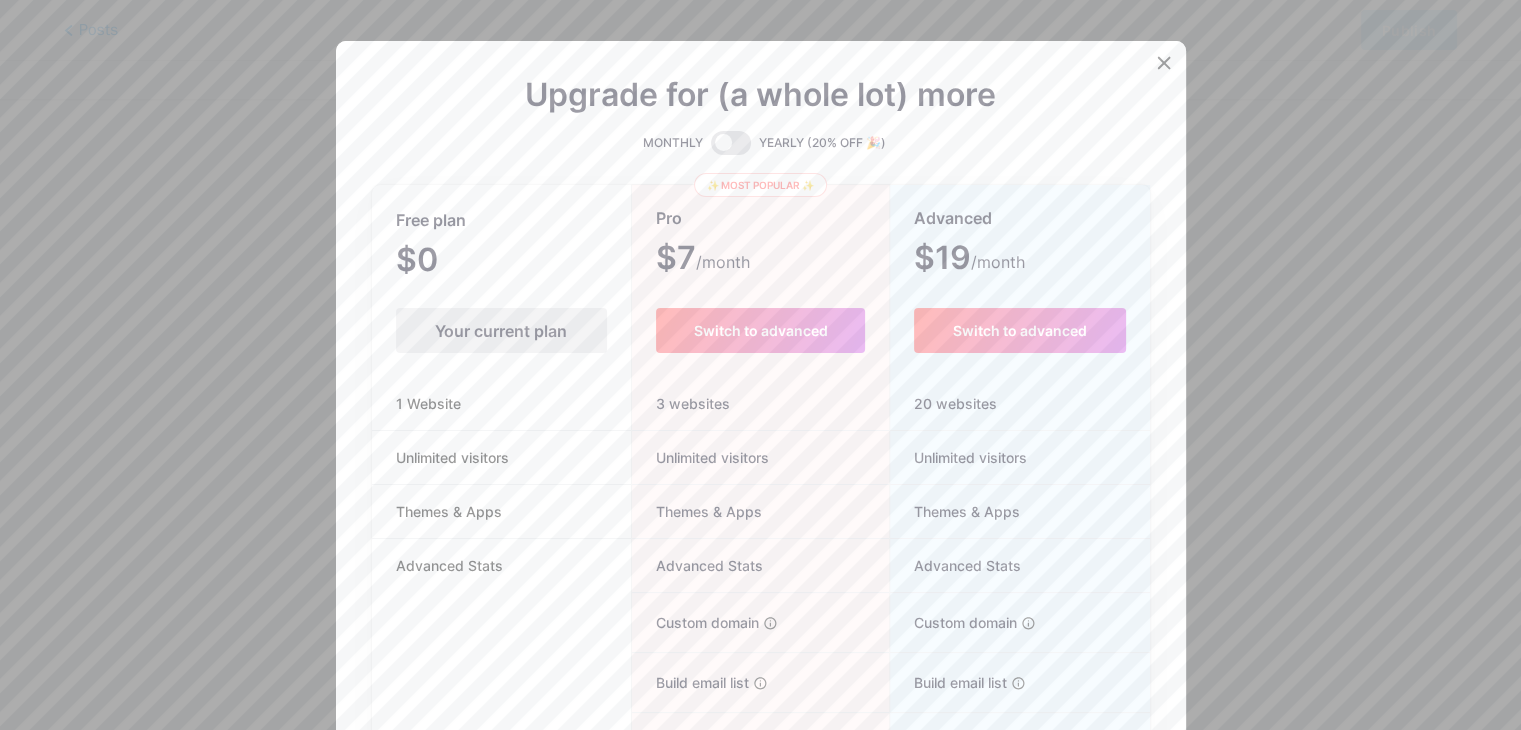 click on "Your current plan" at bounding box center (501, 330) 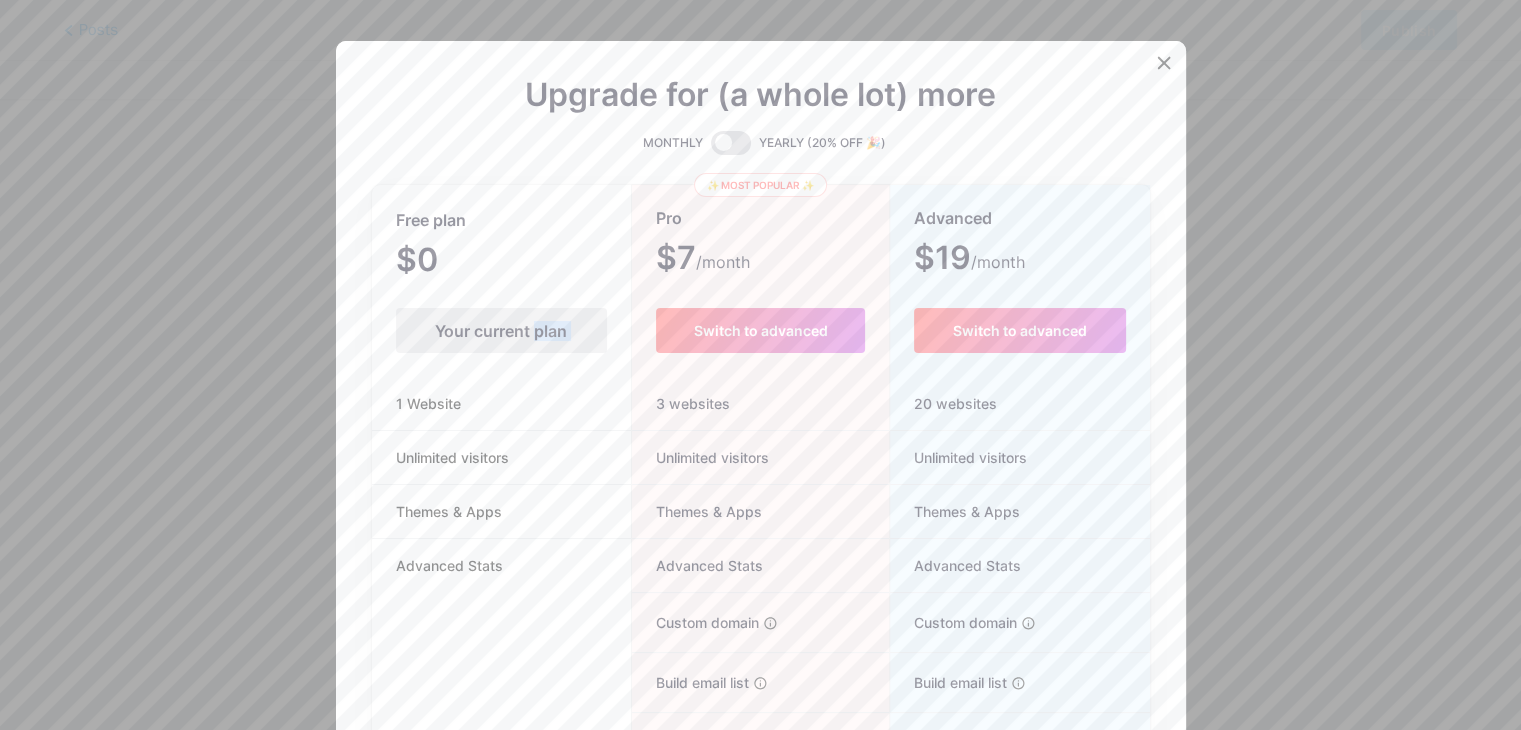 click on "Your current plan" at bounding box center [501, 330] 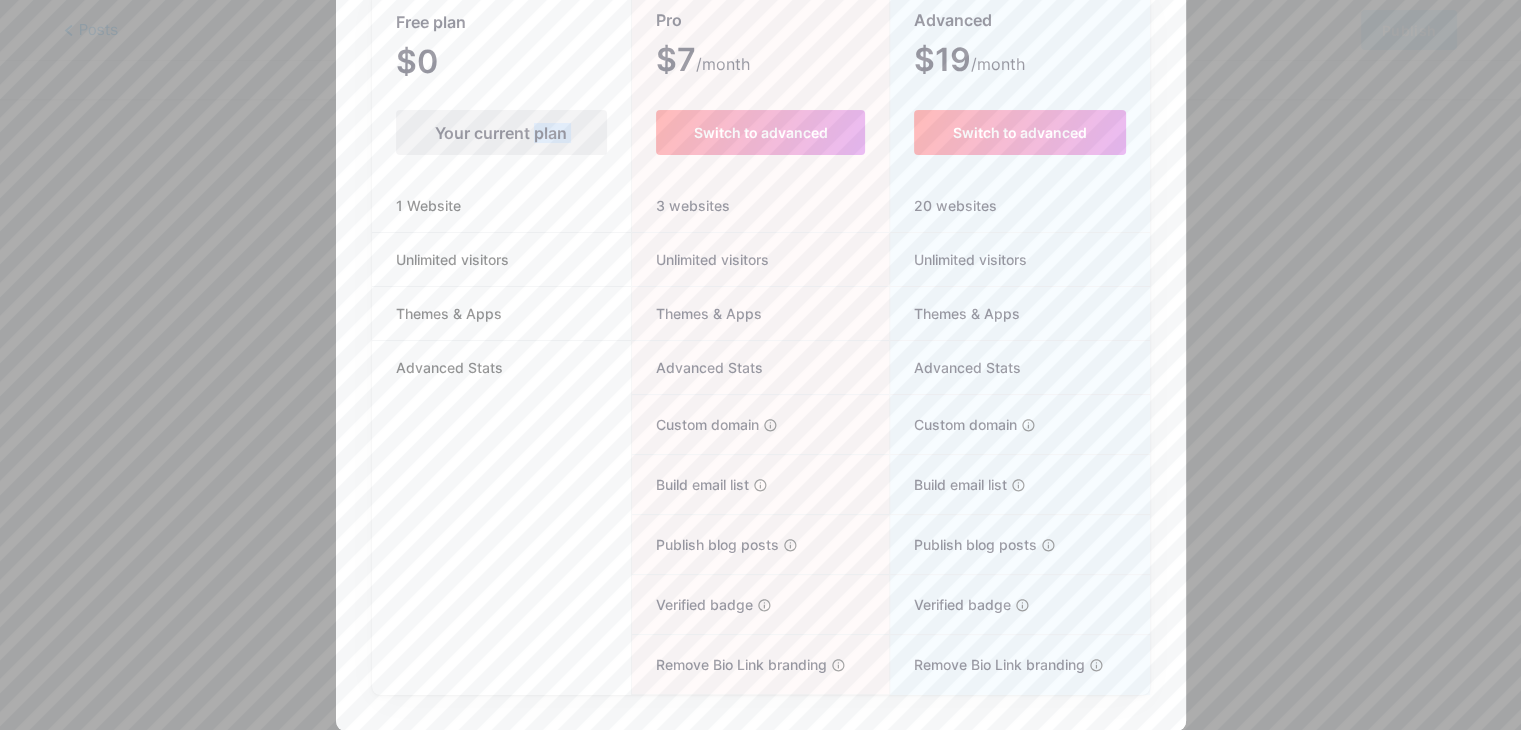 scroll, scrollTop: 50, scrollLeft: 0, axis: vertical 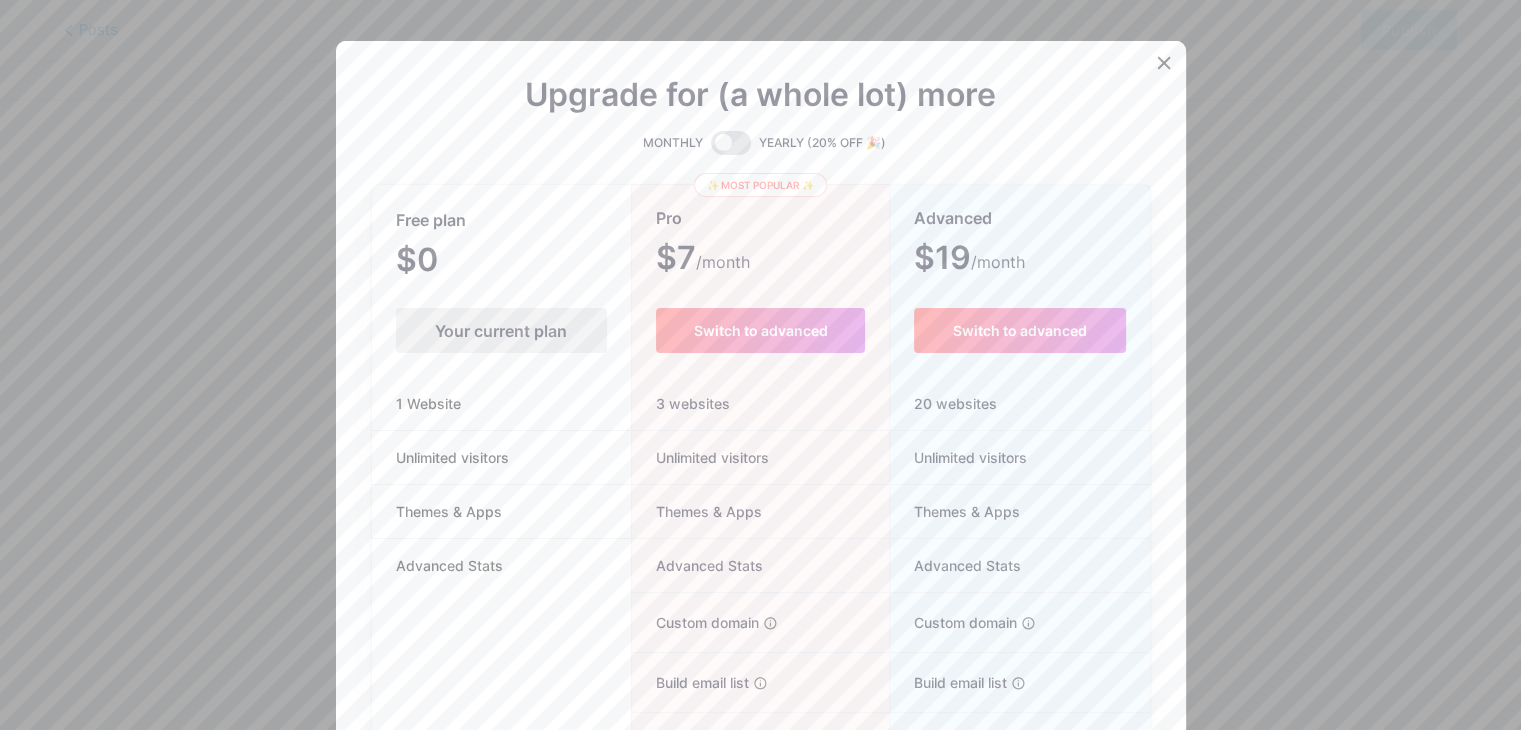click on "Upgrade for (a whole lot) more
MONTHLY
YEARLY (20% OFF 🎉)
Free plan   $0   /month
Your current plan   1 Website Unlimited visitors Themes & Apps Advanced Stats   ✨ Most popular ✨   Pro   $7   /month     Switch to advanced      3 websites
Unlimited visitors     Themes & Apps     Advanced Stats     Custom domain        Host it on your own personal domain    Build email list        Collect emails of your visitors and send them email updates    Publish blog posts        Start a blog in seconds, powered by a powerful editor    Verified badge        Add authenticity by showing a blue checkmark    Remove Bio Link branding        Remove all credits and make it fully white-label      Advanced   $19   /month     Switch to advanced      20 websites
Unlimited visitors     Themes & Apps     Advanced Stats     Custom domain        Host it on your own personal domain    Build email list         Publish blog posts" at bounding box center (761, 485) 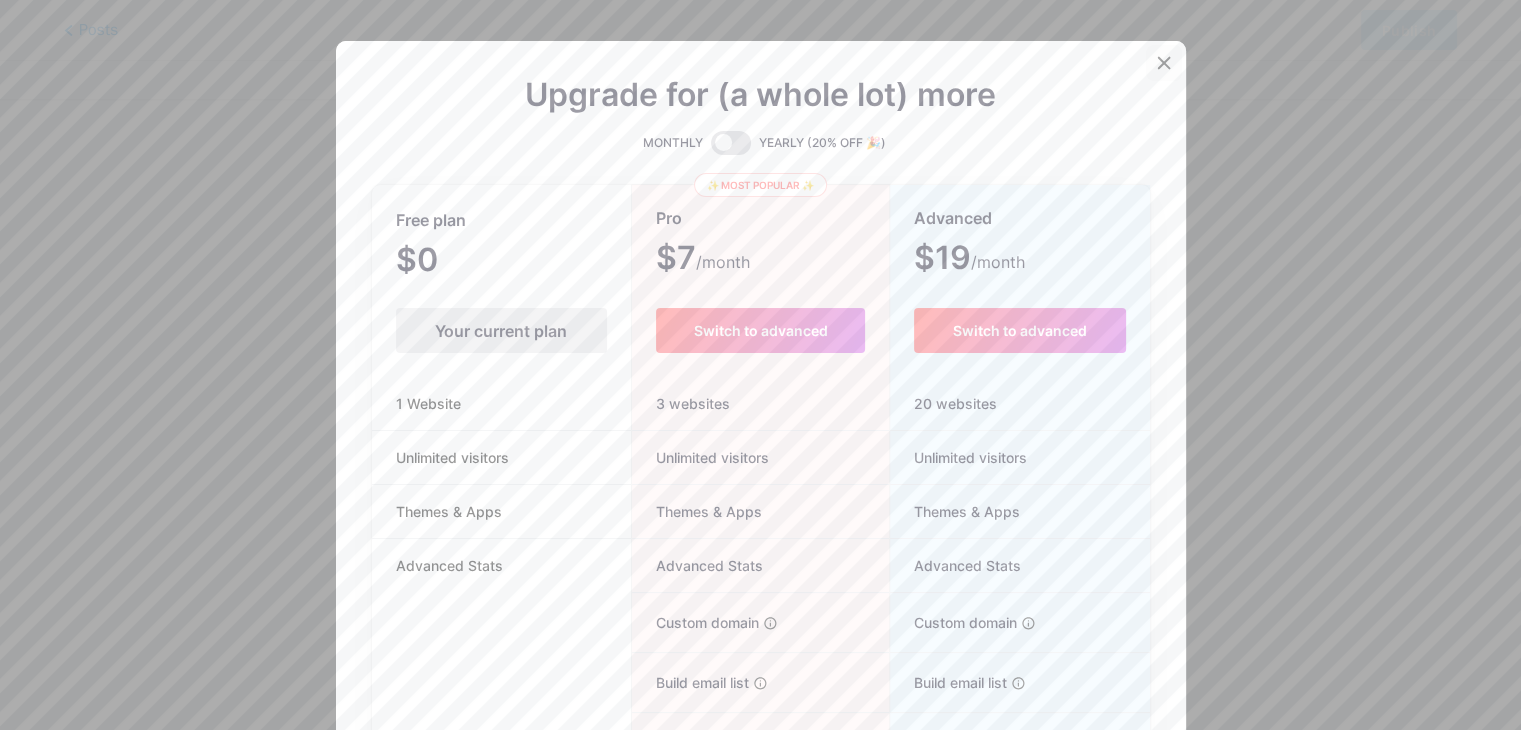 click at bounding box center [1164, 63] 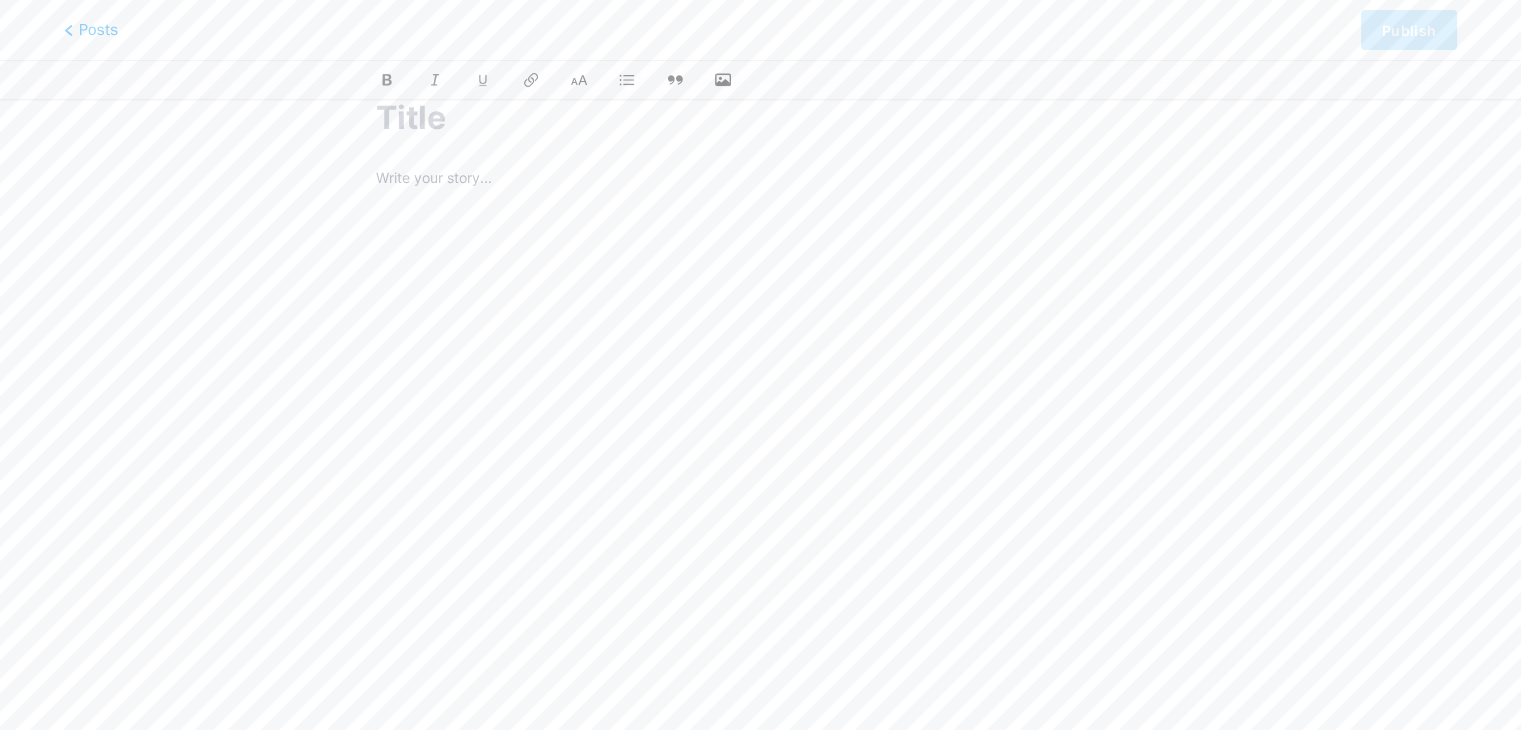 click at bounding box center (760, 118) 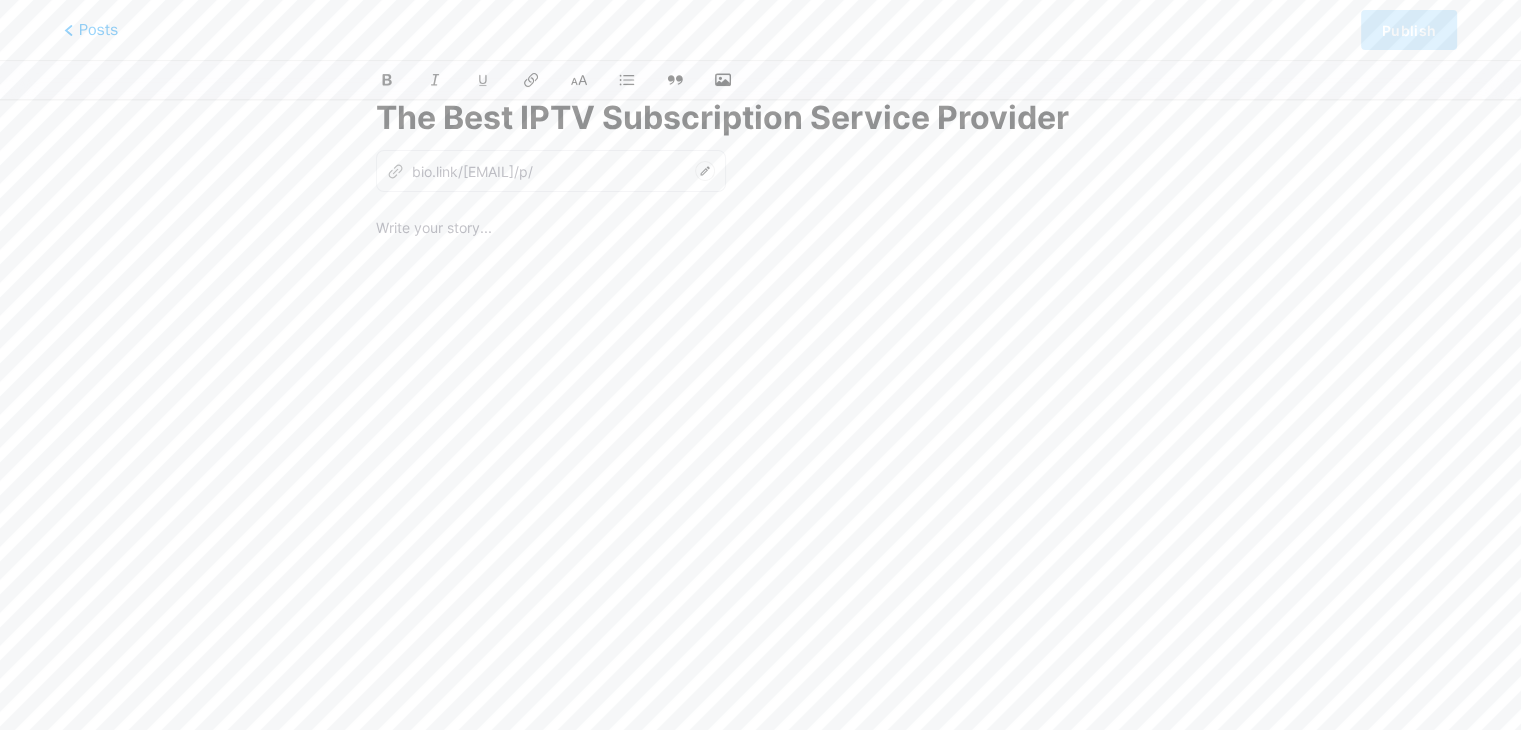 type on "the-best-iptv-subscription-service-provider" 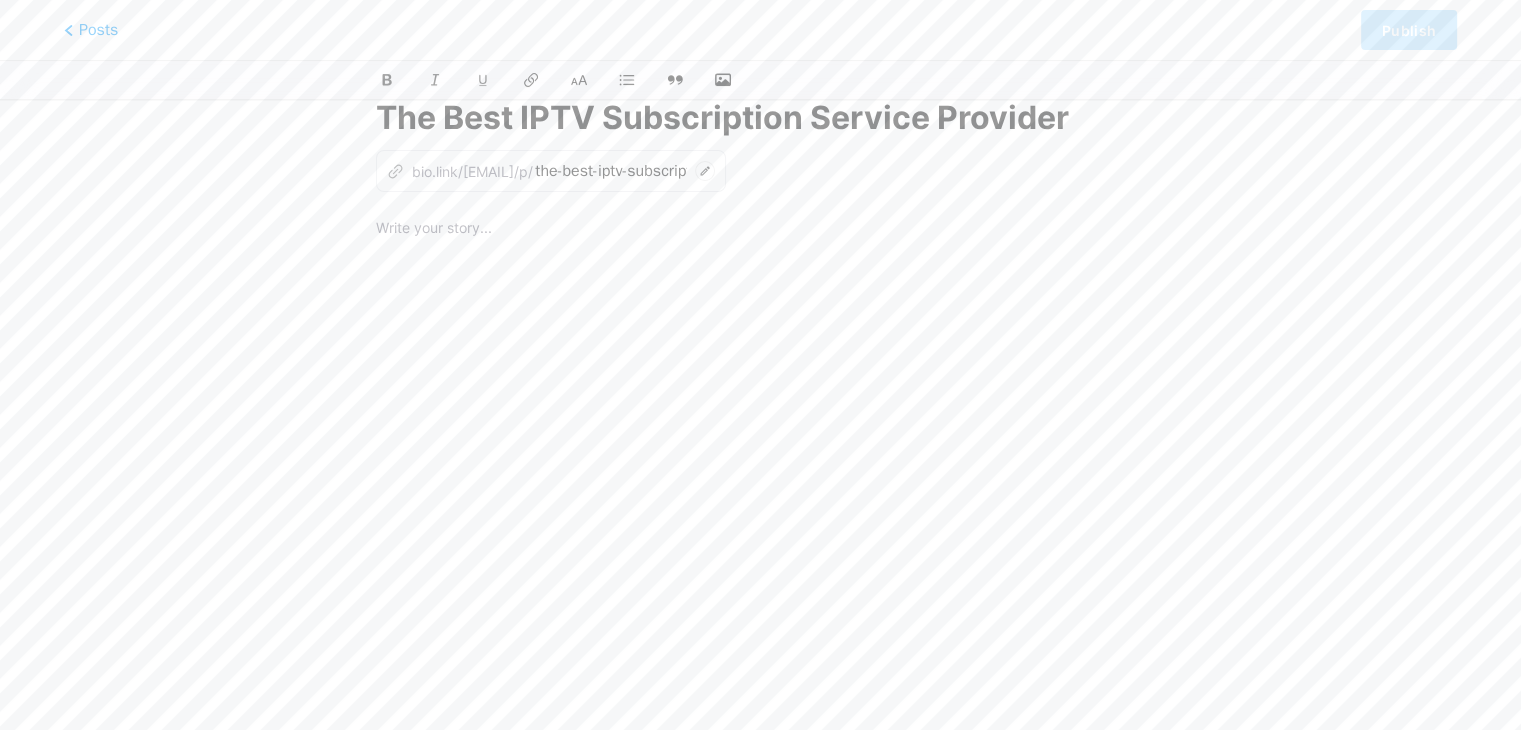type on "The Best IPTV Subscription Service Provider" 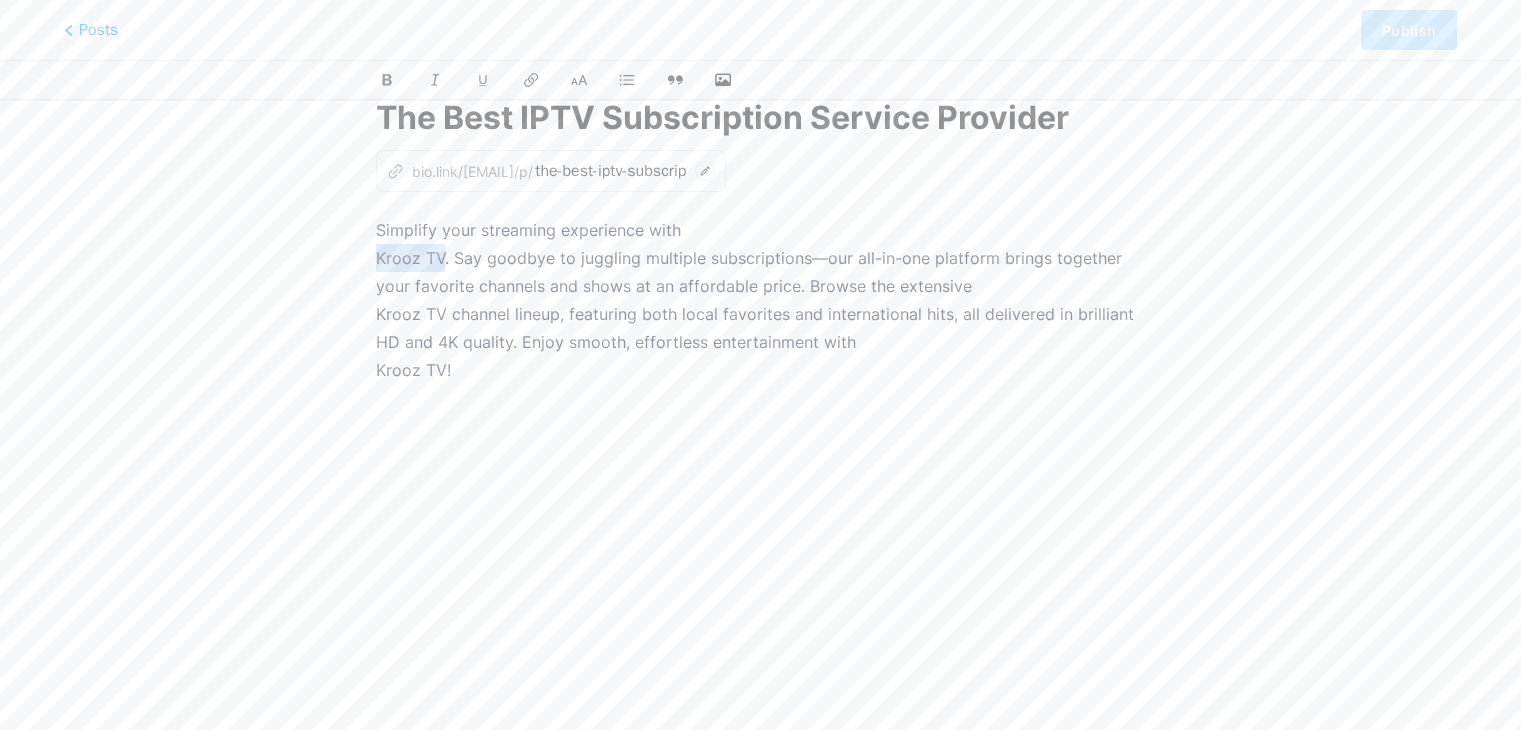 drag, startPoint x: 442, startPoint y: 256, endPoint x: 377, endPoint y: 265, distance: 65.62012 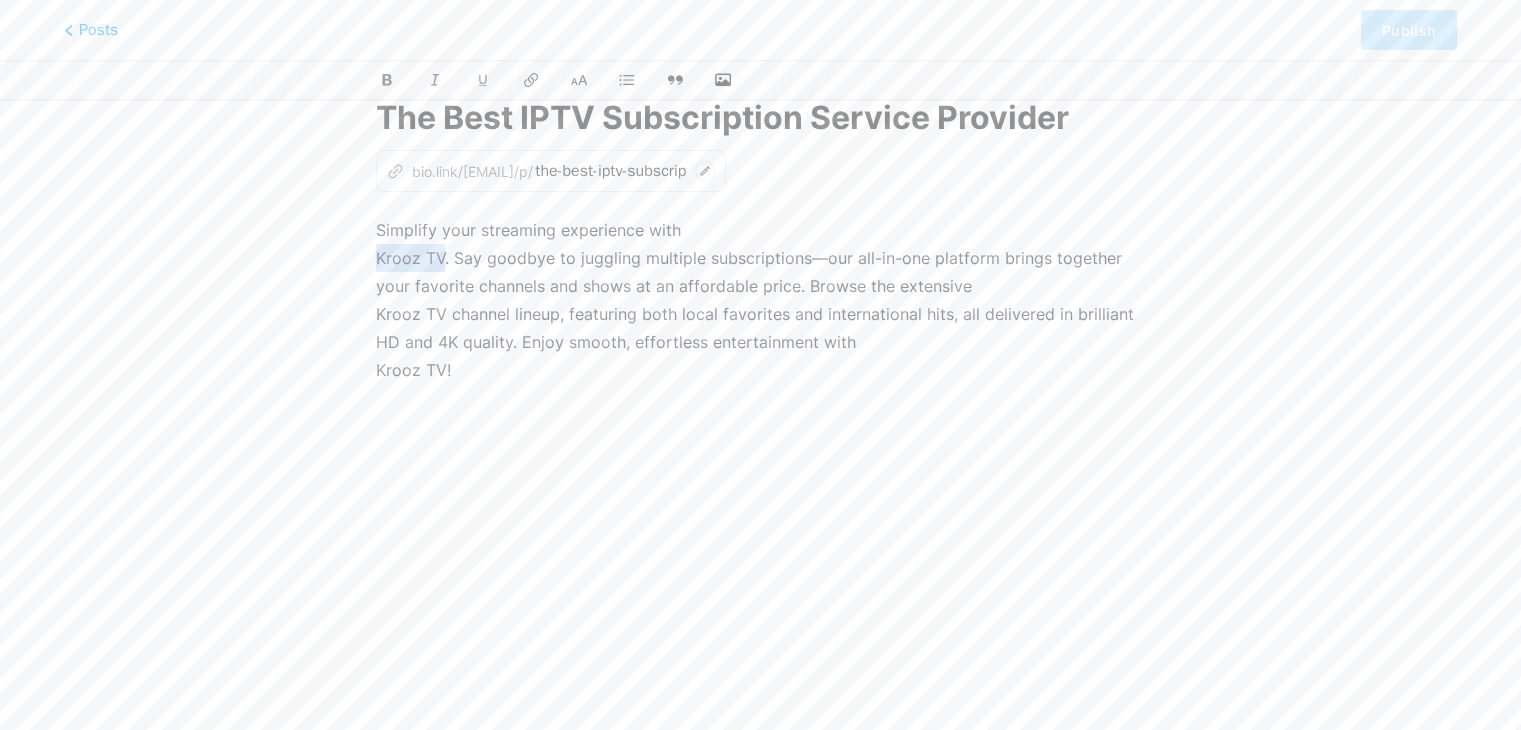click on "Simplify your streaming experience with [BRAND]. Say goodbye to juggling multiple subscriptions—our all-in-one platform brings together your favorite channels and shows at an affordable price. Browse the extensive [BRAND] channel lineup, featuring both local favorites and international hits, all delivered in brilliant HD and 4K quality. Enjoy smooth, effortless entertainment with [BRAND]!" at bounding box center (760, 300) 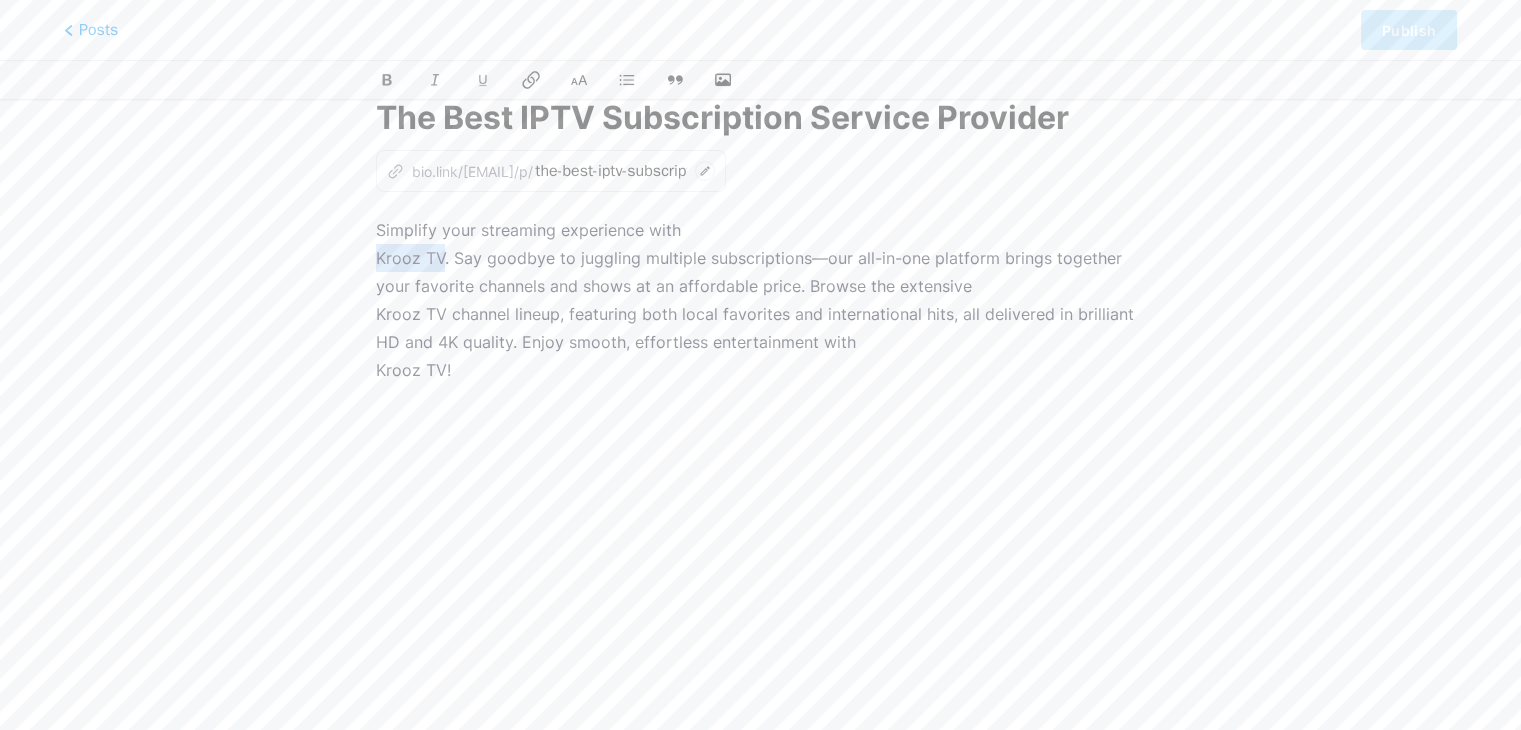 click 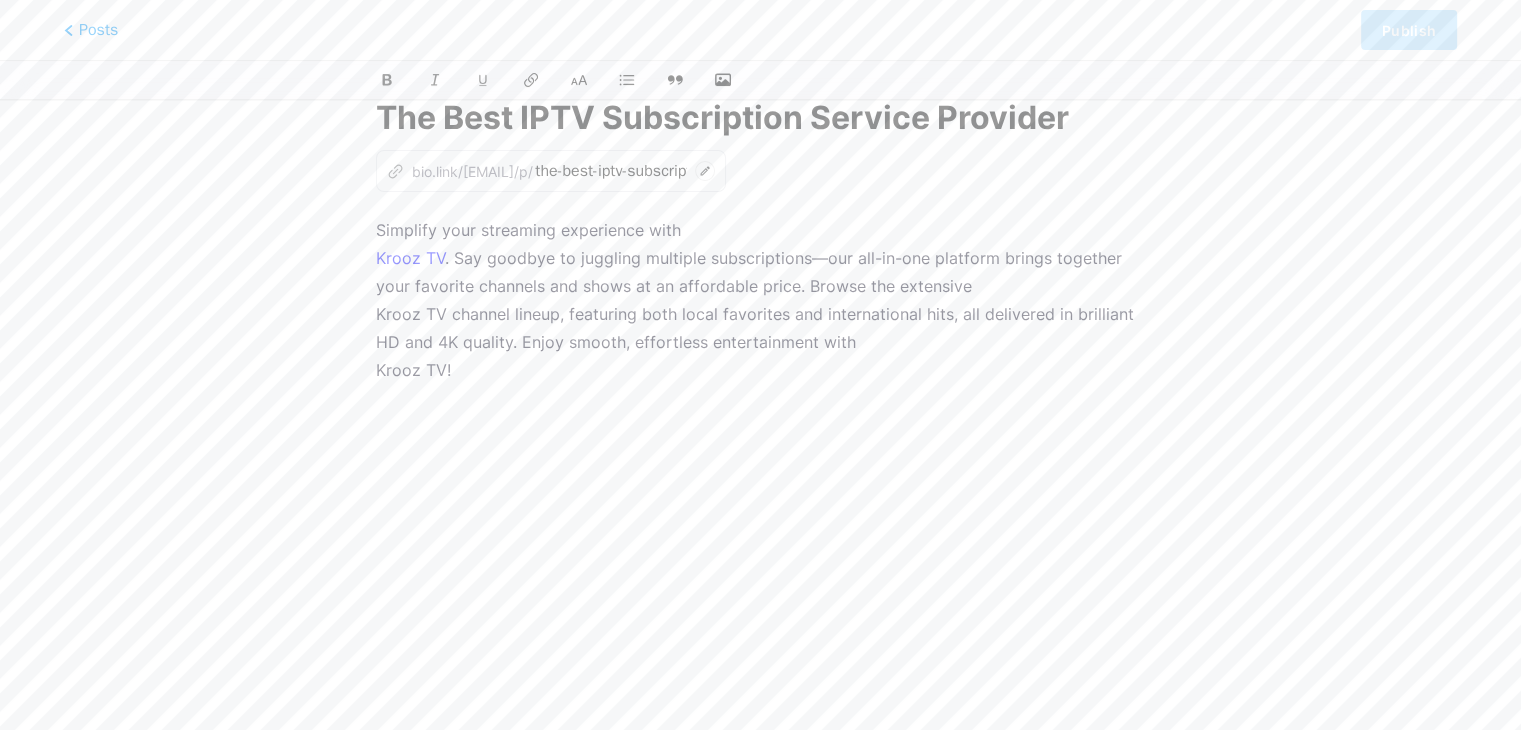 click on "Simplify your streaming experience with [BRAND] . Say goodbye to juggling multiple subscriptions—our all-in-one platform brings together your favorite channels and shows at an affordable price. Browse the extensive [BRAND] channel lineup, featuring both local favorites and international hits, all delivered in brilliant HD and 4K quality. Enjoy smooth, effortless entertainment with [BRAND]!" at bounding box center (760, 300) 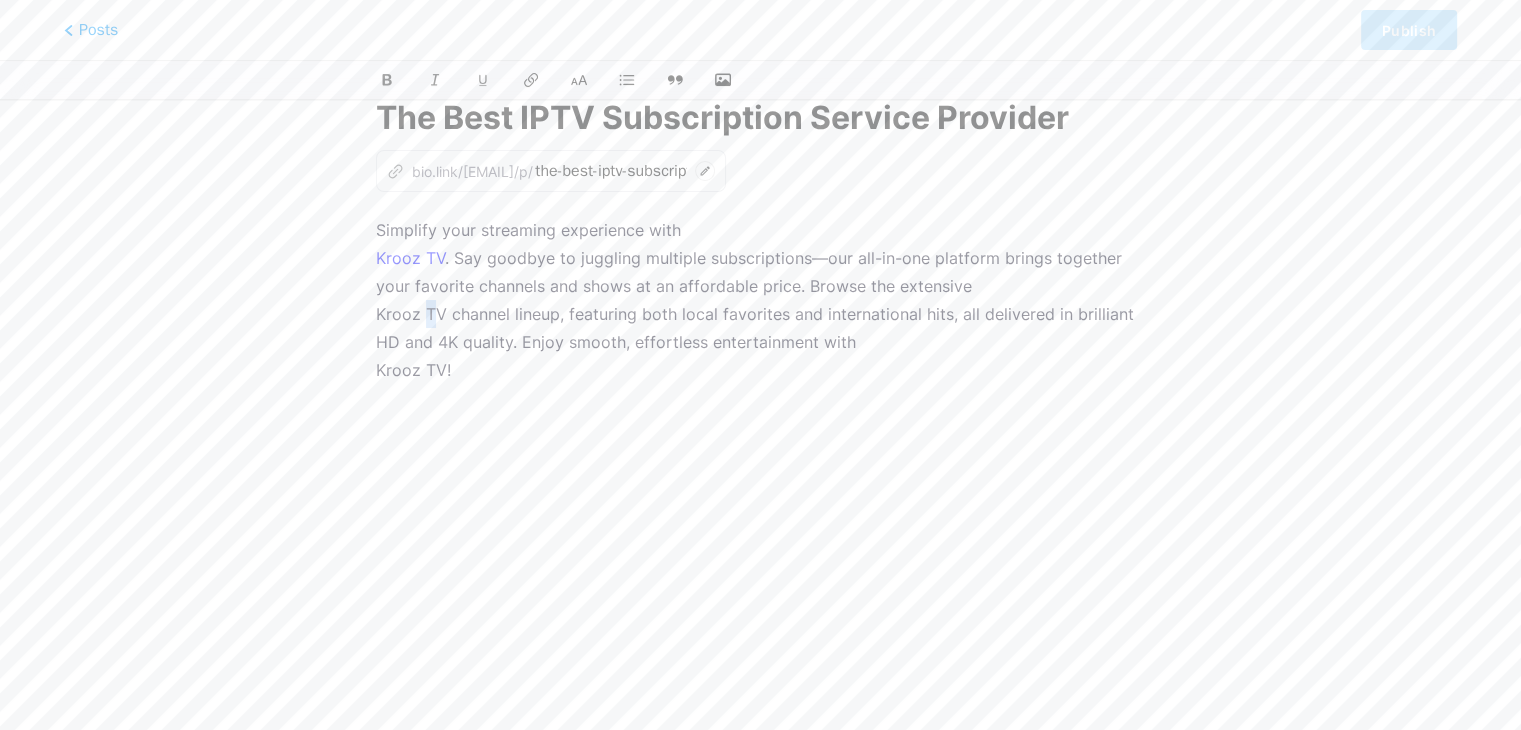 drag, startPoint x: 440, startPoint y: 310, endPoint x: 426, endPoint y: 313, distance: 14.3178215 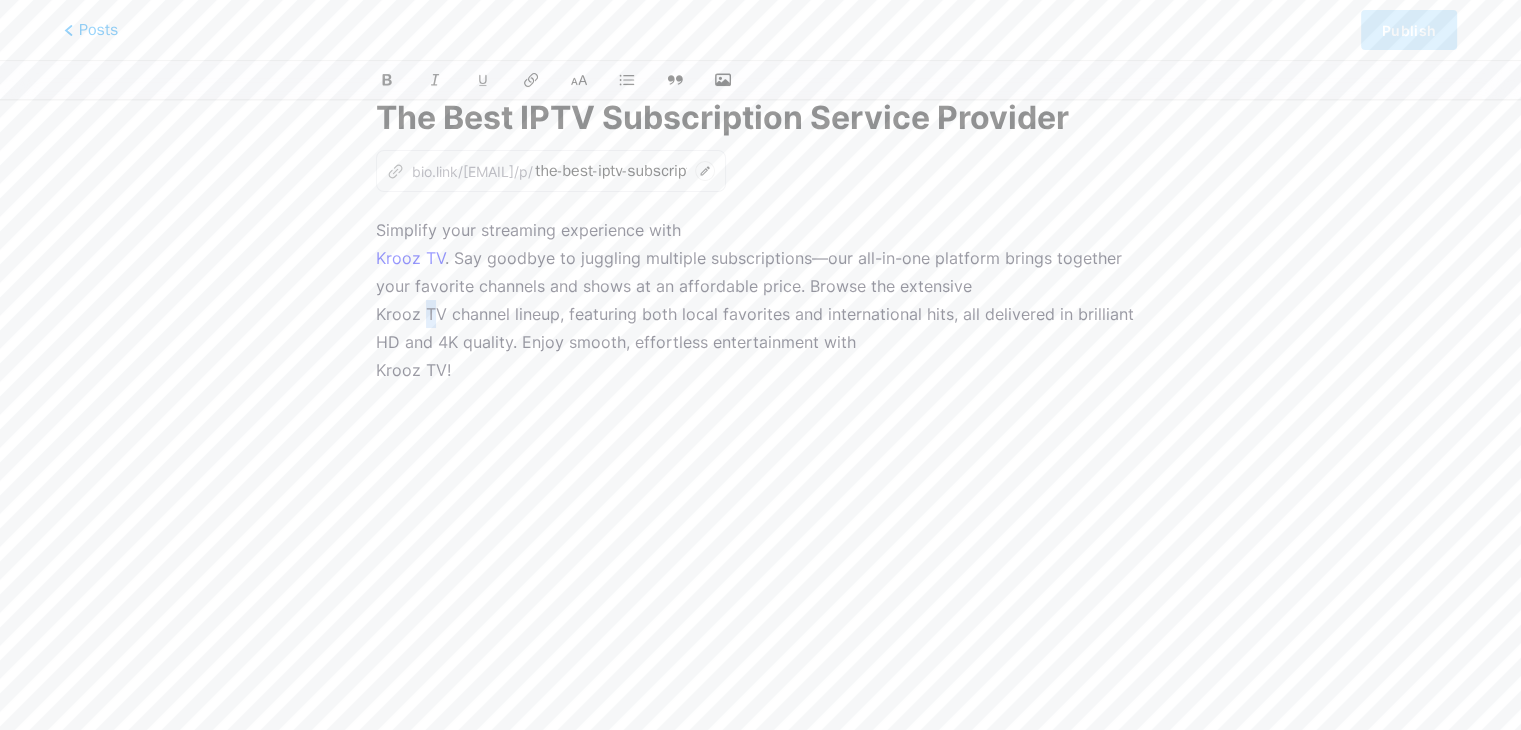 click on "Simplify your streaming experience with [BRAND] . Say goodbye to juggling multiple subscriptions—our all-in-one platform brings together your favorite channels and shows at an affordable price. Browse the extensive [BRAND] channel lineup, featuring both local favorites and international hits, all delivered in brilliant HD and 4K quality. Enjoy smooth, effortless entertainment with [BRAND]!" at bounding box center [760, 300] 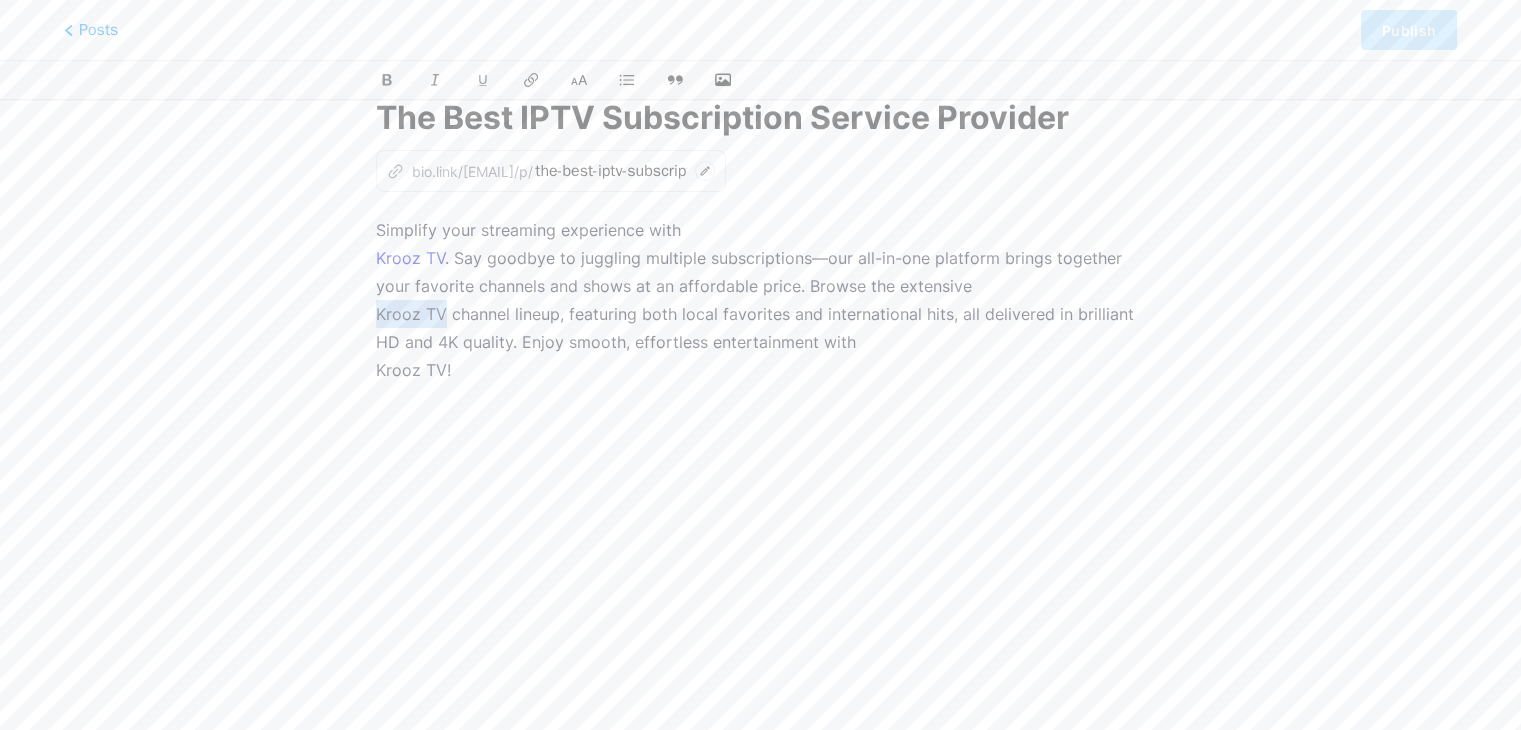 drag, startPoint x: 447, startPoint y: 309, endPoint x: 296, endPoint y: 318, distance: 151.26797 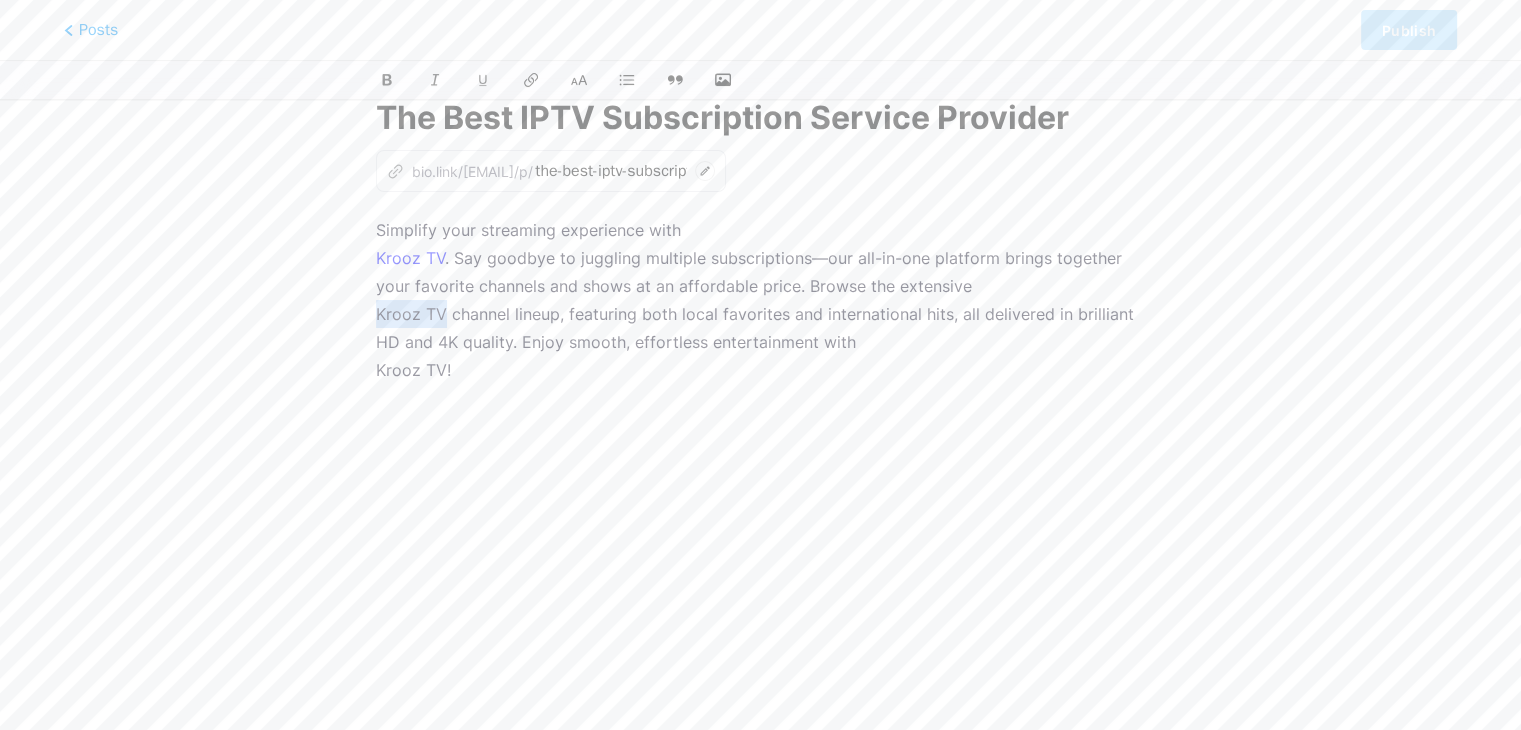 click on "This feature is only available for Pro
users.       Try Pro for free
Posts     Publish                         The Best IPTV Subscription Service Provider         z
bio.link/[EMAIL]/p/
the-best-iptv-subscription-service             Simplify your streaming experience with Krooz TV . Say goodbye to juggling multiple subscriptions—our all-in-one platform brings together your favorite channels and shows at an affordable price. Browse the extensive Krooz TV channel lineup, featuring both local favorites and international hits, all delivered in brilliant HD and 4K quality. Enjoy smooth, effortless entertainment with Krooz TV!" at bounding box center (760, 409) 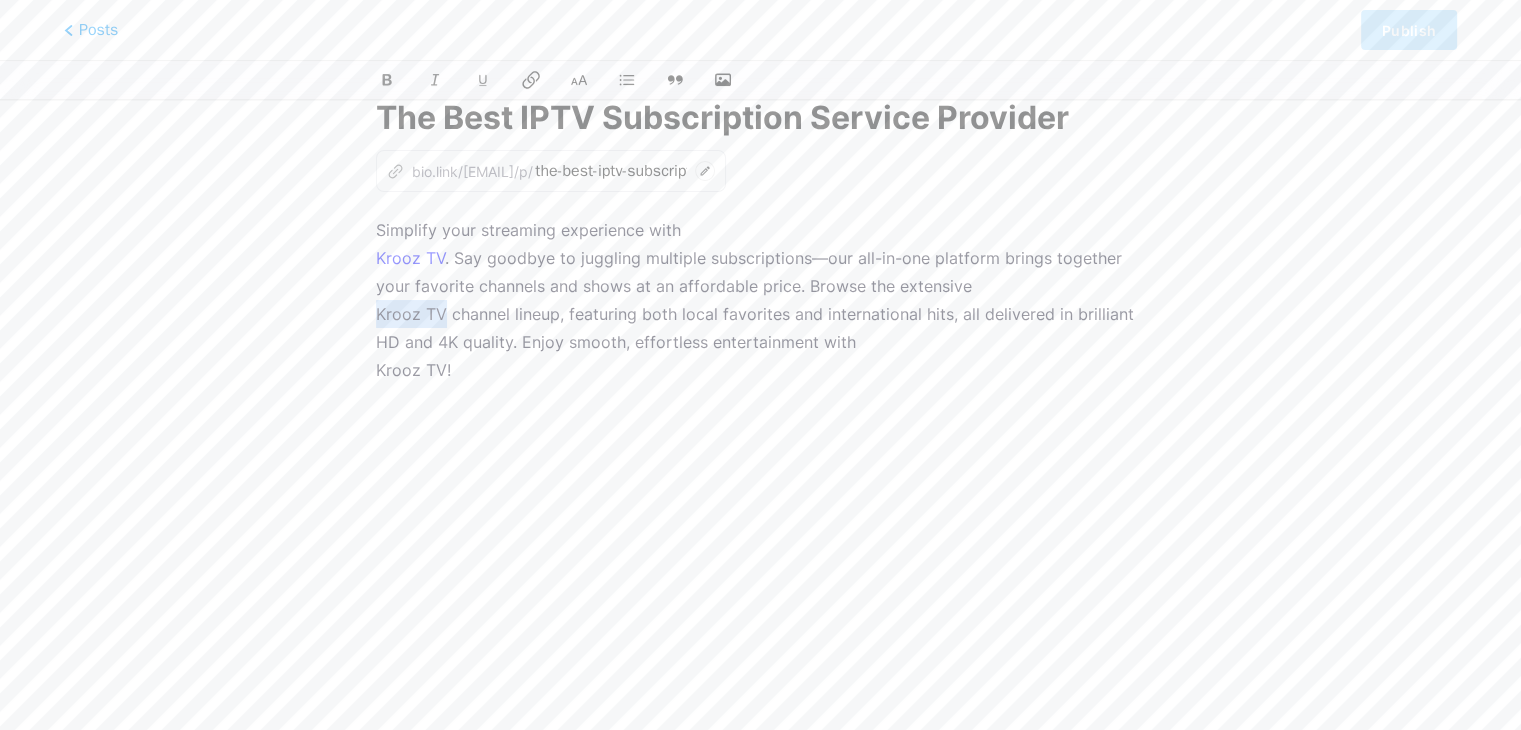 type 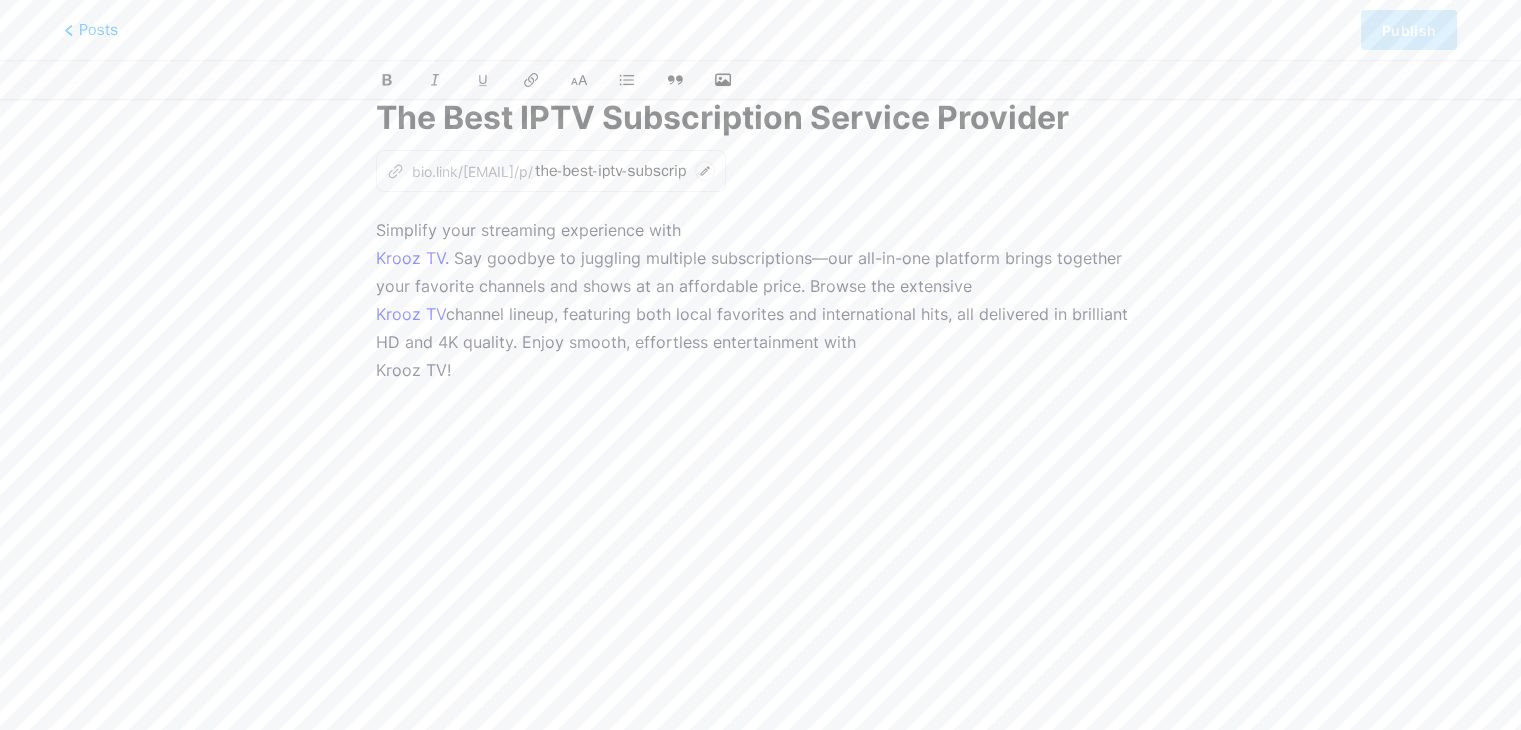click on "Simplify your streaming experience with [BRAND] . Say goodbye to juggling multiple subscriptions—our all-in-one platform brings together your favorite channels and shows at an affordable price. Browse the extensive [BRAND]  channel lineup, featuring both local favorites and international hits, all delivered in brilliant HD and 4K quality. Enjoy smooth, effortless entertainment with [BRAND]!" at bounding box center (760, 466) 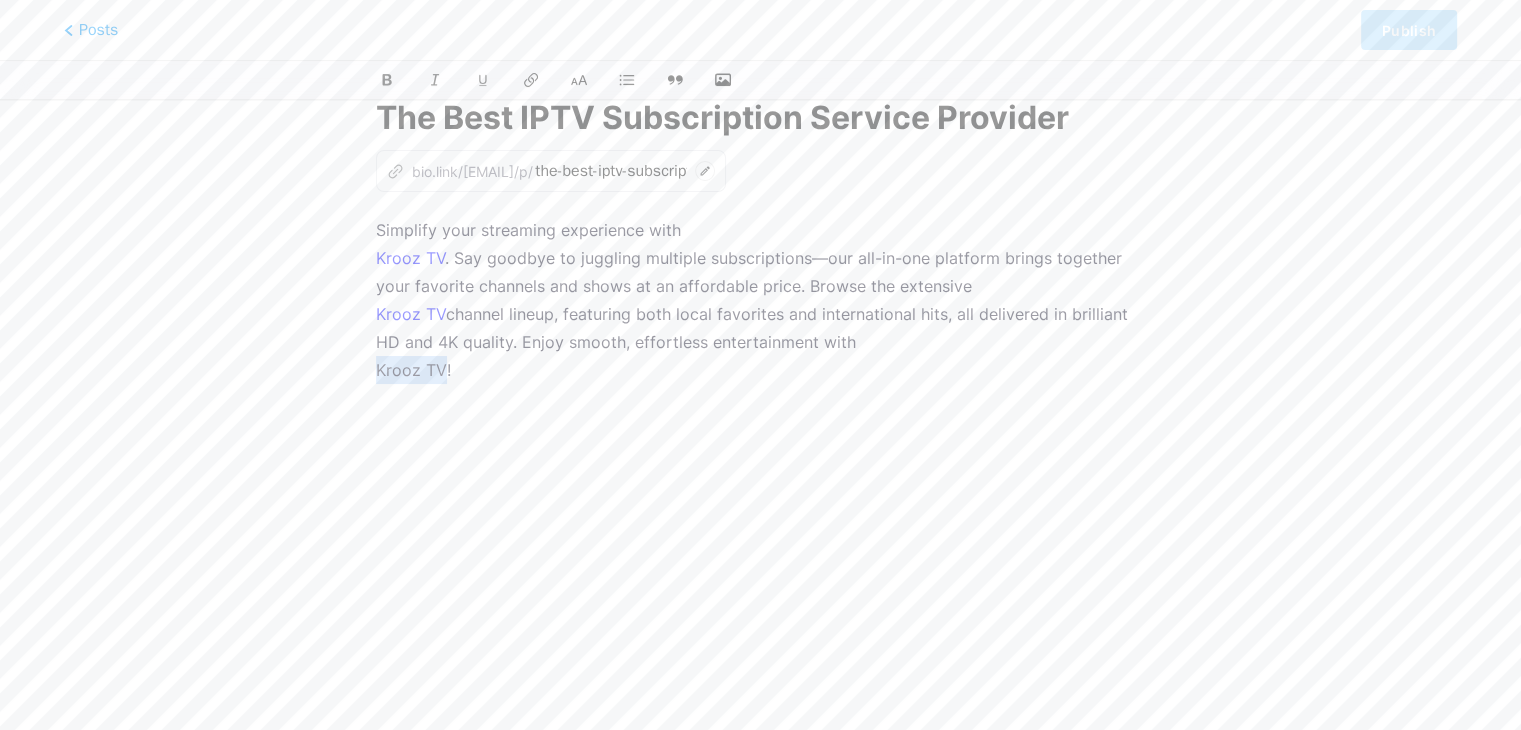 drag, startPoint x: 445, startPoint y: 373, endPoint x: 336, endPoint y: 389, distance: 110.16805 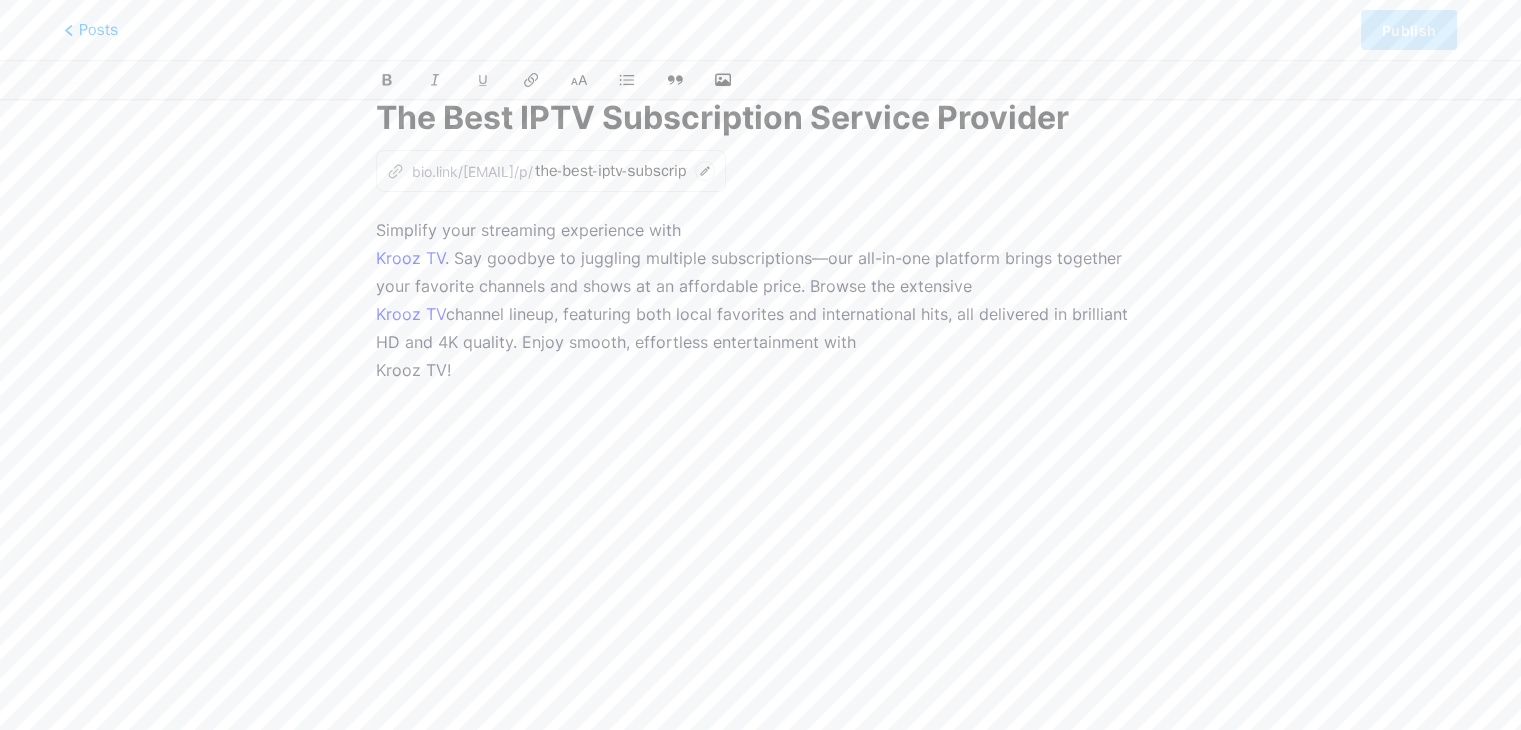 click at bounding box center (760, 80) 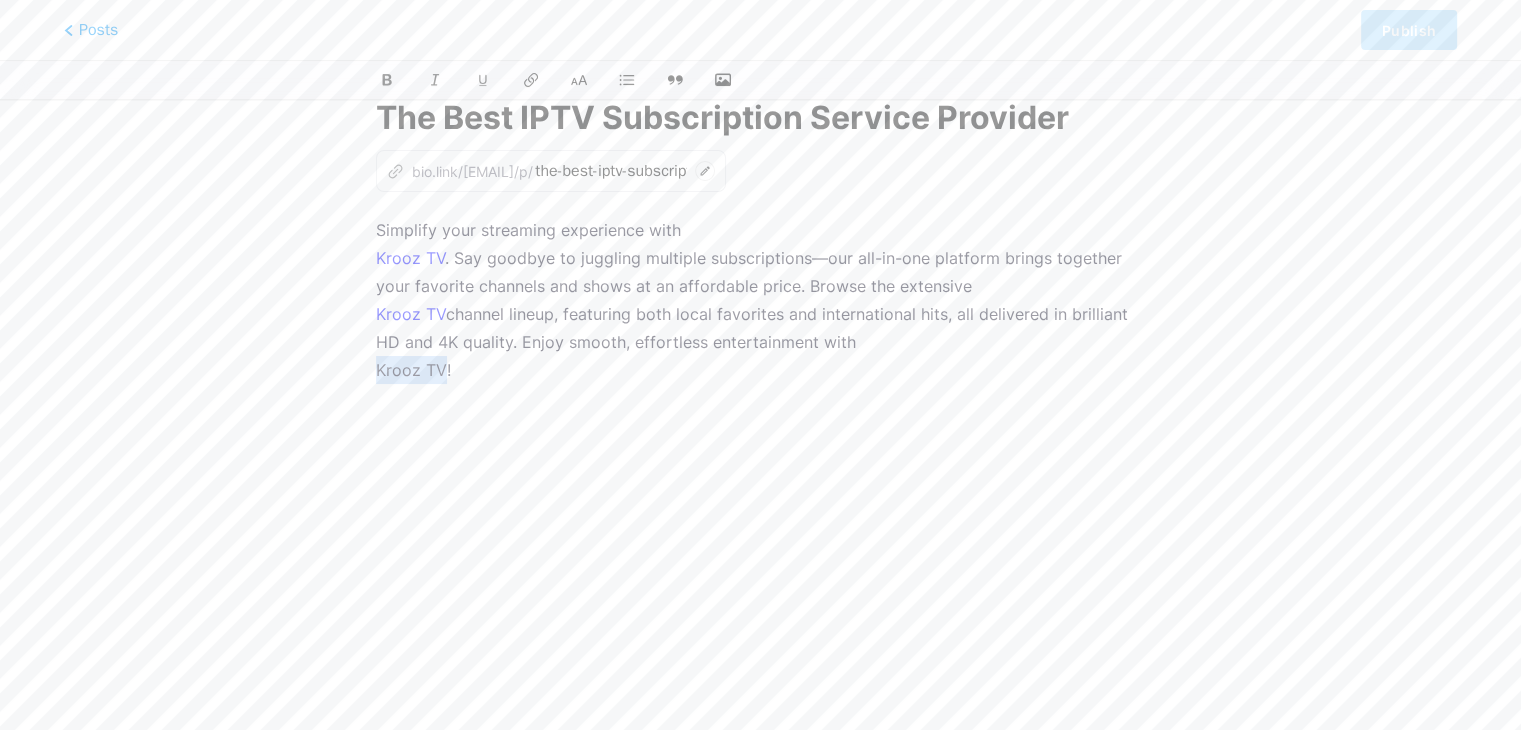 drag, startPoint x: 442, startPoint y: 366, endPoint x: 315, endPoint y: 397, distance: 130.72873 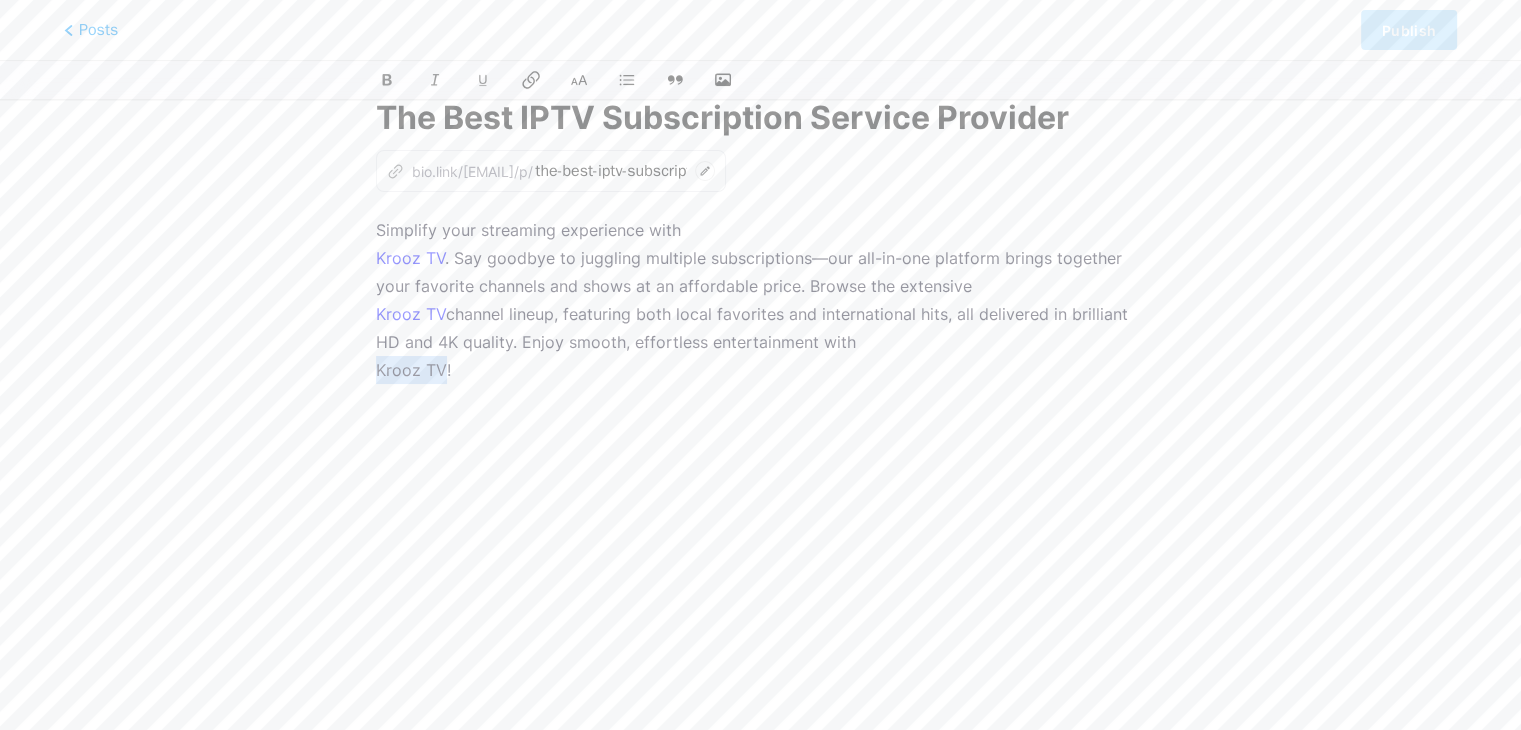 click at bounding box center [531, 80] 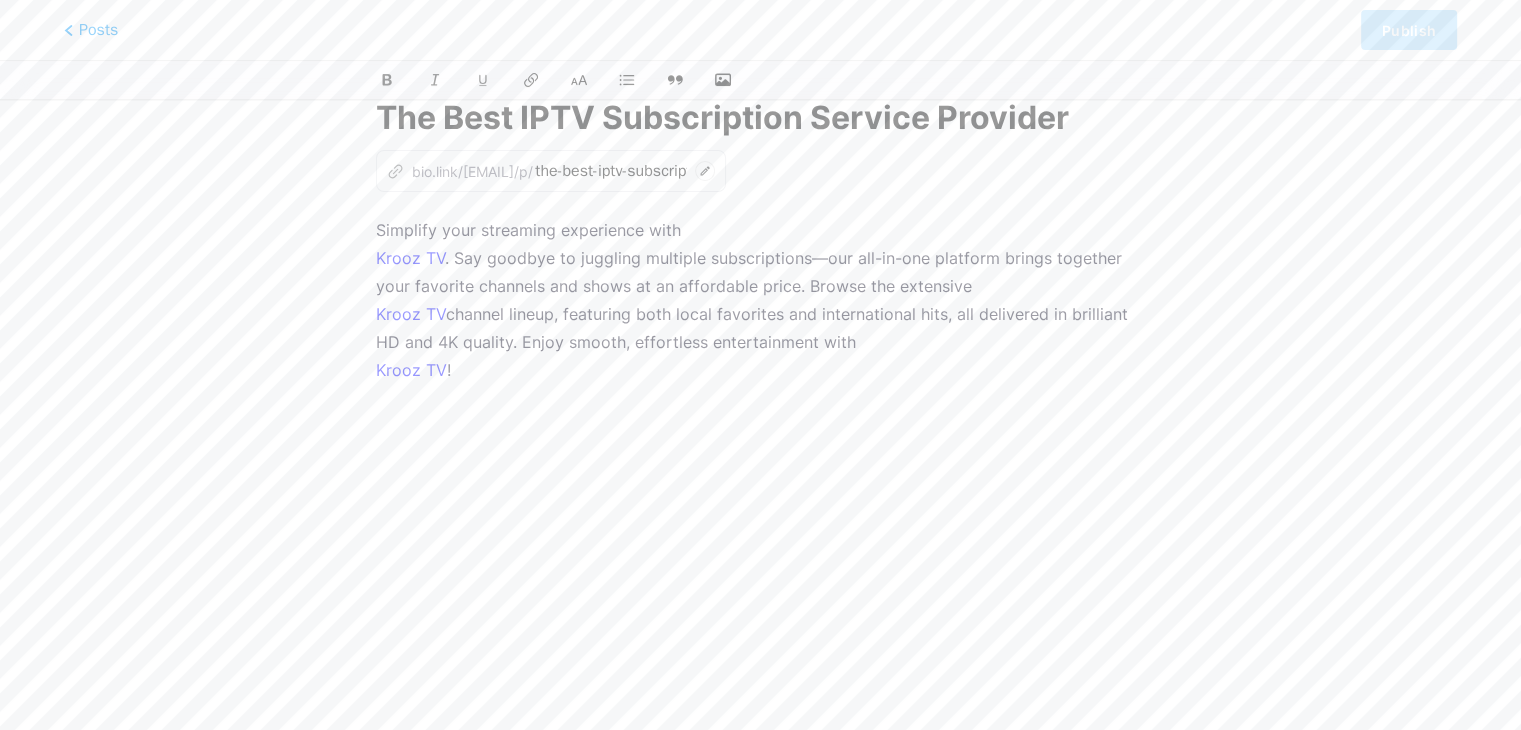 click on "Simplify your streaming experience with Krooz TV . Say goodbye to juggling multiple subscriptions—our all-in-one platform brings together your favorite channels and shows at an affordable price. Browse the extensive Krooz TV  channel lineup, featuring both local favorites and international hits, all delivered in brilliant HD and 4K quality. Enjoy smooth, effortless entertainment with Krooz TV !" at bounding box center [760, 466] 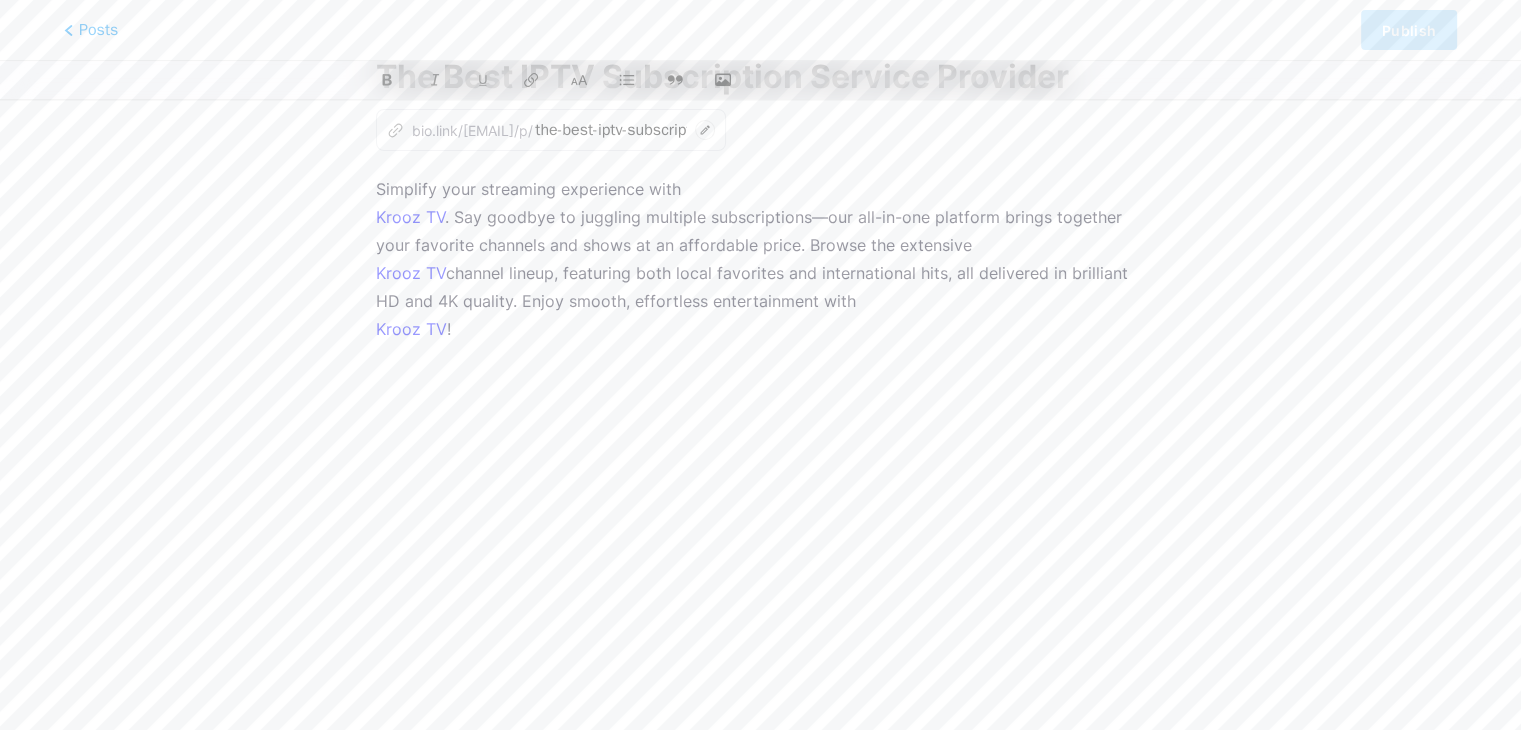 scroll, scrollTop: 0, scrollLeft: 0, axis: both 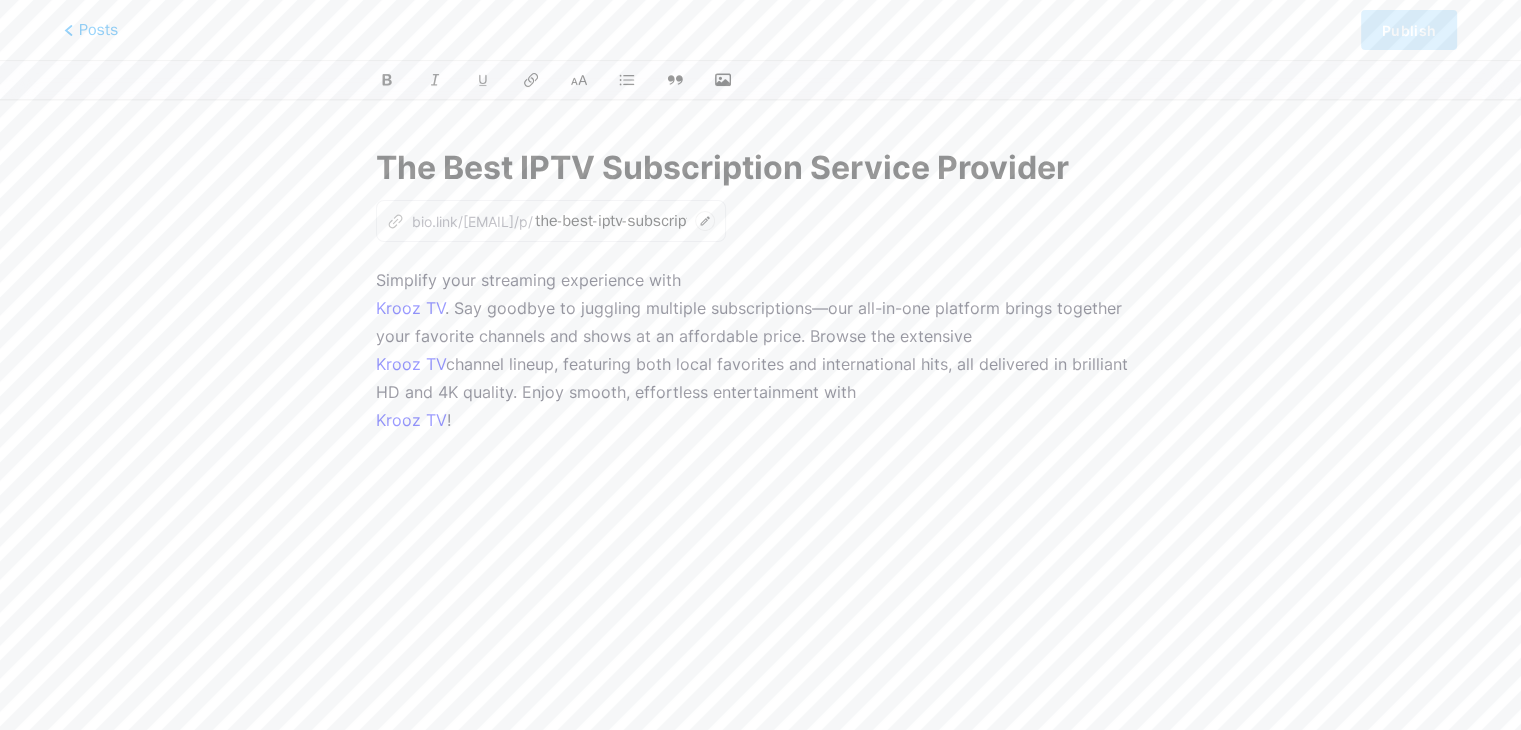 click on "z
bio.link/[EMAIL]/p/" at bounding box center [460, 221] 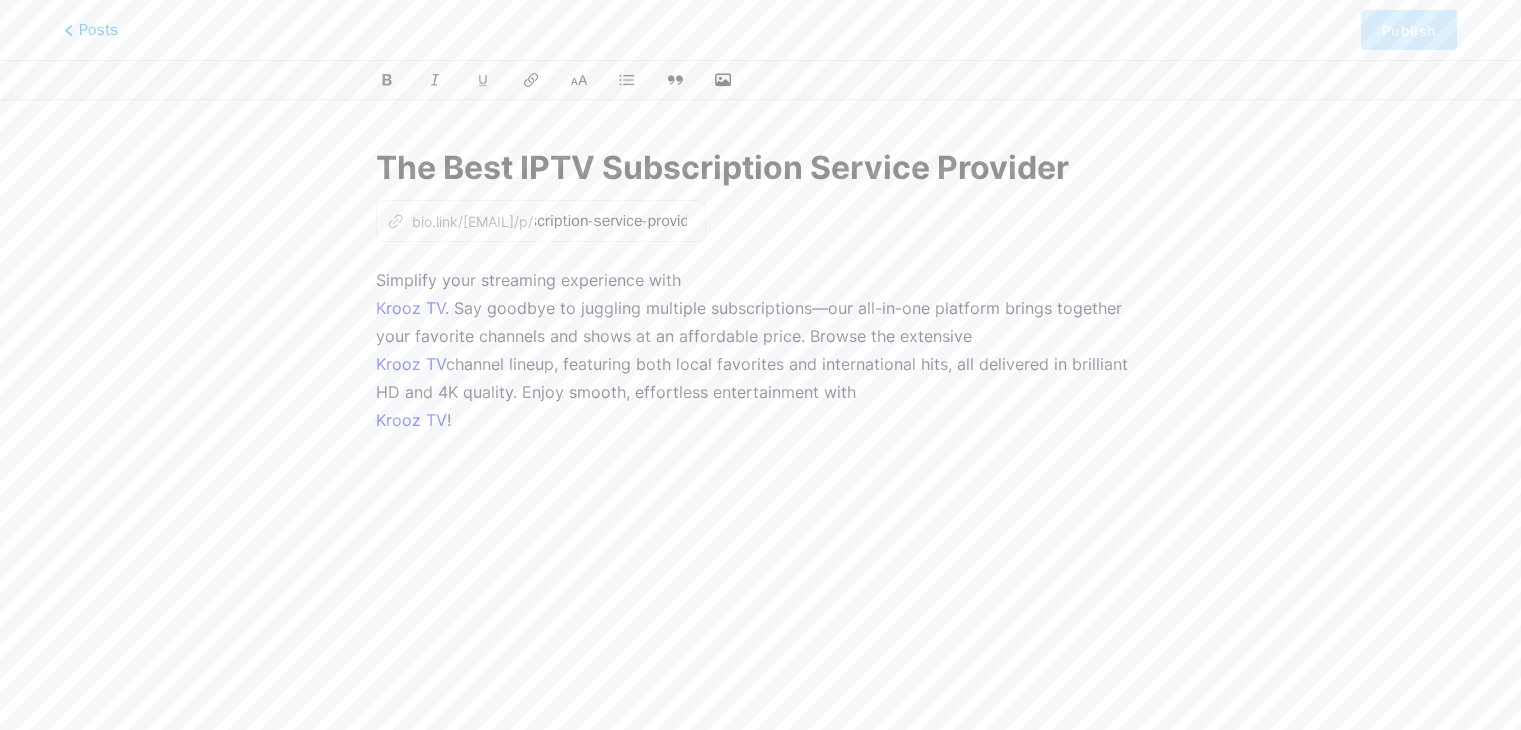 scroll, scrollTop: 0, scrollLeft: 0, axis: both 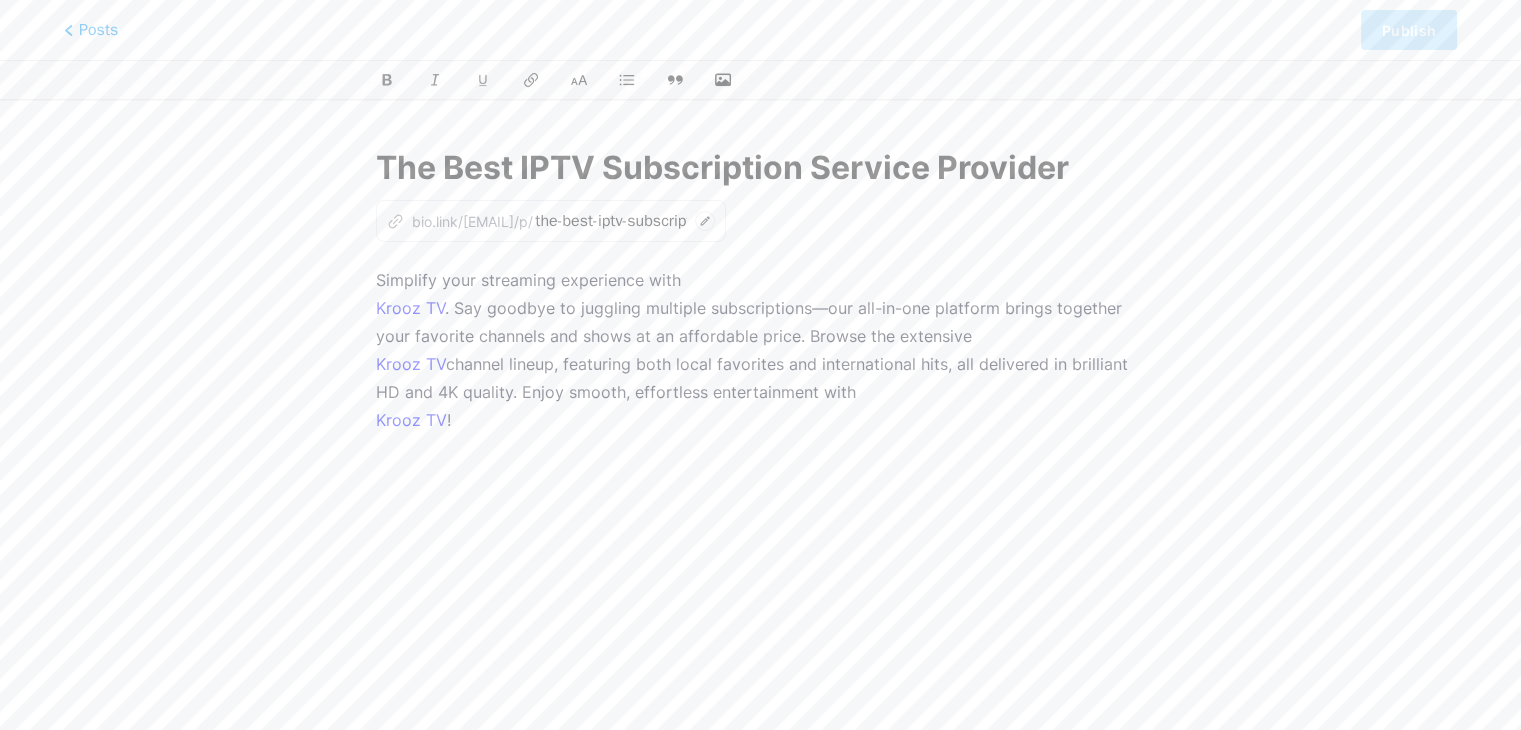 click on "z
bio.link/[EMAIL]/p/
the-best-iptv-subscription-service-provider" at bounding box center (760, 221) 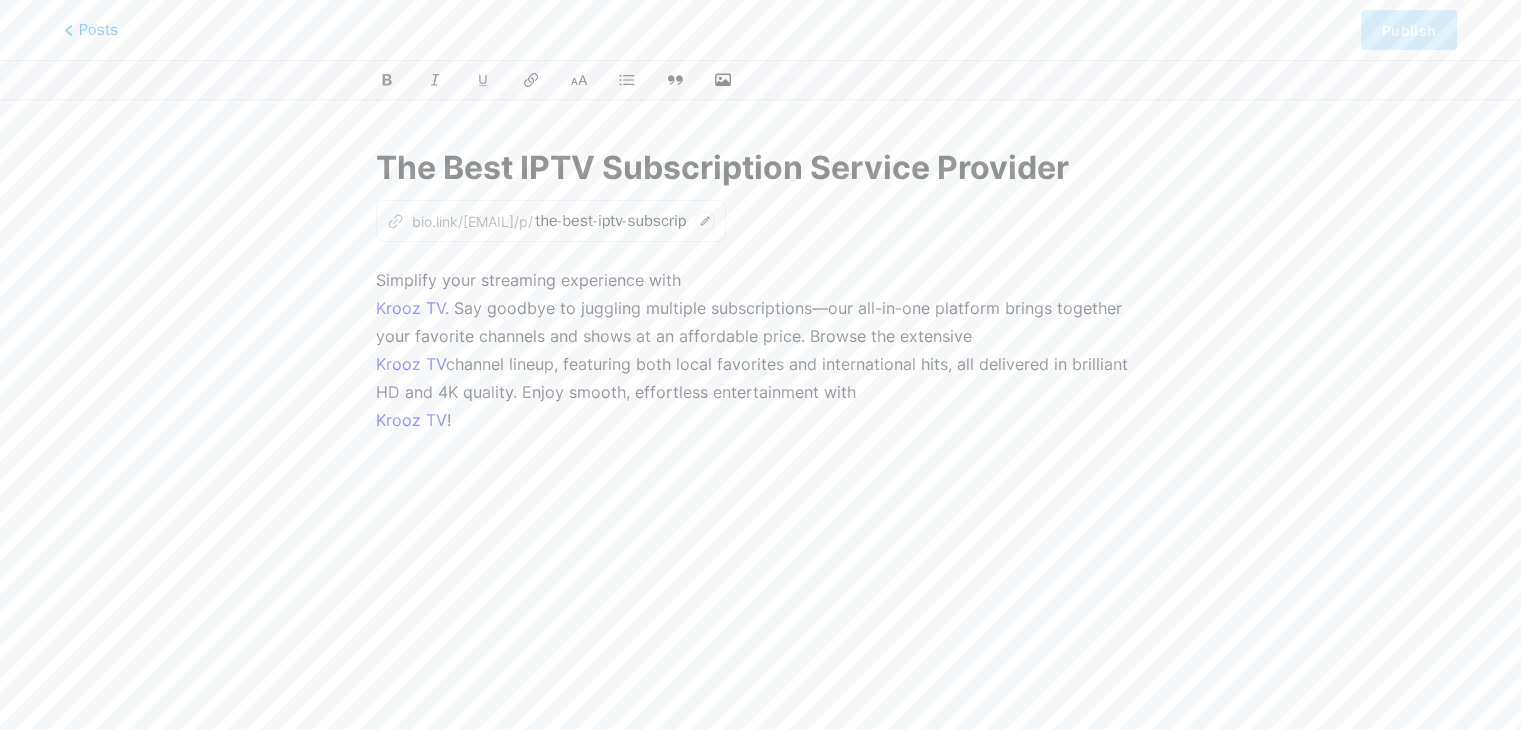 click 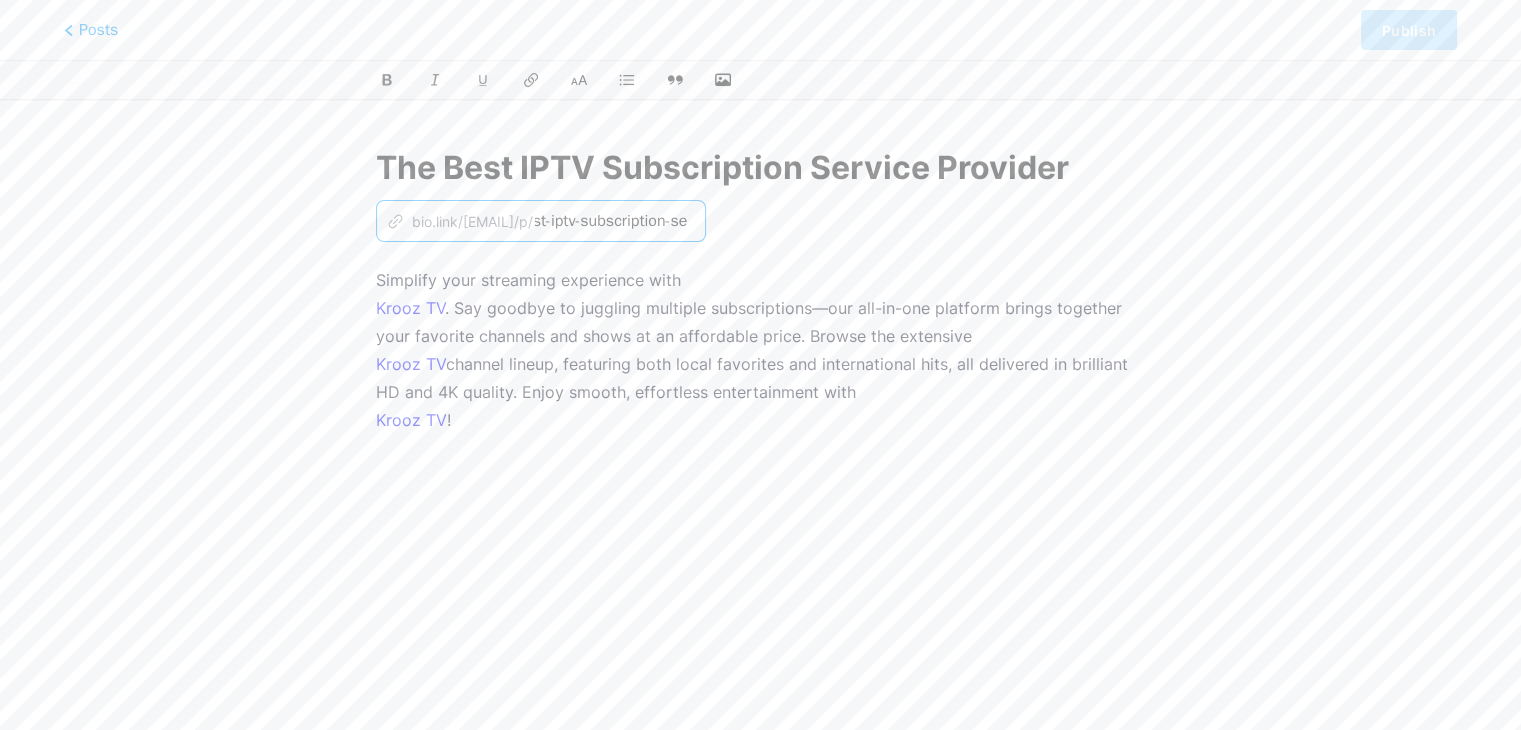 scroll, scrollTop: 0, scrollLeft: 0, axis: both 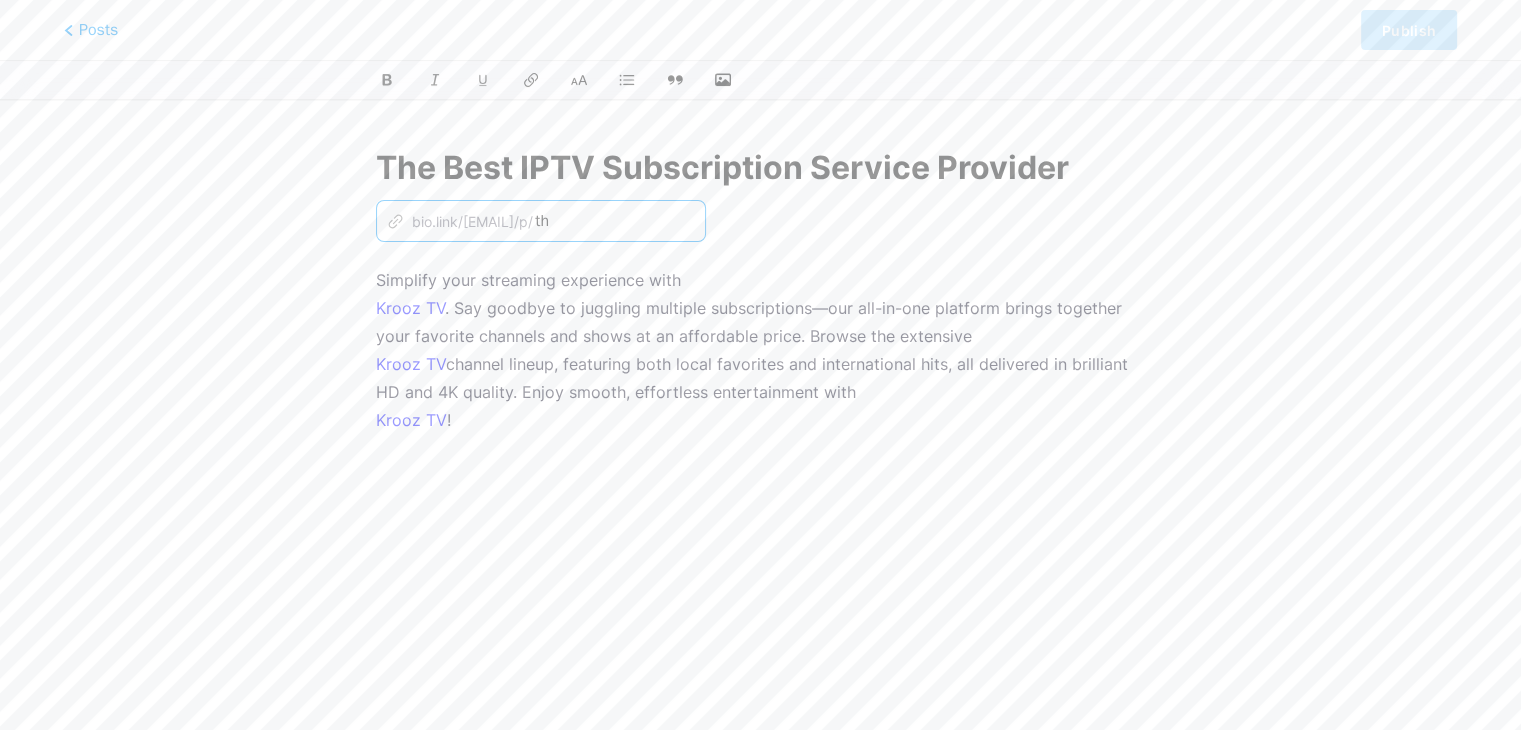 type on "t" 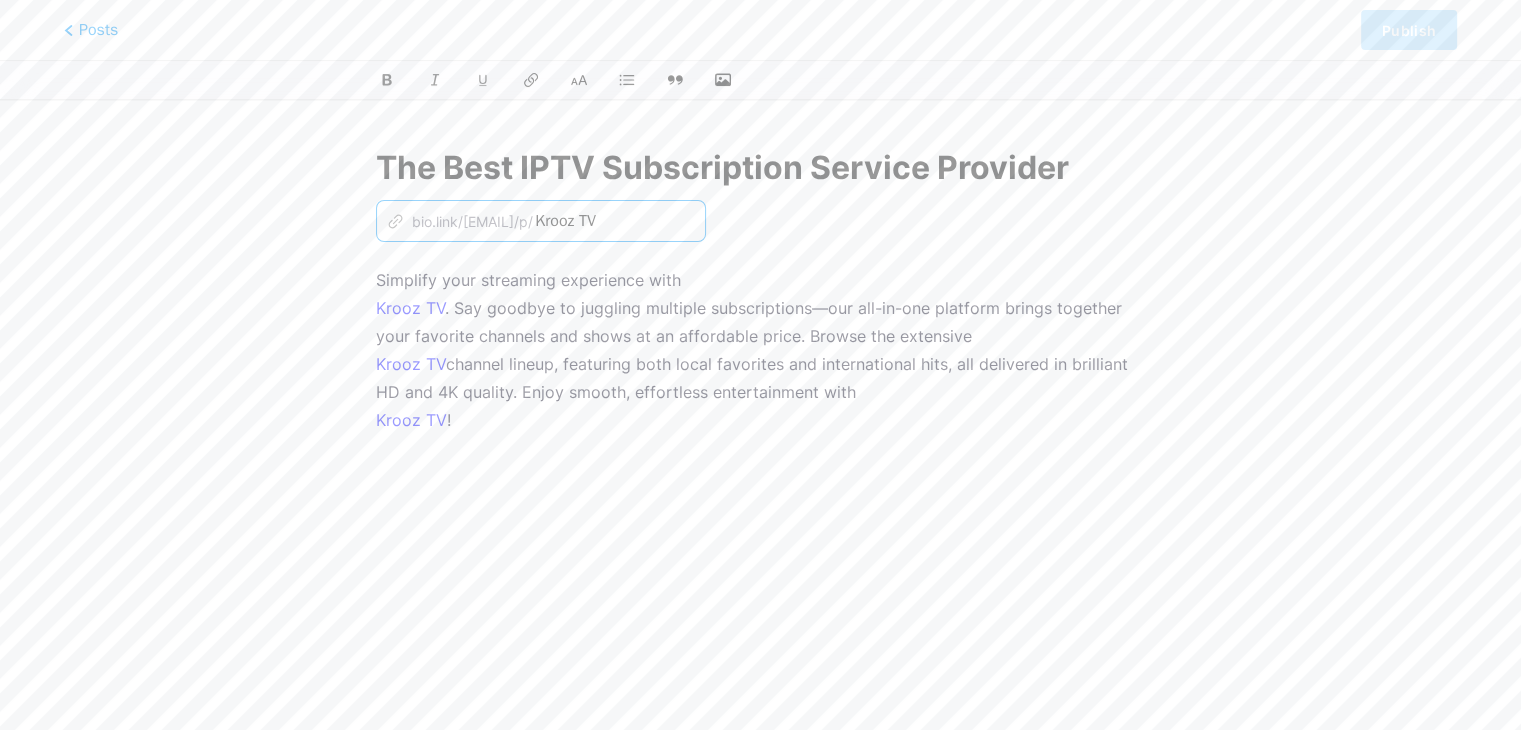 click on "Krooz TV" at bounding box center [611, 221] 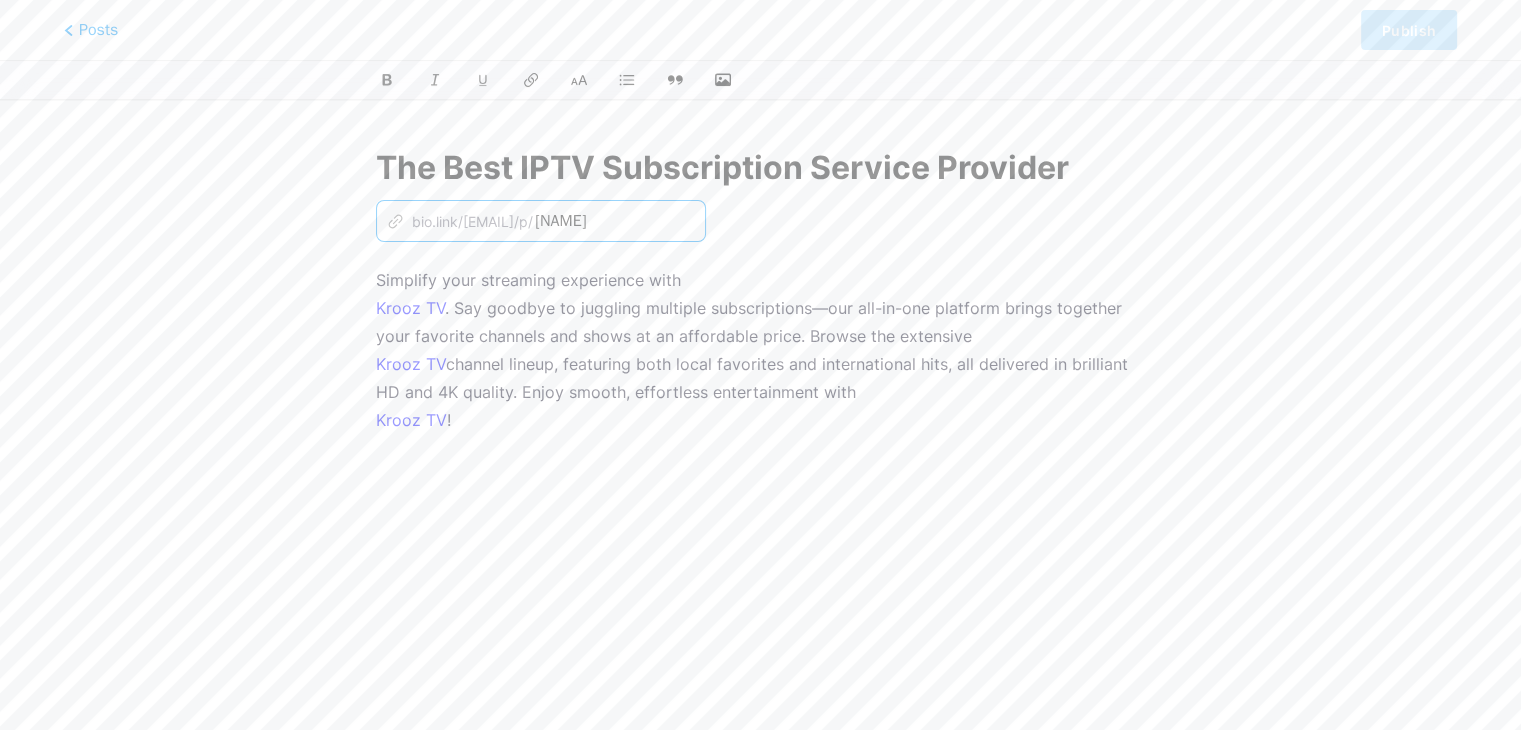 click on "[NAME]" at bounding box center [611, 221] 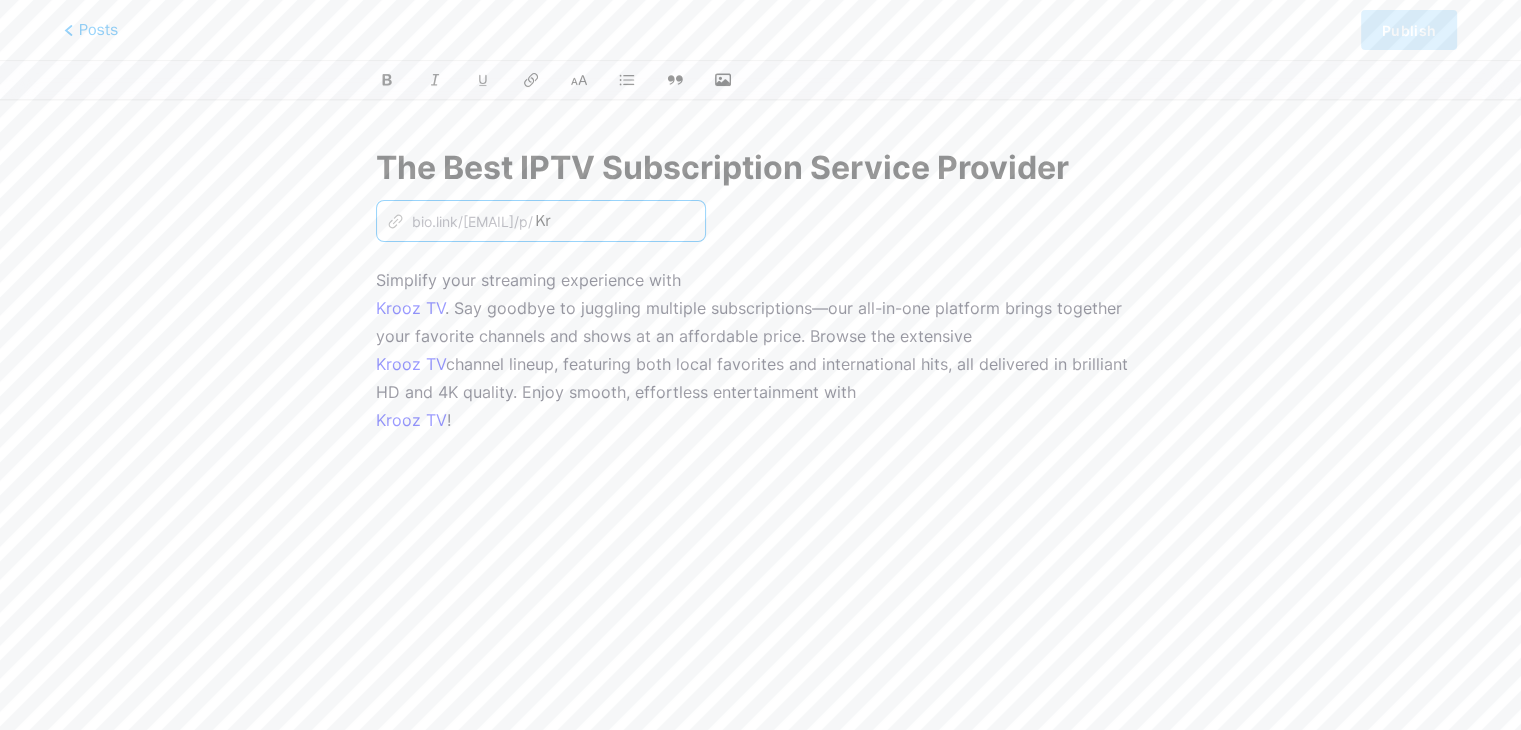 type on "K" 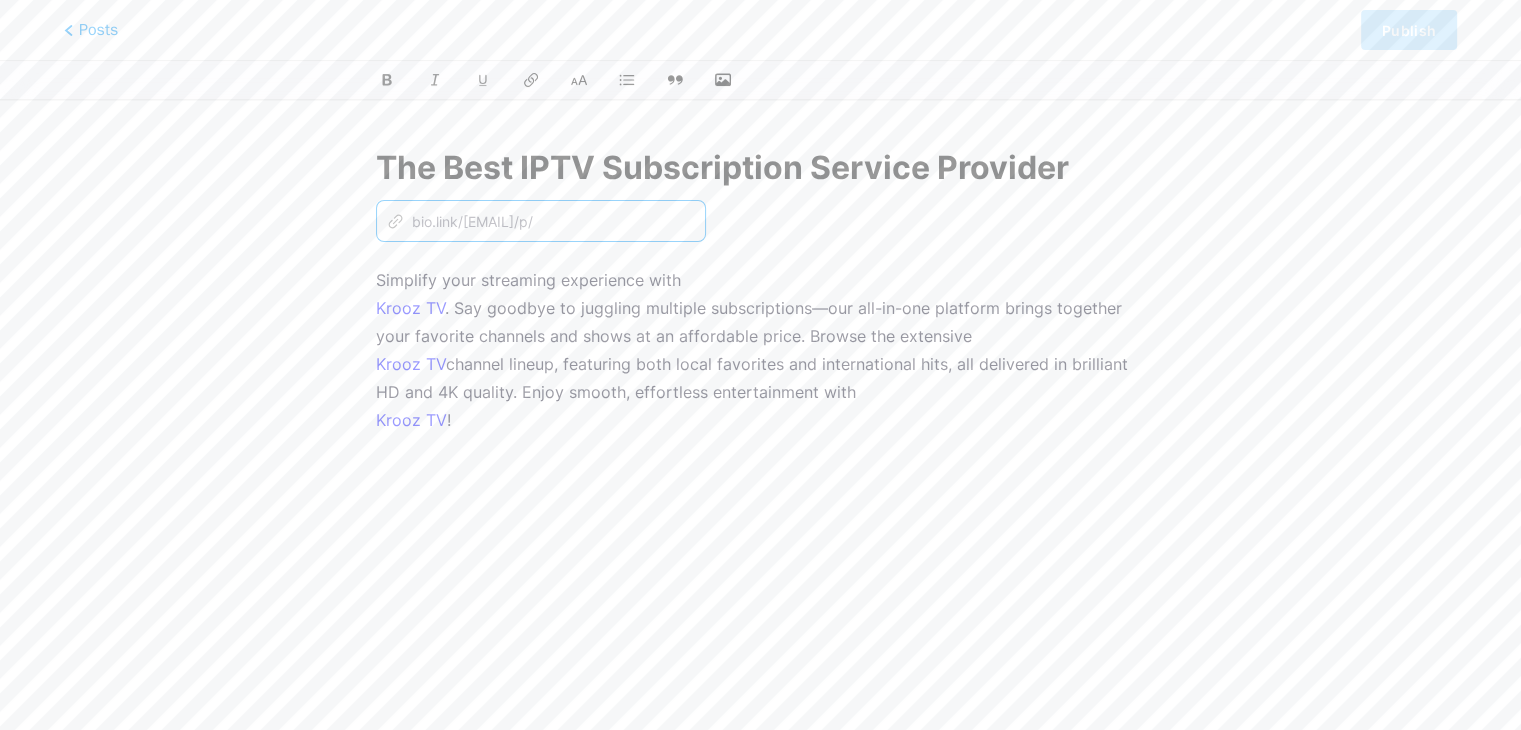 type 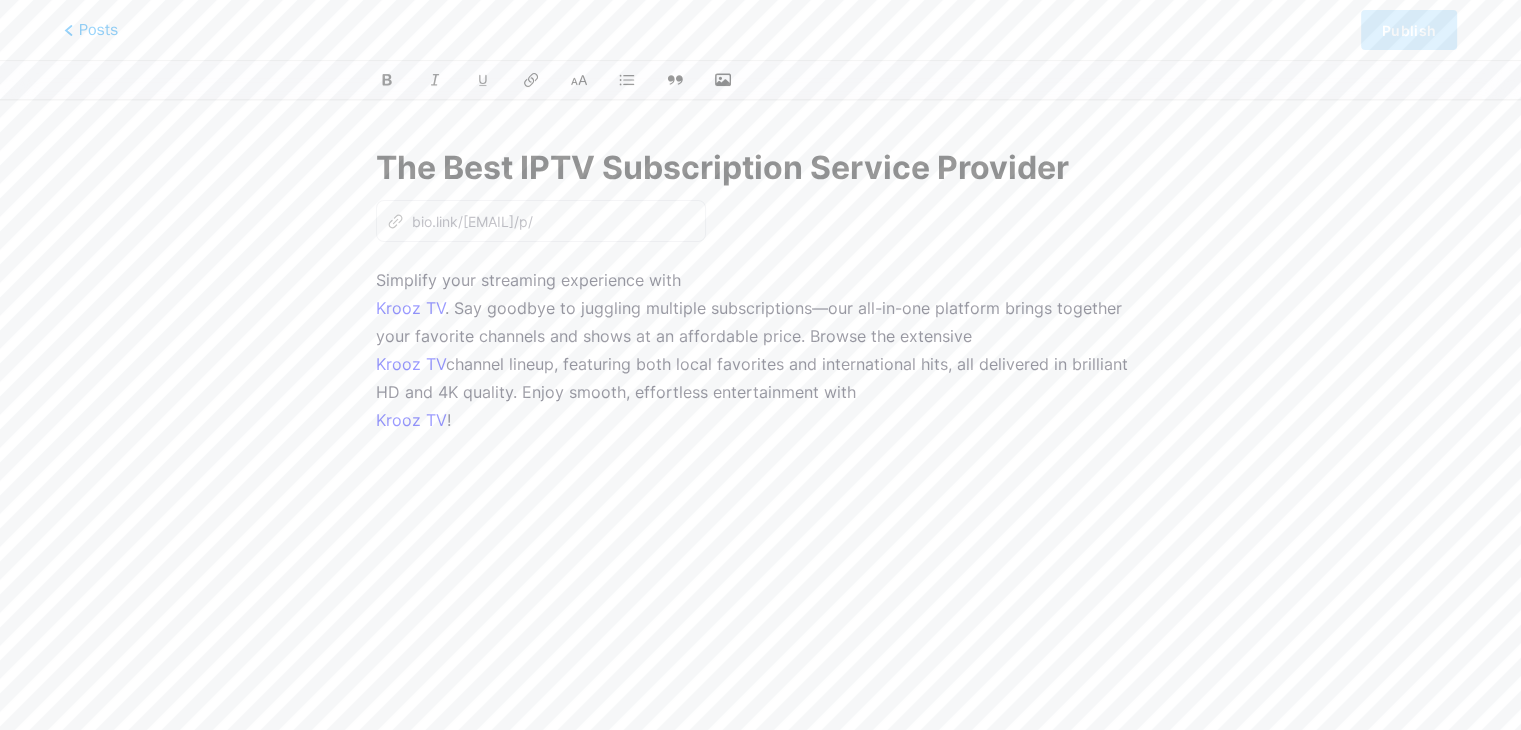 click on "This feature is only available for Pro
users.       Try Pro for free
Posts     Publish                         The Best IPTV Subscription Service Provider         z
bio.link/[EMAIL]/p/
Simplify your streaming experience with Krooz TV . Say goodbye to juggling multiple subscriptions—our all-in-one platform brings together your favorite channels and shows at an affordable price. Browse the extensive Krooz TV  channel lineup, featuring both local favorites and international hits, all delivered in brilliant HD and 4K quality. Enjoy smooth, effortless entertainment with Krooz TV !" at bounding box center (760, 459) 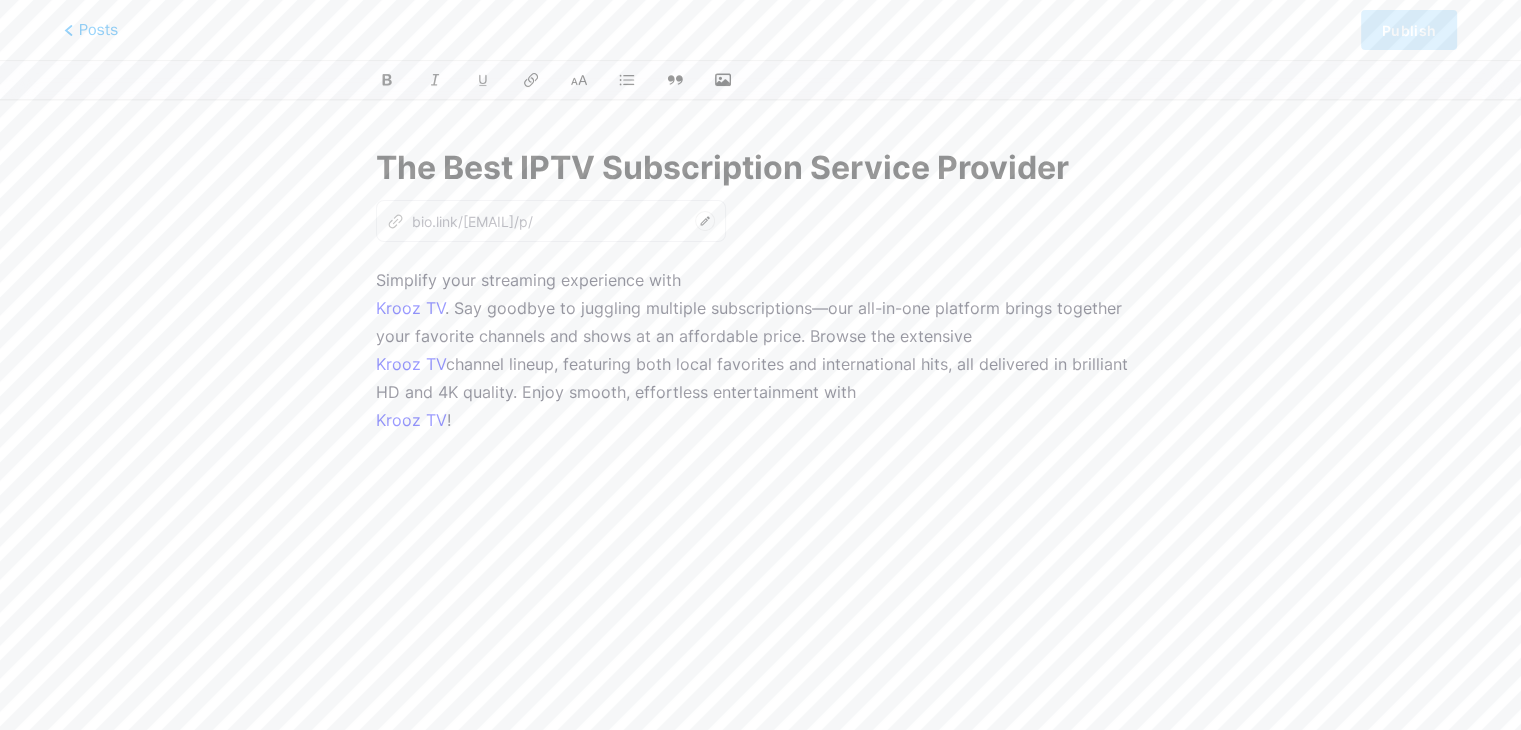 click on "The Best IPTV Subscription Service Provider" at bounding box center (760, 168) 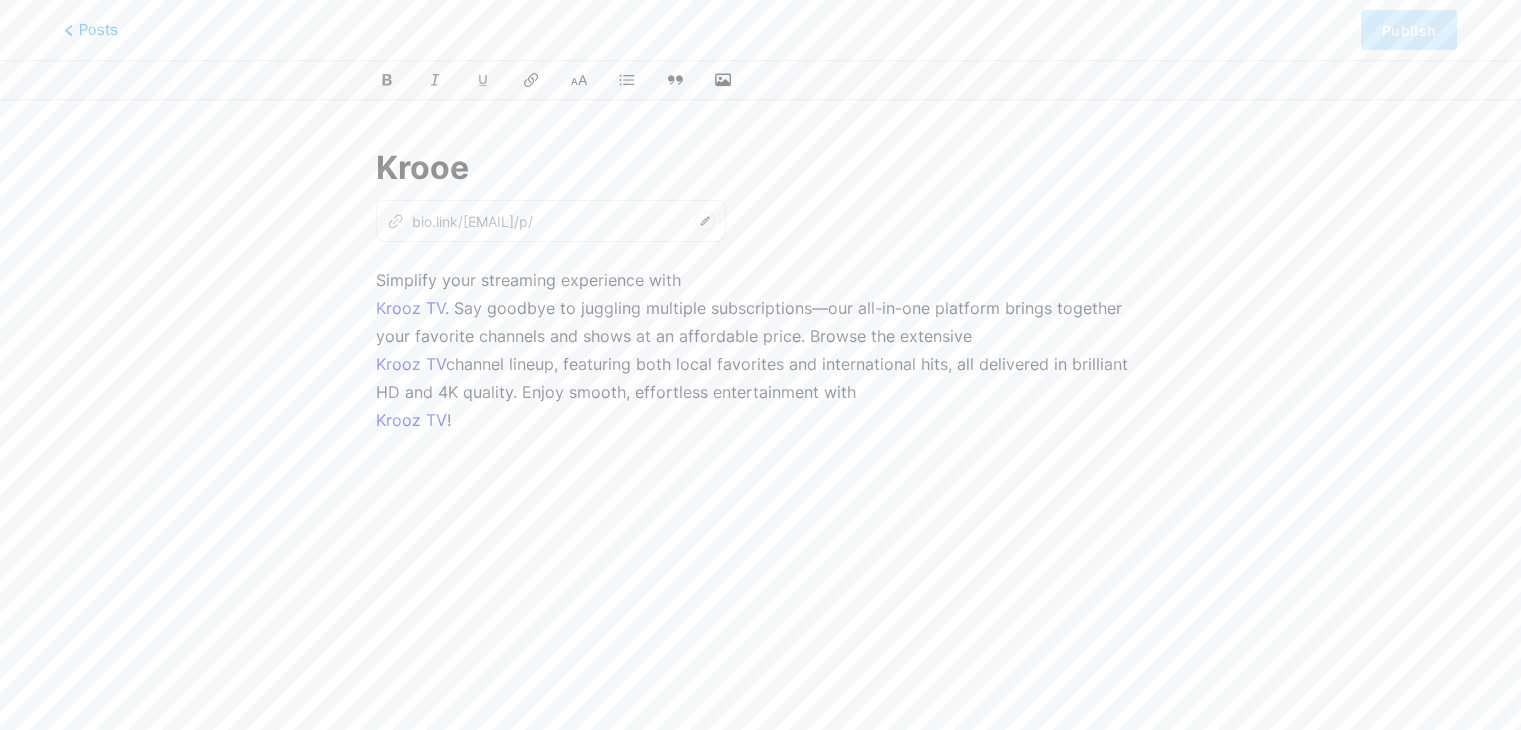 type on "The Best IPTV Subscription Service Provider" 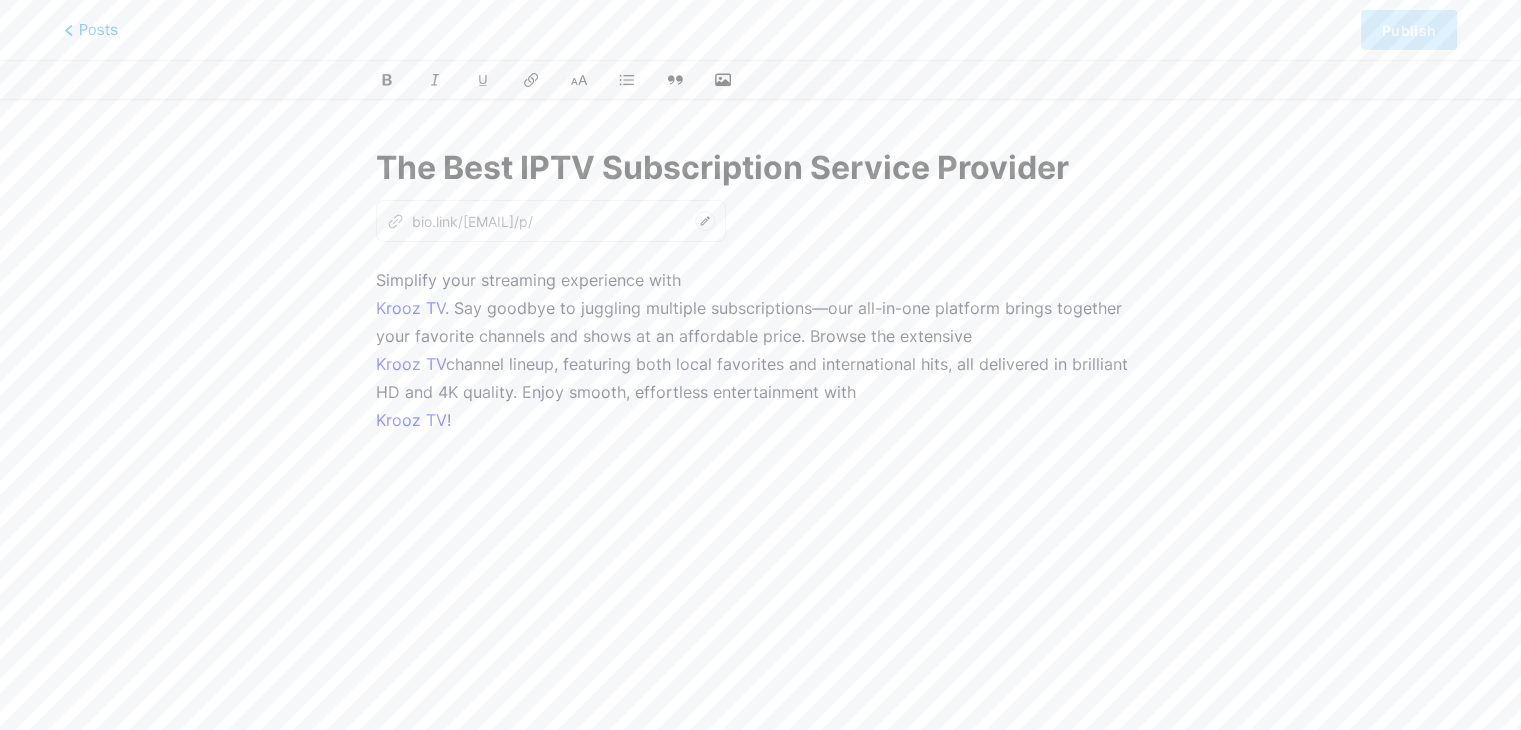 click on "The Best IPTV Subscription Service Provider" at bounding box center (760, 168) 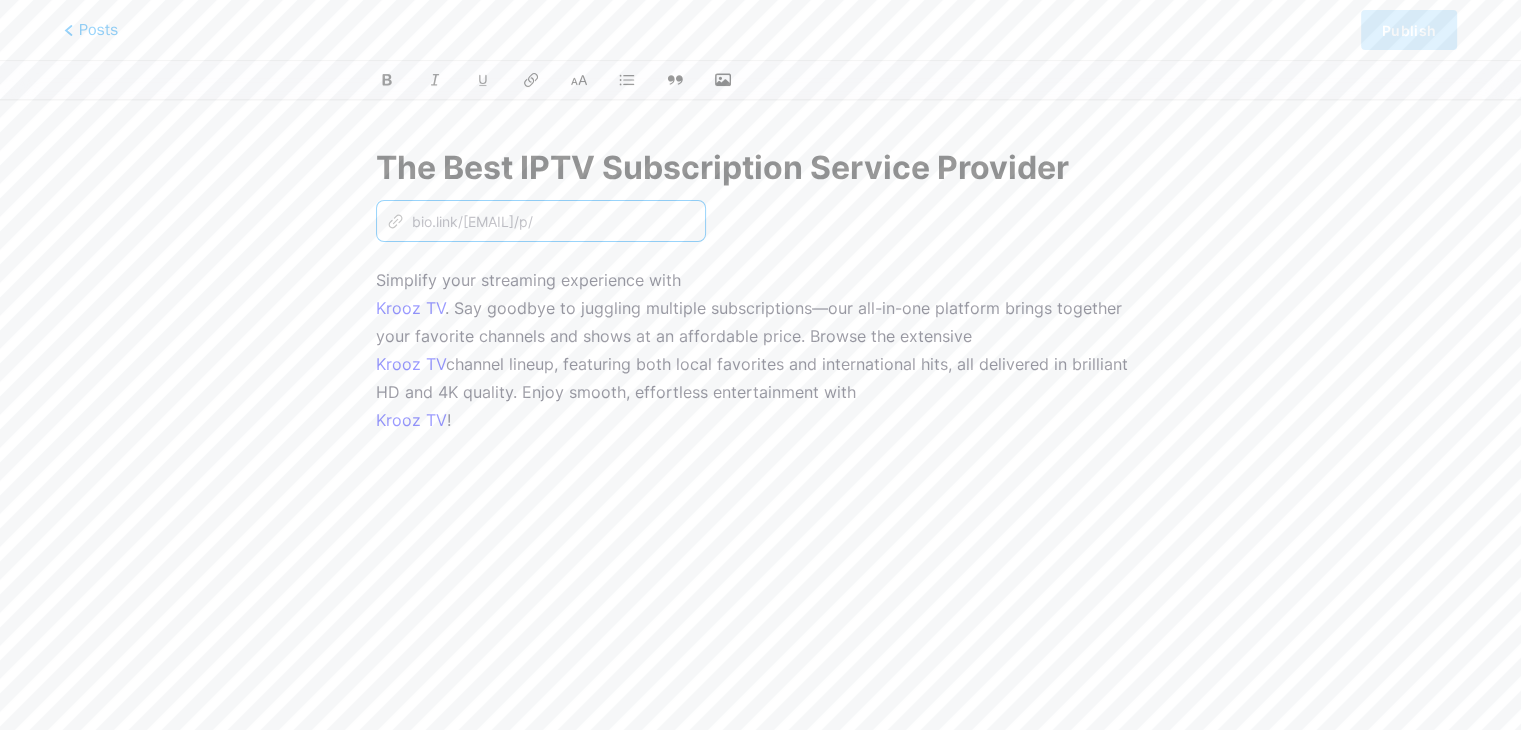 paste on "bio.link/[BRAND]" 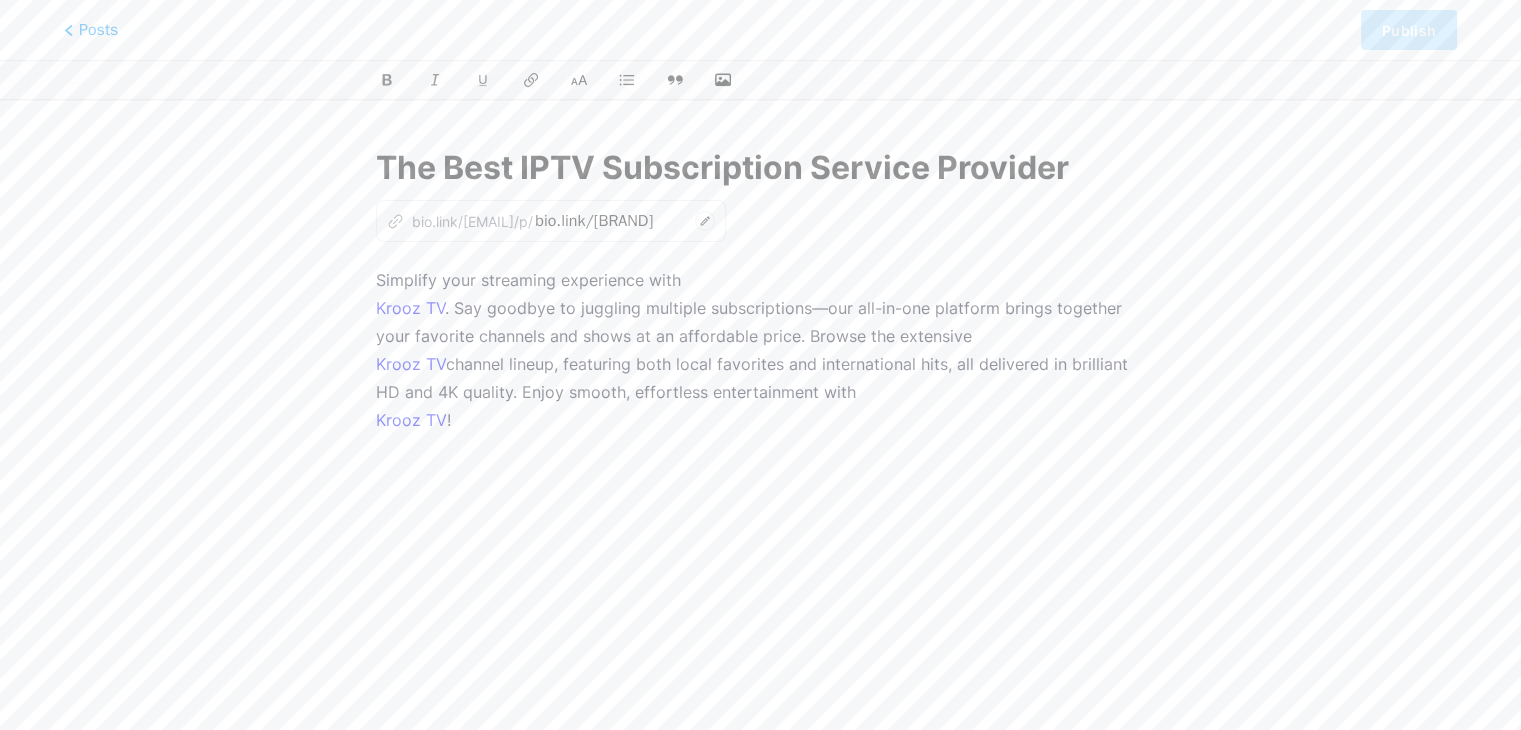 click on "z
bio.link/[EMAIL]/p/
bio.link/[EMAIL]" at bounding box center (760, 221) 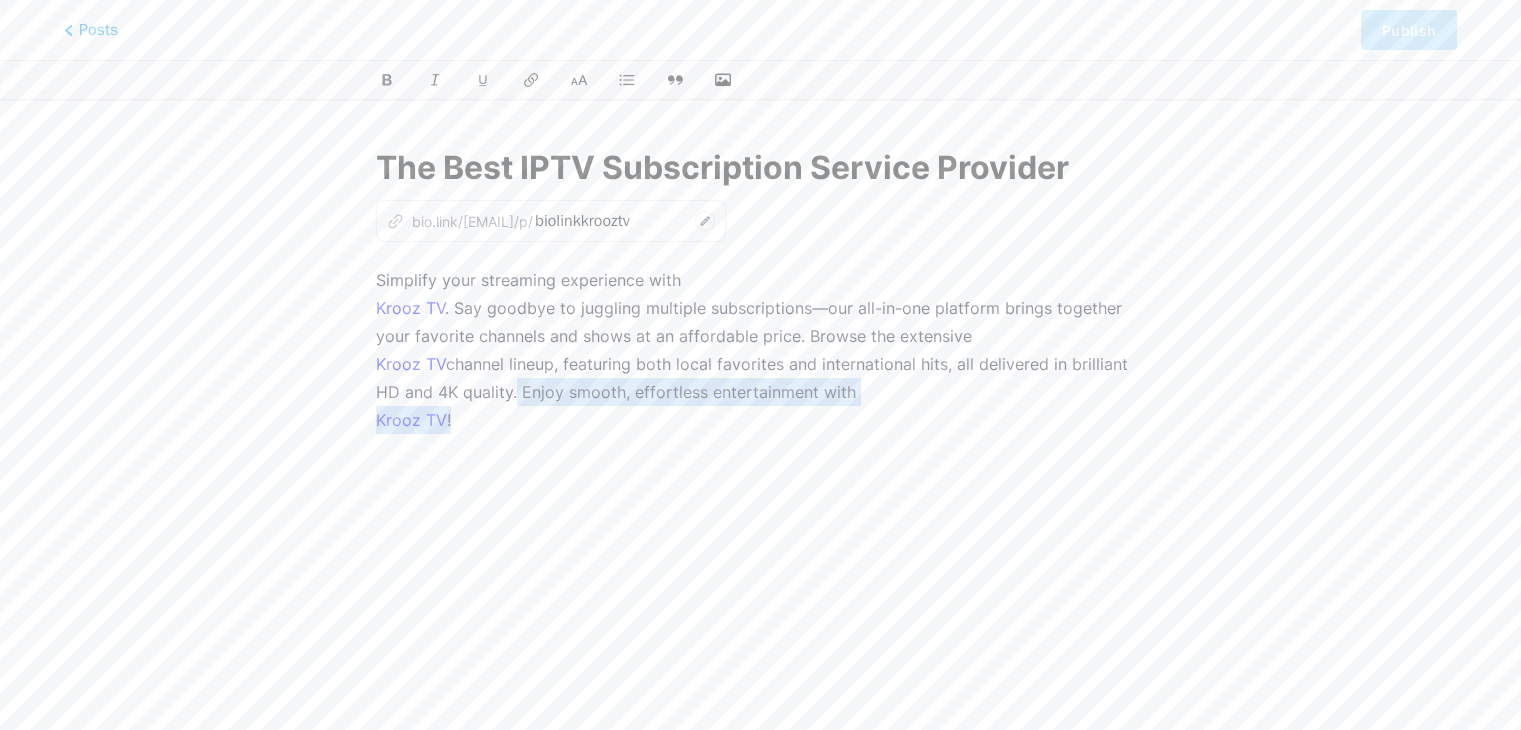 drag, startPoint x: 512, startPoint y: 389, endPoint x: 881, endPoint y: 440, distance: 372.50772 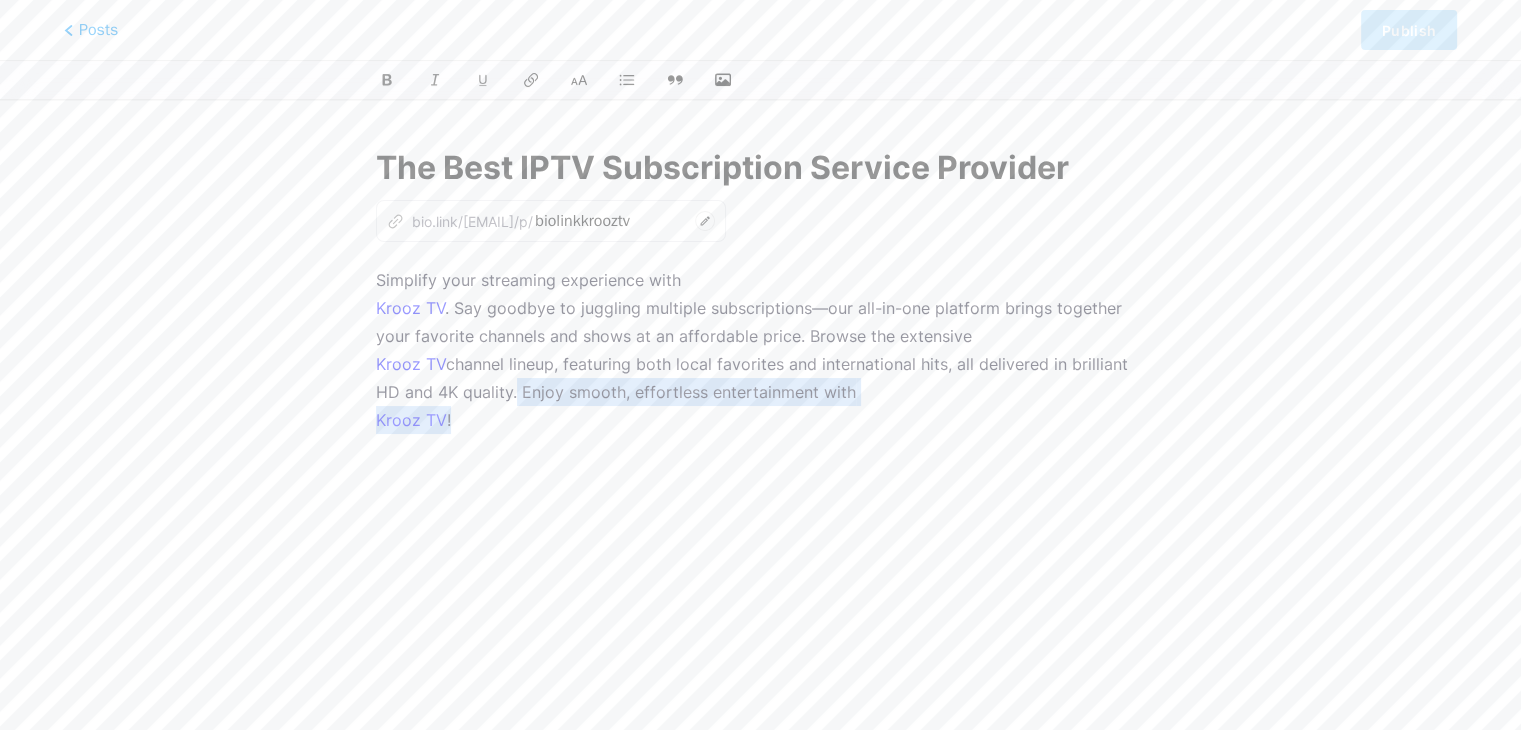 click on "Simplify your streaming experience with Krooz TV . Say goodbye to juggling multiple subscriptions—our all-in-one platform brings together your favorite channels and shows at an affordable price. Browse the extensive Krooz TV  channel lineup, featuring both local favorites and international hits, all delivered in brilliant HD and 4K quality. Enjoy smooth, effortless entertainment with Krooz TV !" at bounding box center (760, 516) 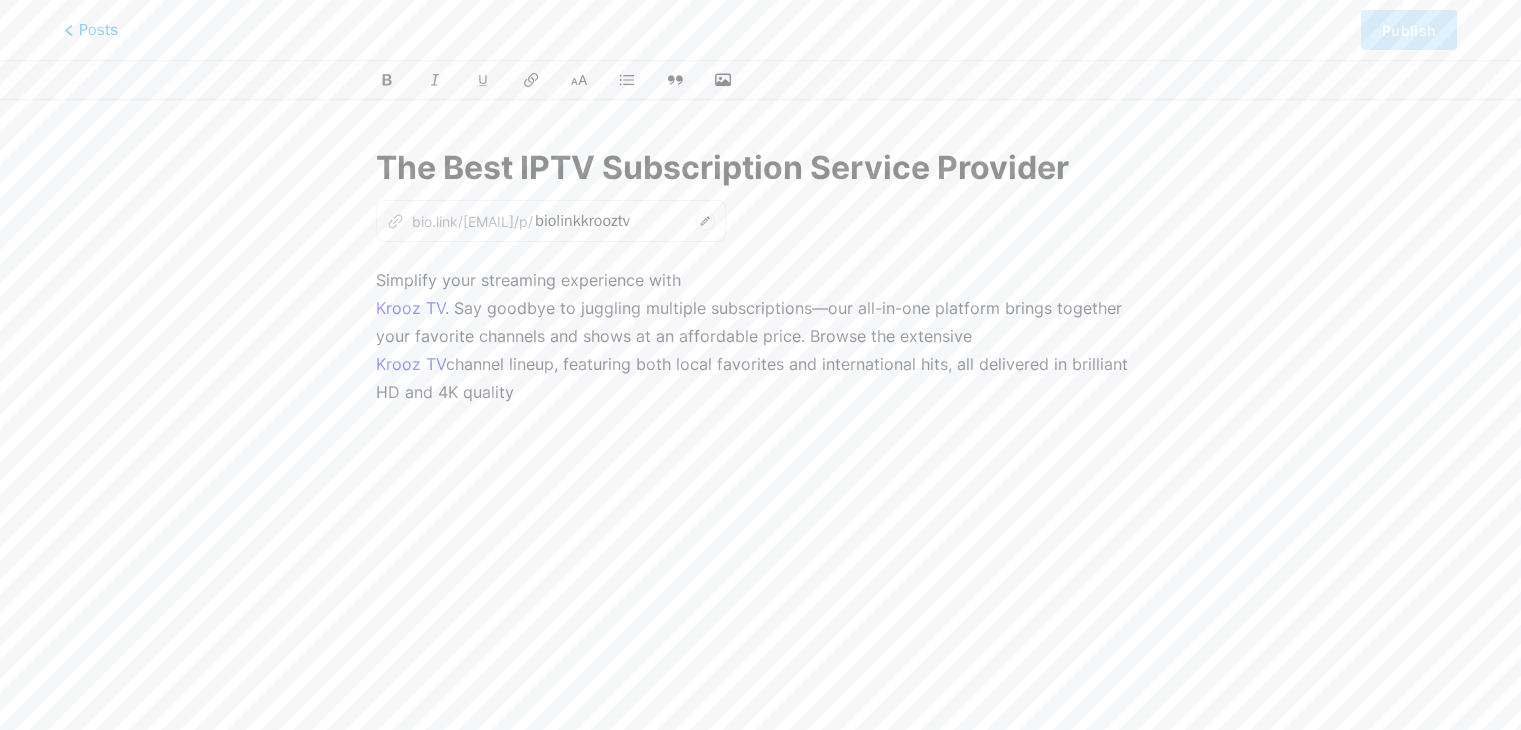 drag, startPoint x: 580, startPoint y: 305, endPoint x: 1001, endPoint y: 408, distance: 433.41666 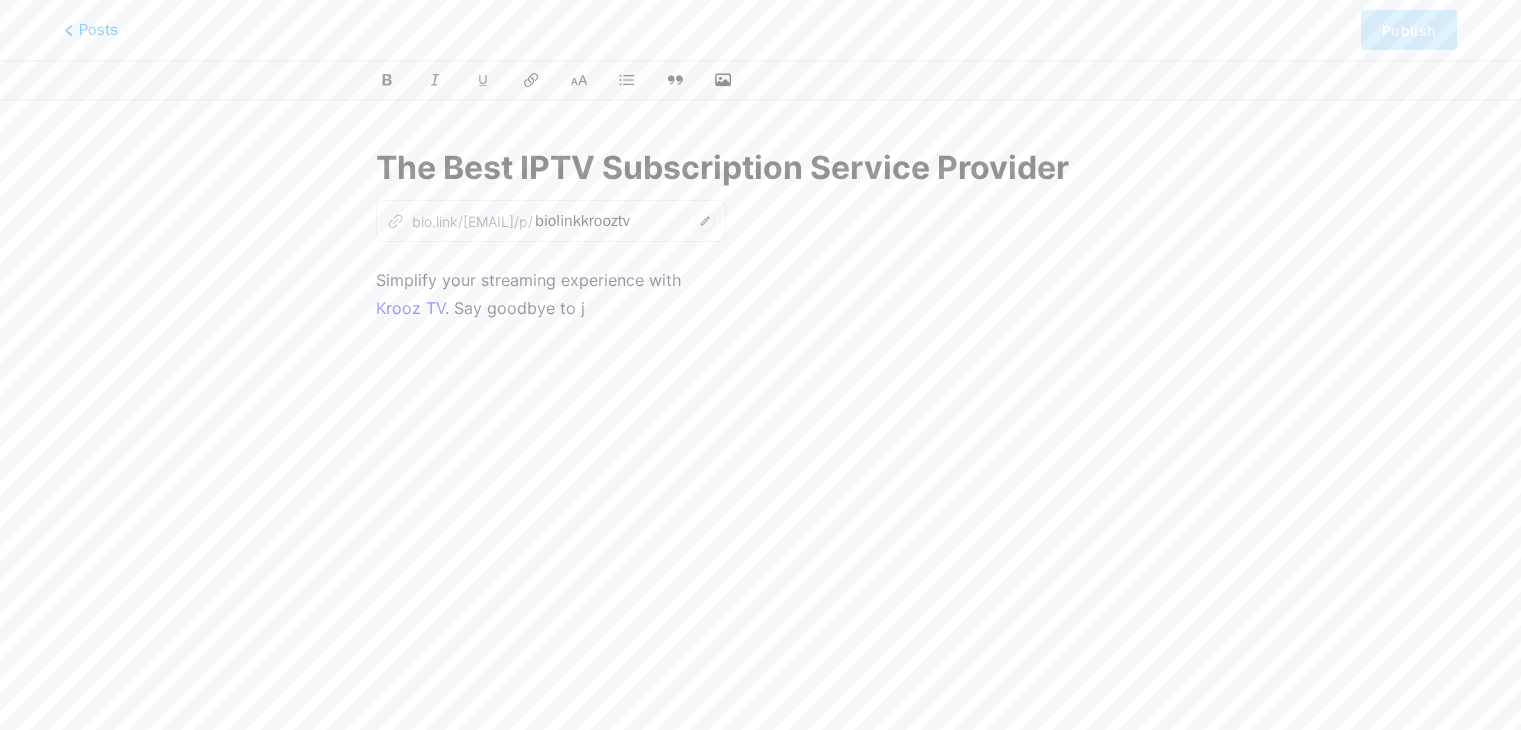 click on "Simplify your streaming experience with Krooz TV . Say goodbye to j" at bounding box center (760, 516) 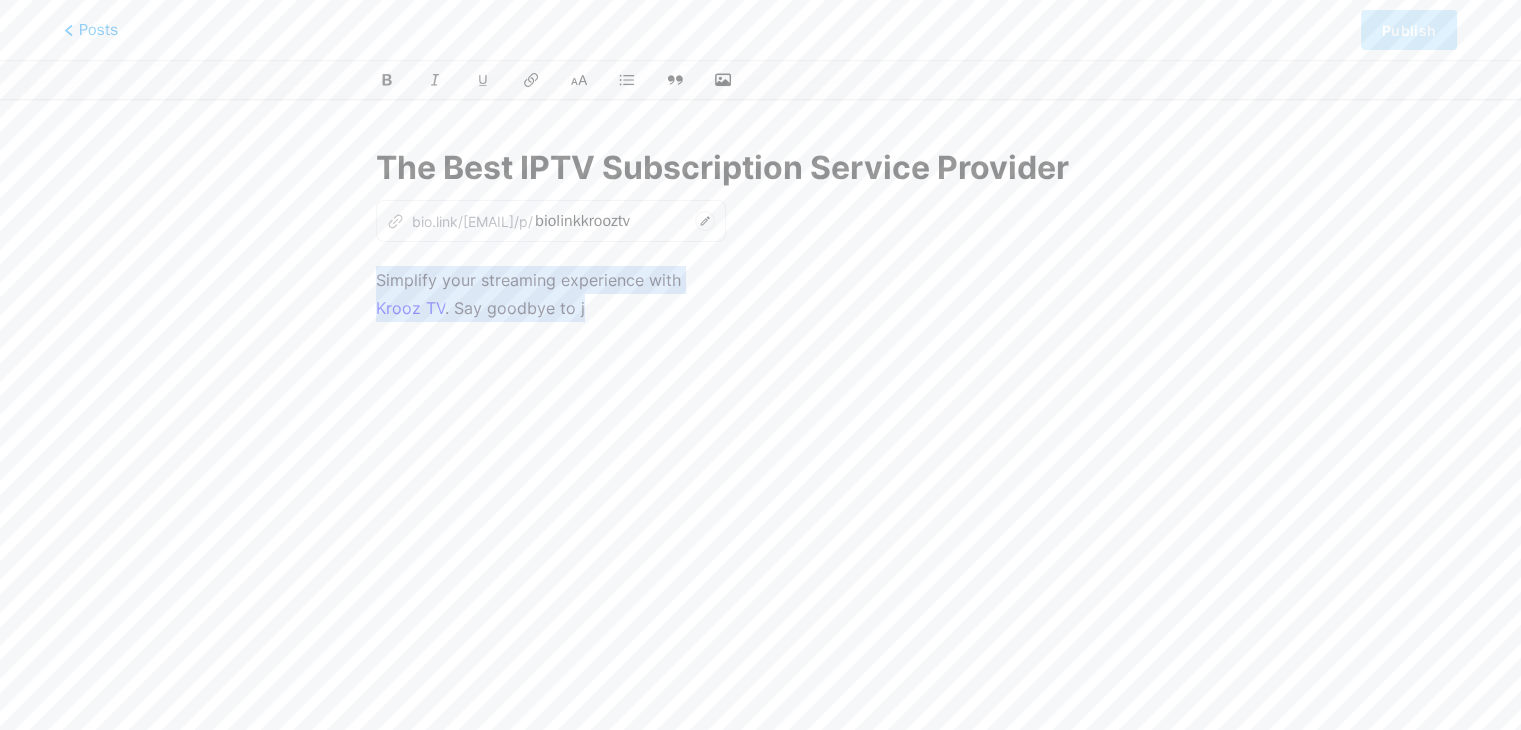 drag, startPoint x: 632, startPoint y: 314, endPoint x: 377, endPoint y: 275, distance: 257.96512 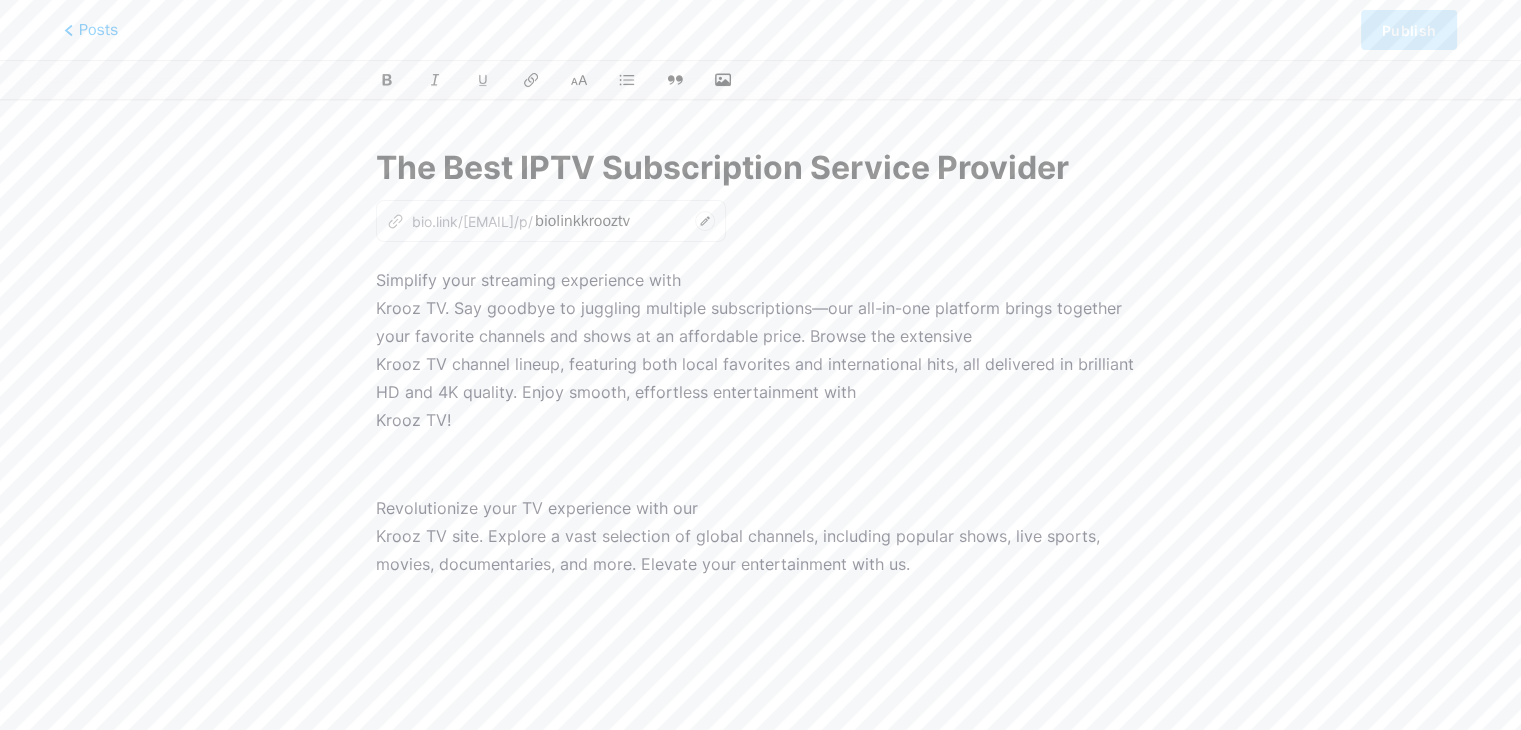 scroll, scrollTop: 100, scrollLeft: 0, axis: vertical 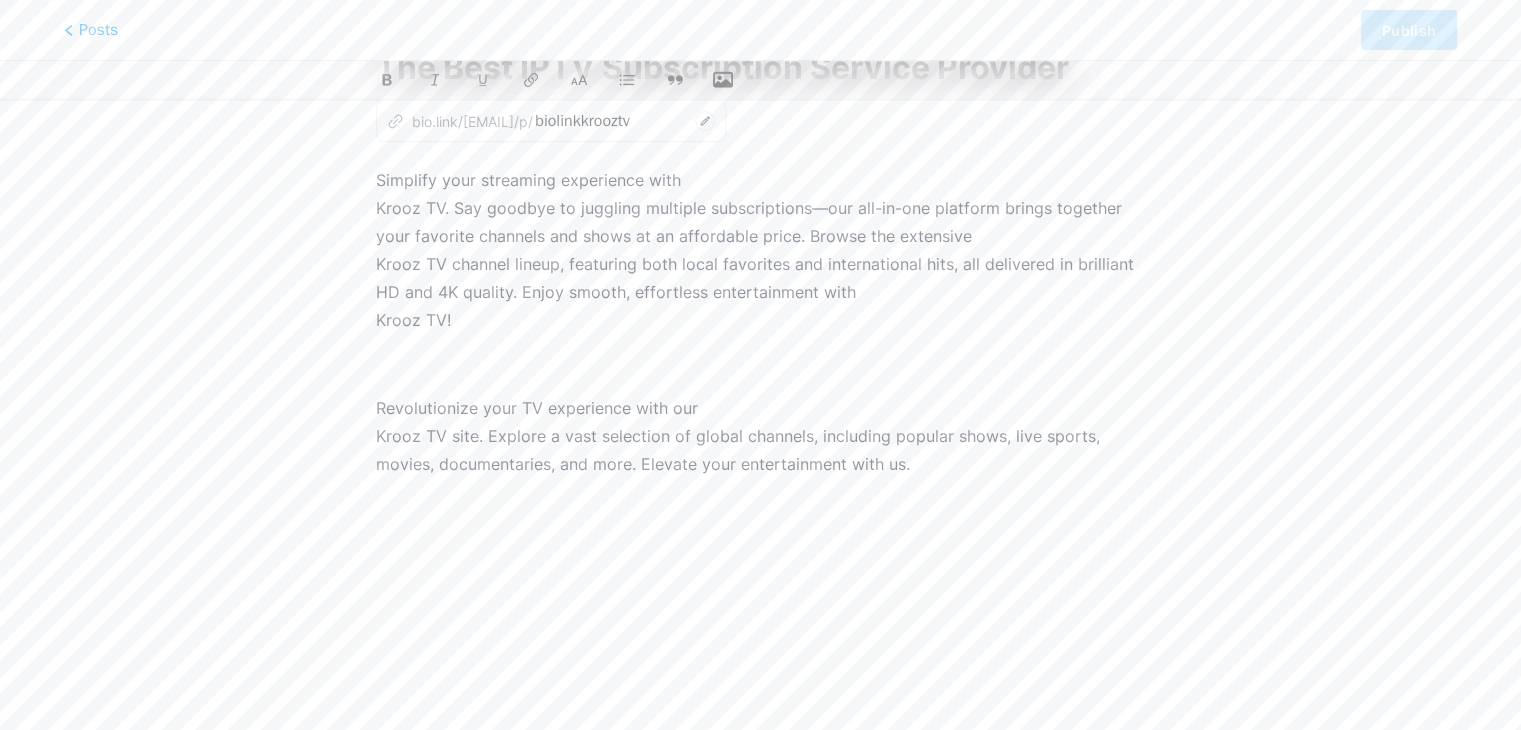 click 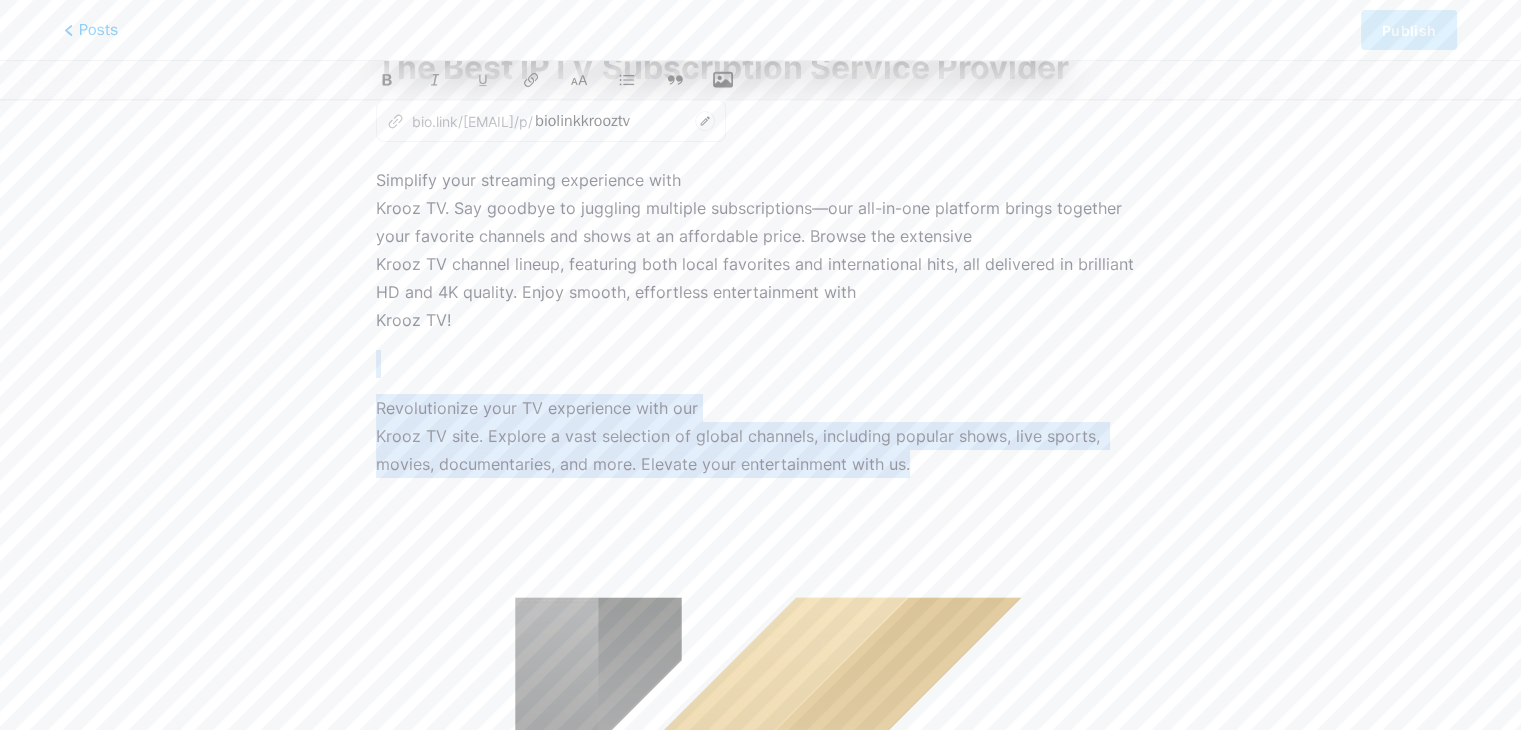 drag, startPoint x: 1008, startPoint y: 450, endPoint x: 360, endPoint y: 350, distance: 655.67065 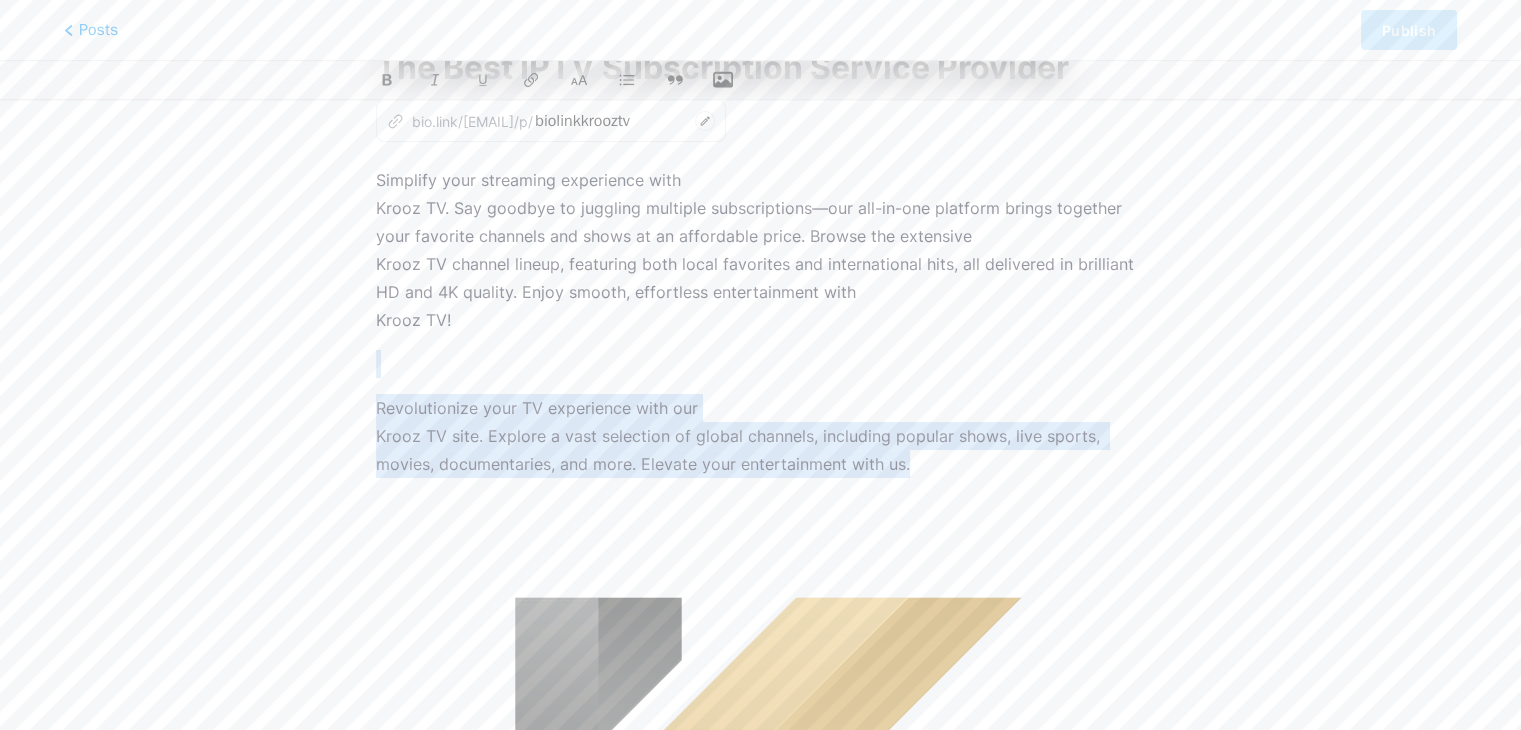 click on "The Best IPTV Subscription Service Provider         z
bio.link/[EMAIL]/p/
biolinkkrooztv             Simplify your streaming experience with Krooz TV. Say goodbye to juggling multiple subscriptions—our all-in-one platform brings together your favorite channels and shows at an affordable price. Browse the extensive Krooz TV channel lineup, featuring both local favorites and international hits, all delivered in brilliant HD and 4K quality. Enjoy smooth, effortless entertainment with Krooz TV! Revolutionize your TV experience with our Krooz TV site. Explore a vast selection of global channels, including popular shows, live sports, movies, documentaries, and more. Elevate your entertainment with us." at bounding box center (760, 691) 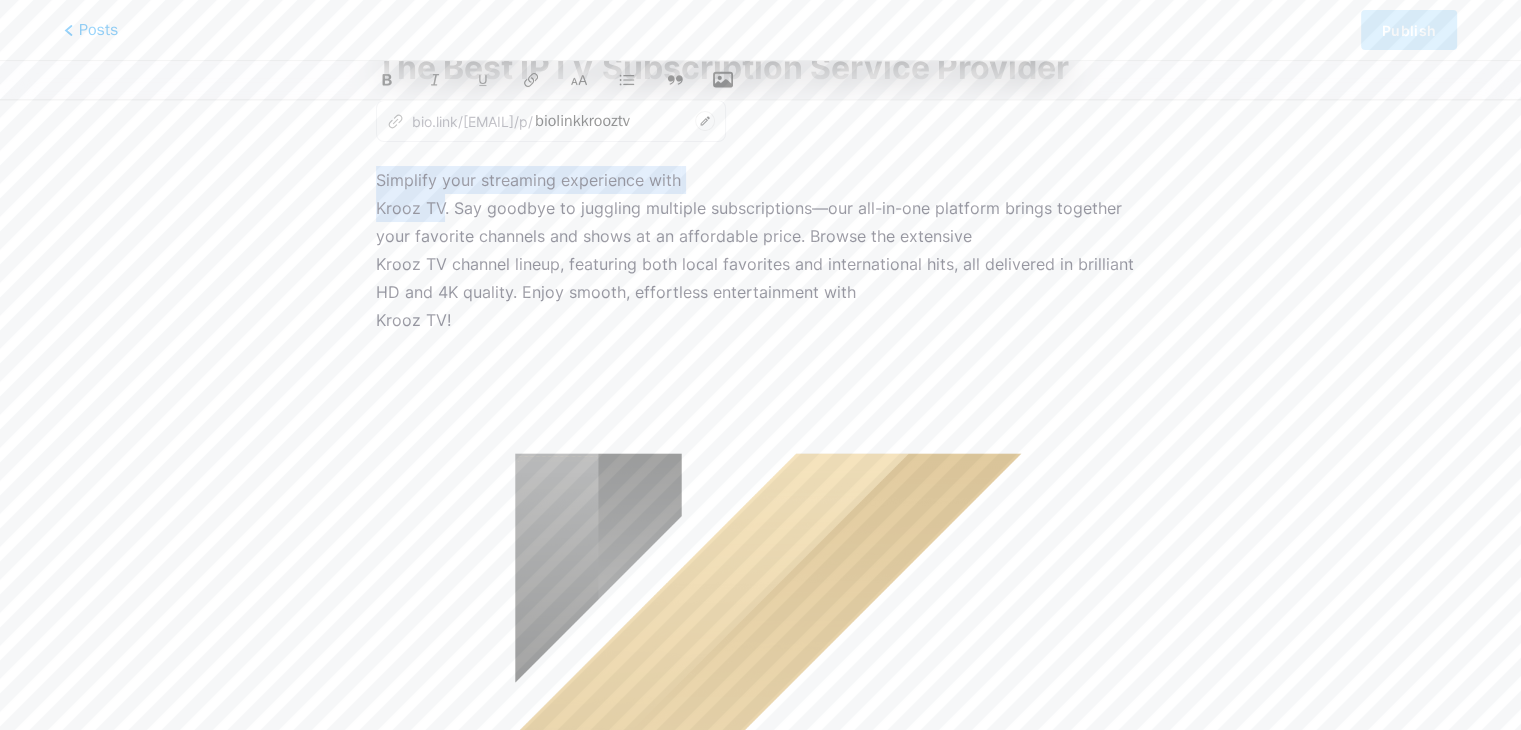 drag, startPoint x: 444, startPoint y: 202, endPoint x: 315, endPoint y: 190, distance: 129.55693 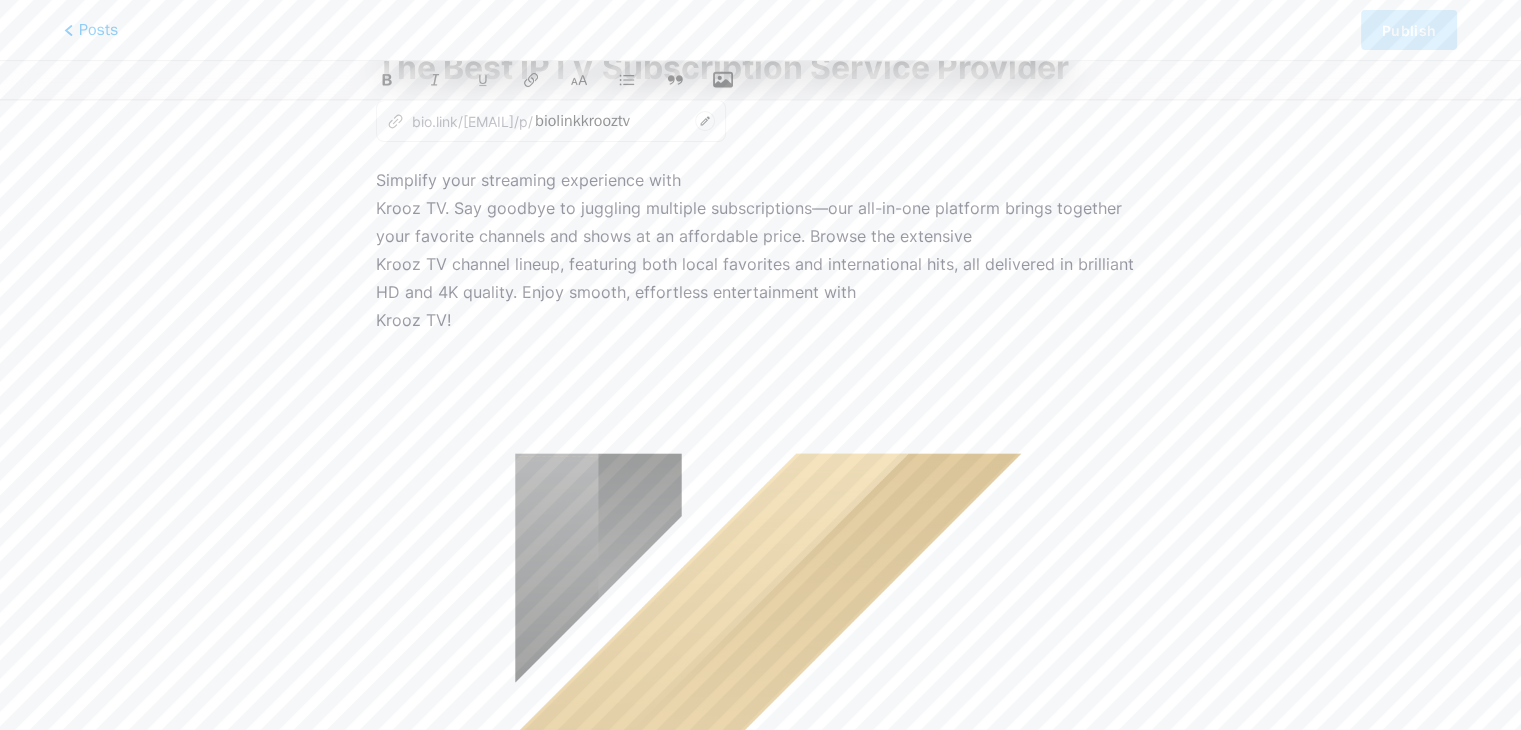 click on "Simplify your streaming experience with [BRAND]. Say goodbye to juggling multiple subscriptions—our all-in-one platform brings together your favorite channels and shows at an affordable price. Browse the extensive [BRAND] channel lineup, featuring both local favorites and international hits, all delivered in brilliant HD and 4K quality. Enjoy smooth, effortless entertainment with [BRAND]!" at bounding box center [760, 250] 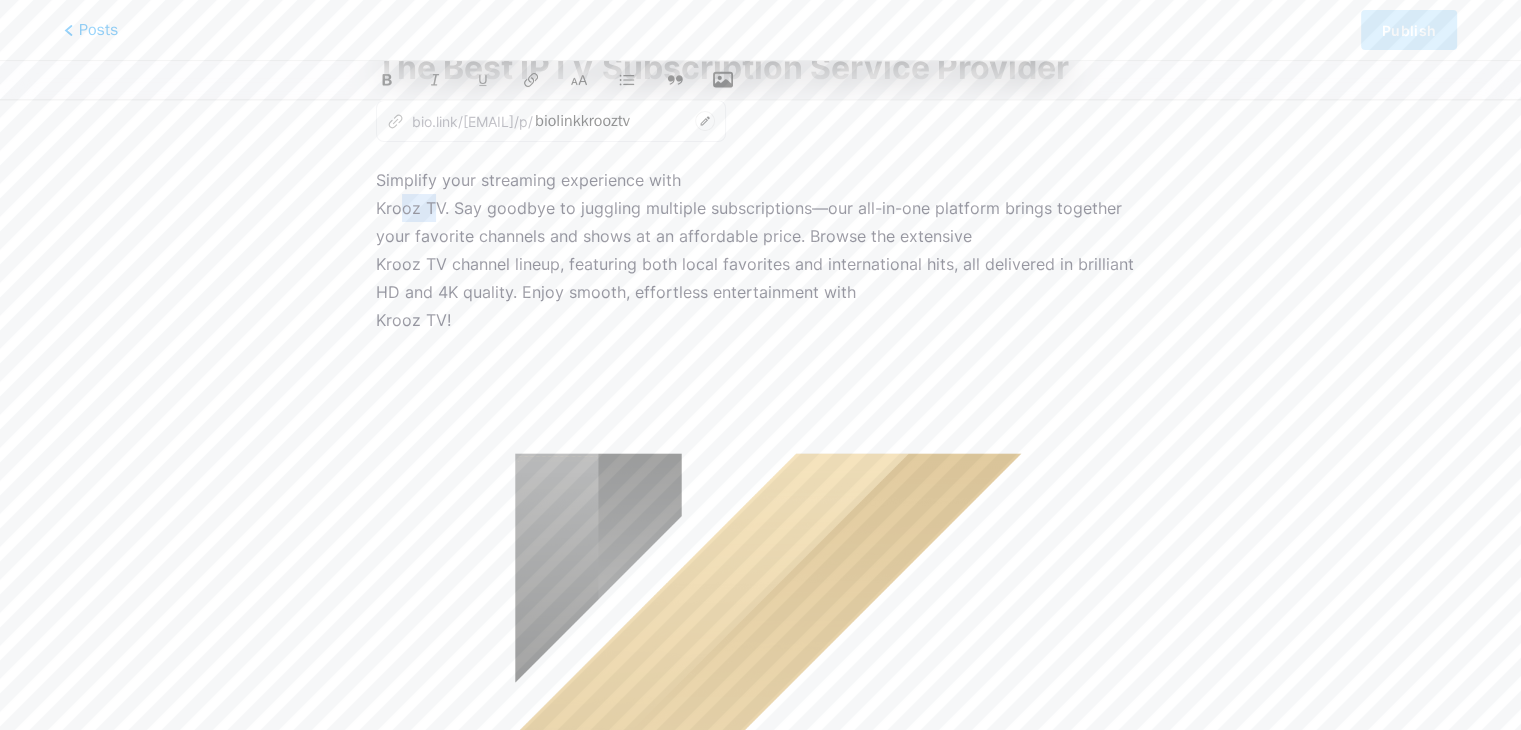 drag, startPoint x: 439, startPoint y: 209, endPoint x: 398, endPoint y: 213, distance: 41.19466 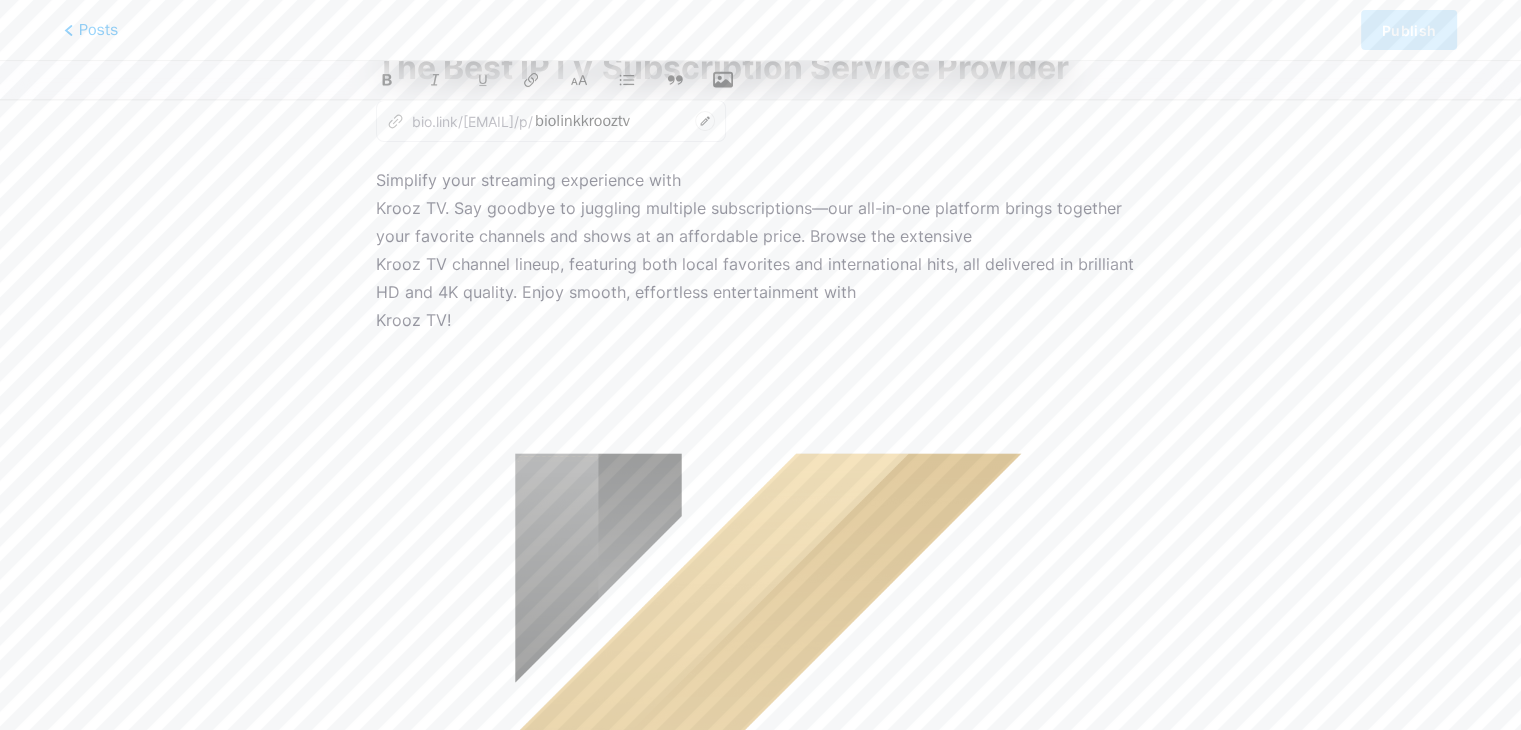 click on "The Best IPTV Subscription Service Provider         z
bio.link/[EMAIL]/p/
biolinkkrooztv             Simplify your streaming experience with Krooz TV. Say goodbye to juggling multiple subscriptions—our all-in-one platform brings together your favorite channels and shows at an affordable price. Browse the extensive Krooz TV channel lineup, featuring both local favorites and international hits, all delivered in brilliant HD and 4K quality. Enjoy smooth, effortless entertainment with Krooz TV!" at bounding box center [760, 619] 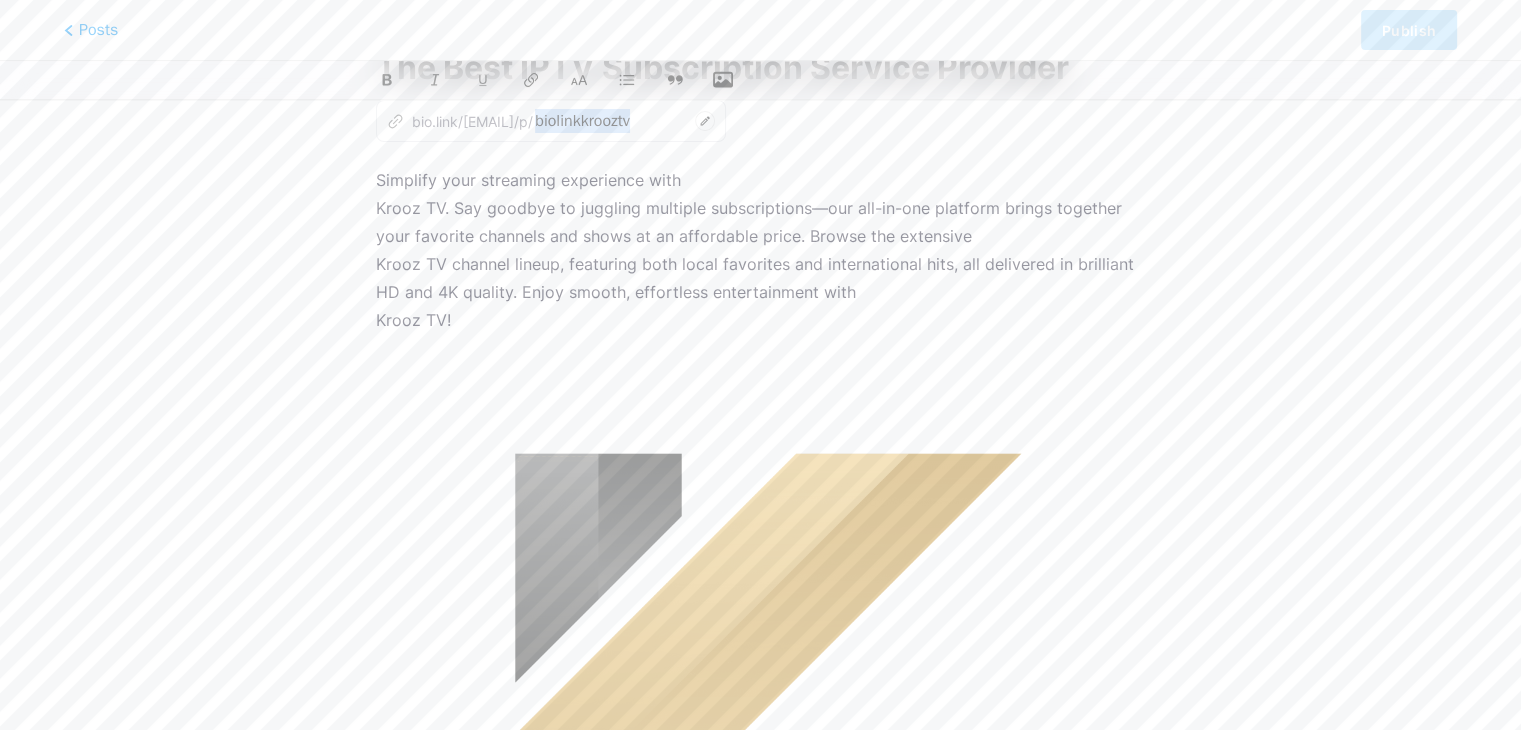 drag, startPoint x: 360, startPoint y: 210, endPoint x: 457, endPoint y: 215, distance: 97.128784 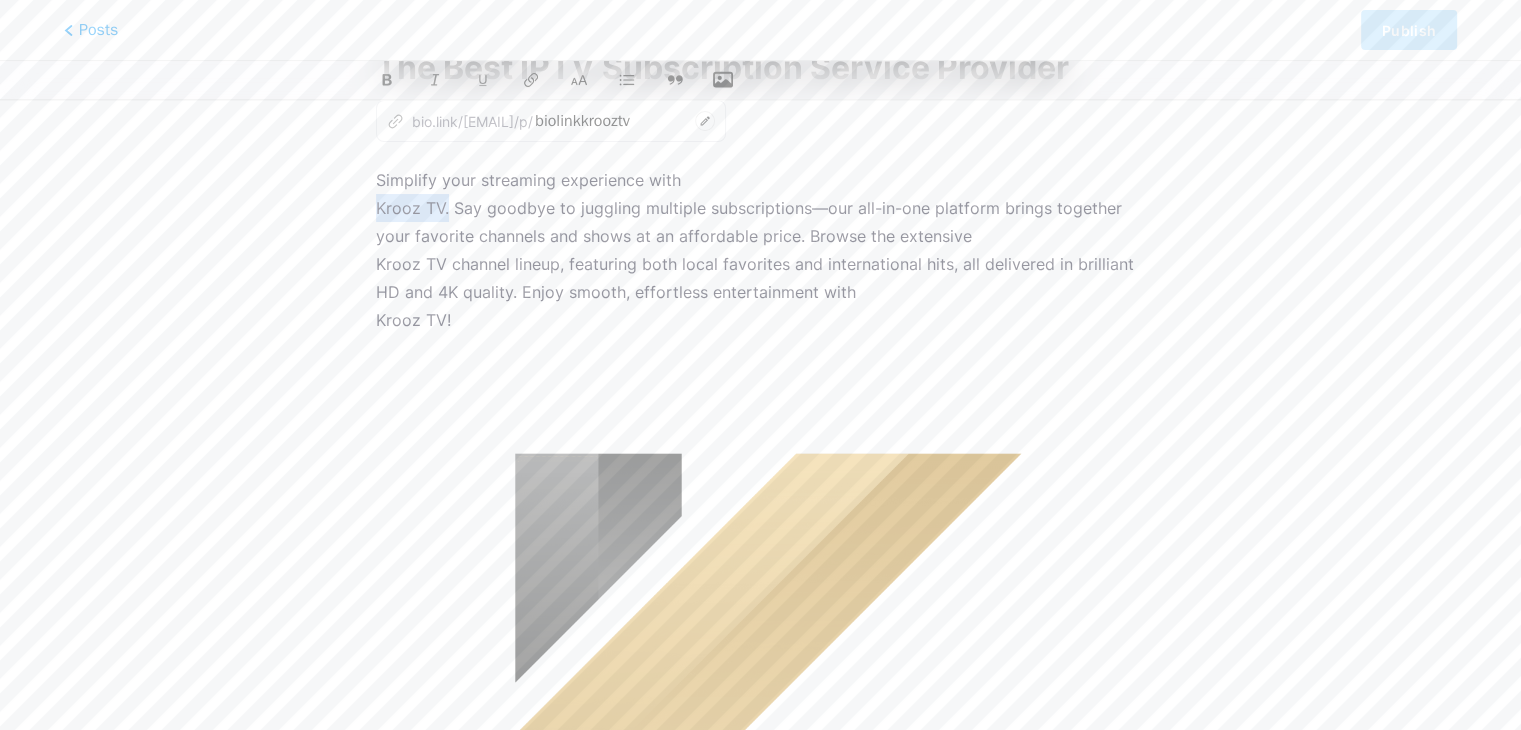 drag, startPoint x: 446, startPoint y: 197, endPoint x: 360, endPoint y: 205, distance: 86.37129 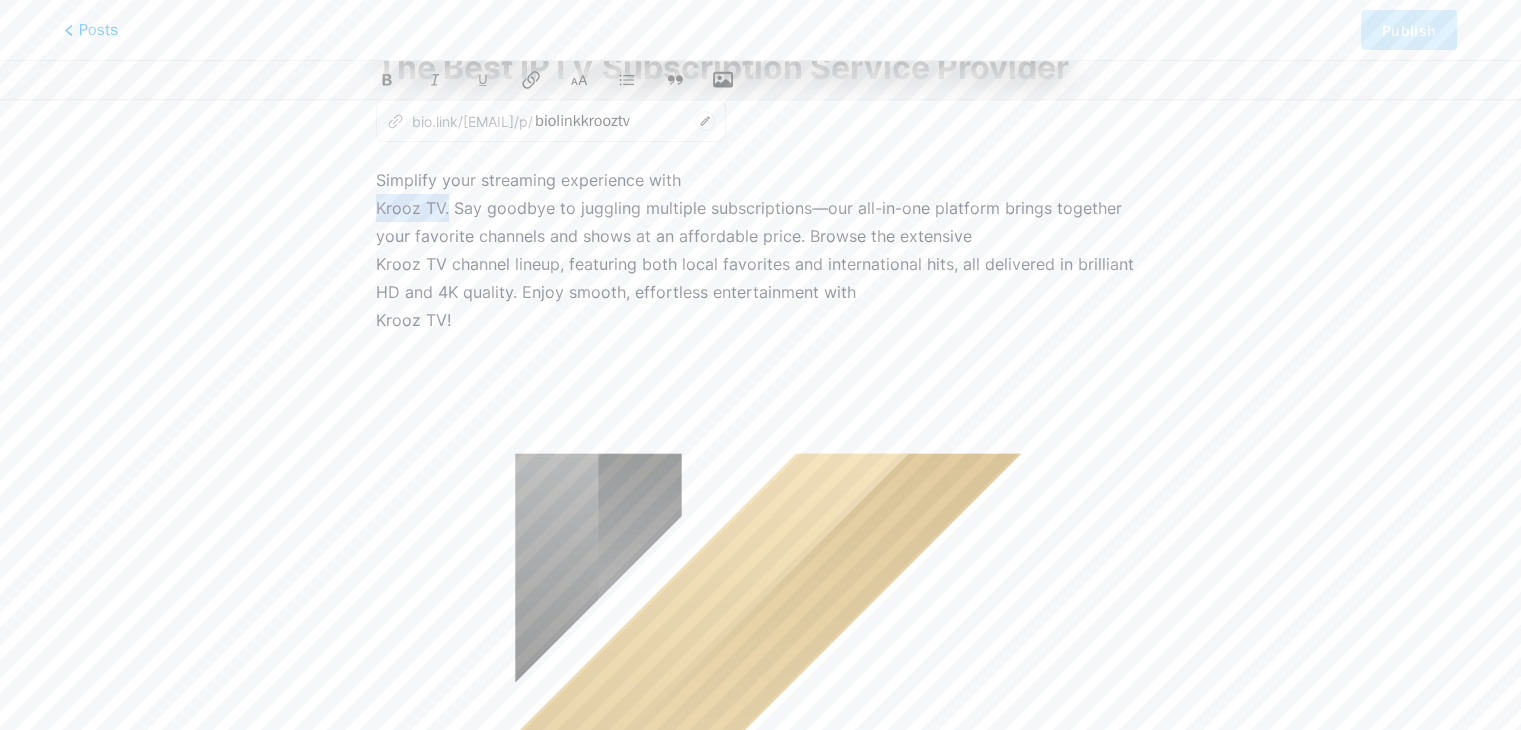 click 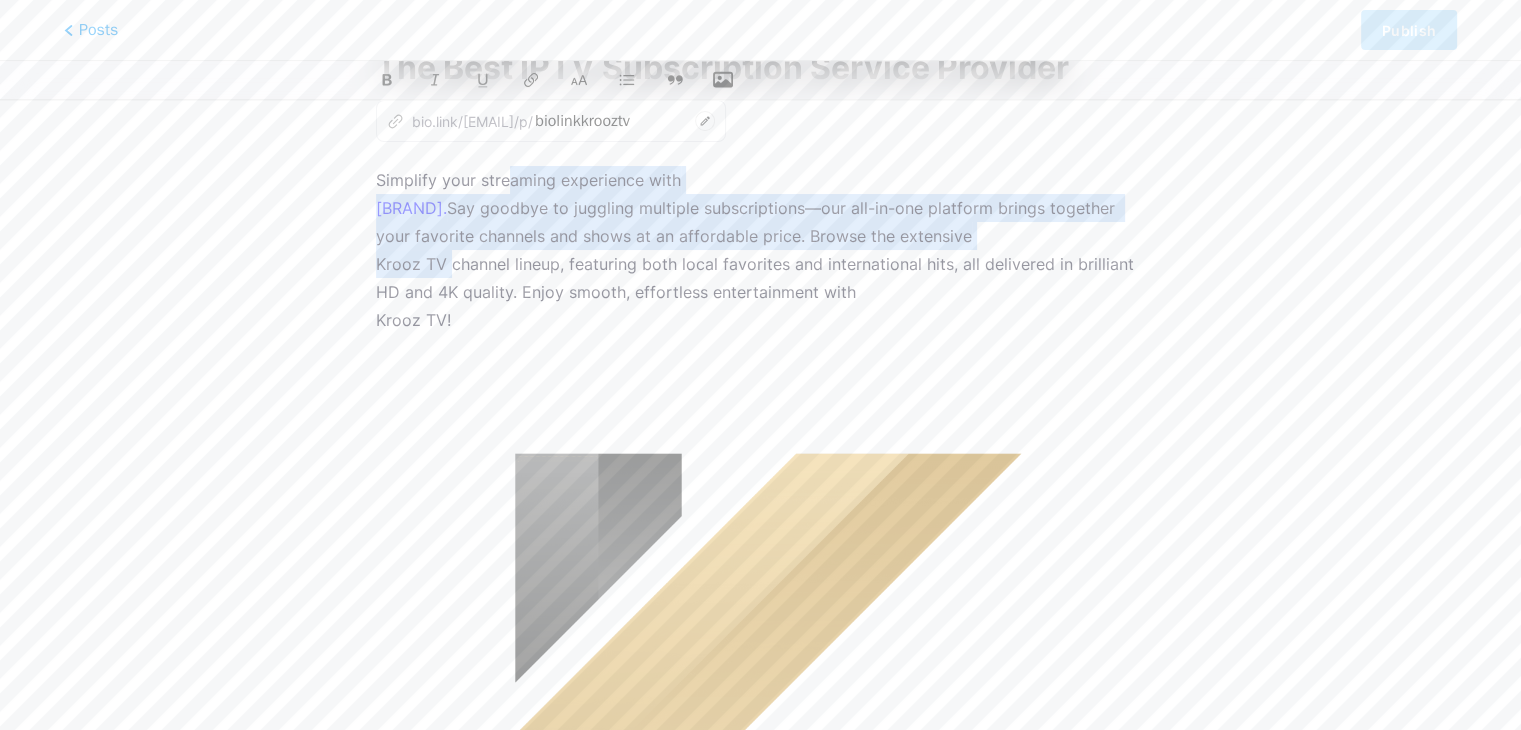 drag, startPoint x: 449, startPoint y: 262, endPoint x: 492, endPoint y: 90, distance: 177.29355 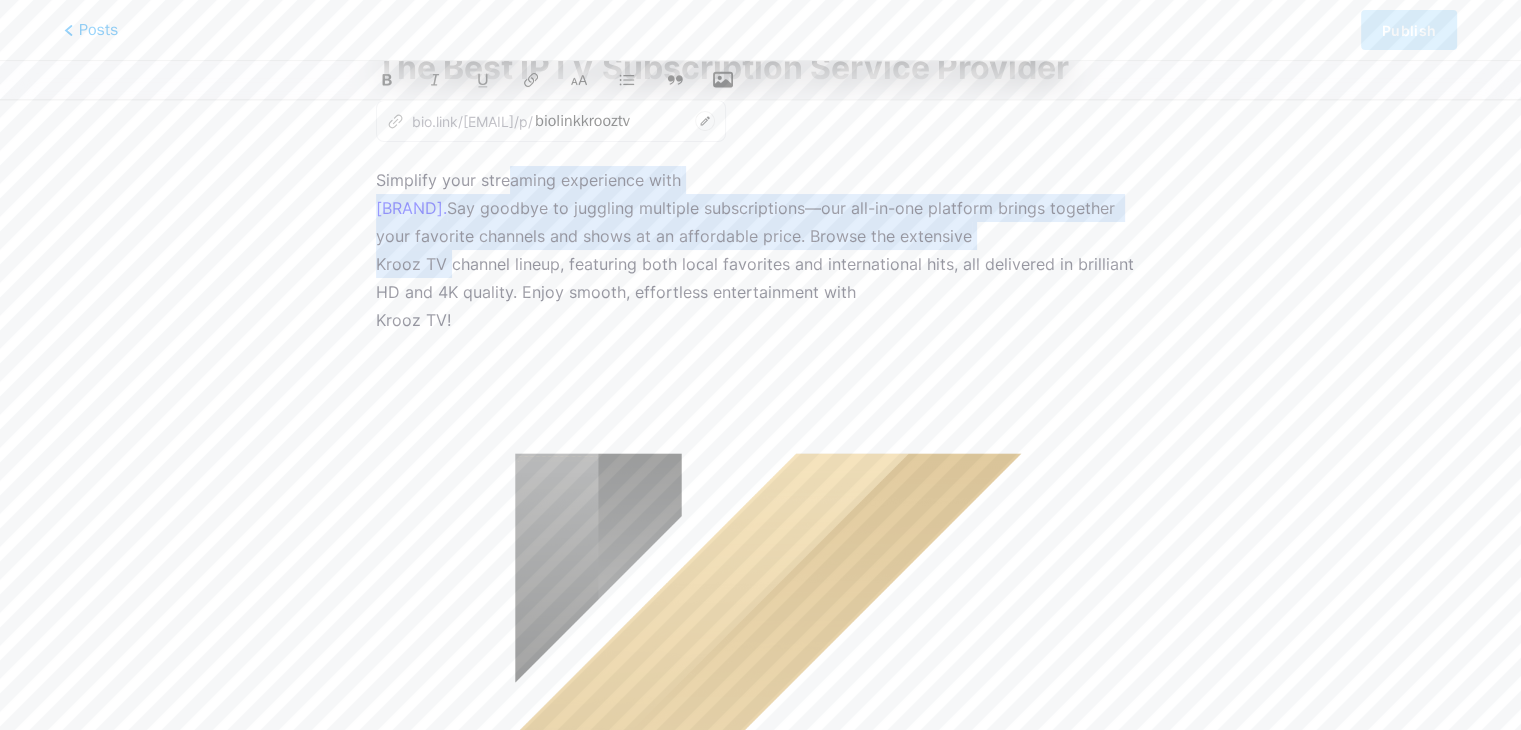 click on "This feature is only available for Pro
users.       Try Pro for free
Posts     Publish                         The Best IPTV Subscription Service Provider         z
bio.link/[EMAIL]/p/
biolinkkrooztv             Simplify your streaming experience with Krooz TV.  Say goodbye to juggling multiple subscriptions—our all-in-one platform brings together your favorite channels and shows at an affordable price. Browse the extensive Krooz TV channel lineup, featuring both local favorites and international hits, all delivered in brilliant HD and 4K quality. Enjoy smooth, effortless entertainment with Krooz TV!" at bounding box center (760, 619) 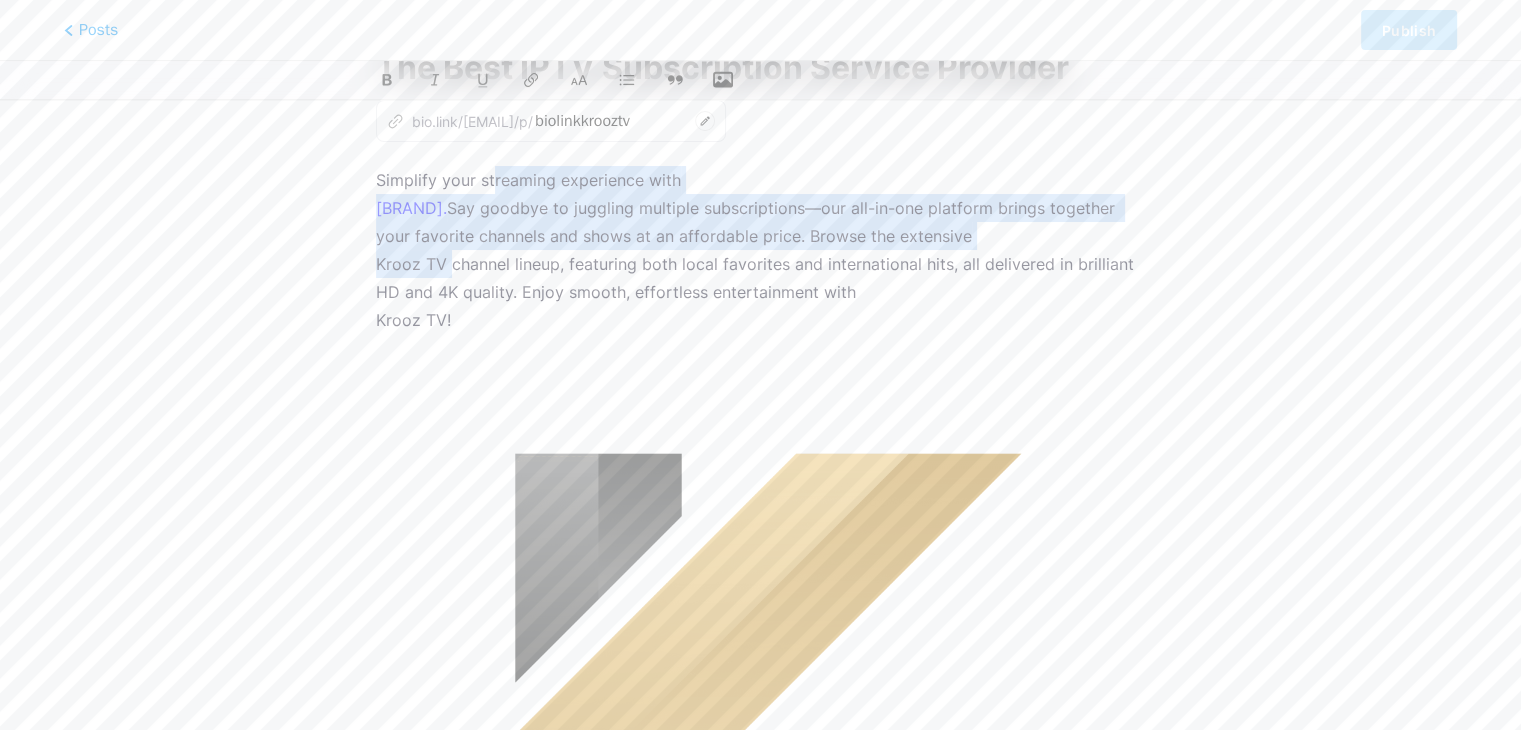 click at bounding box center [483, 80] 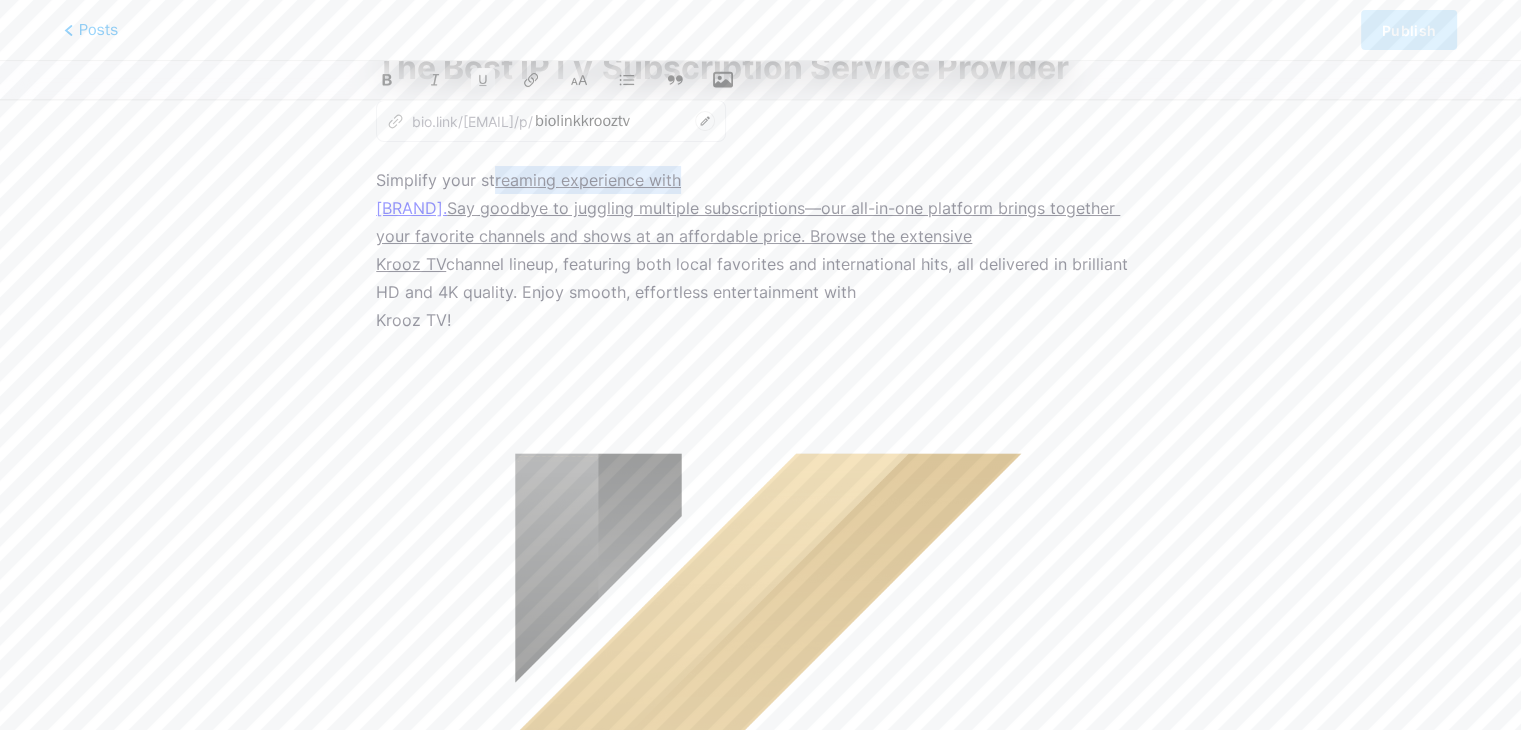 click on "Simplify your st reaming experience with [BRAND].  Say goodbye to juggling multiple subscriptions—our all-in-one platform brings together your favorite channels and shows at an affordable price. Browse the extensive [BRAND]  channel lineup, featuring both local favorites and international hits, all delivered in brilliant HD and 4K quality. Enjoy smooth, effortless entertainment with [BRAND]!" at bounding box center [760, 250] 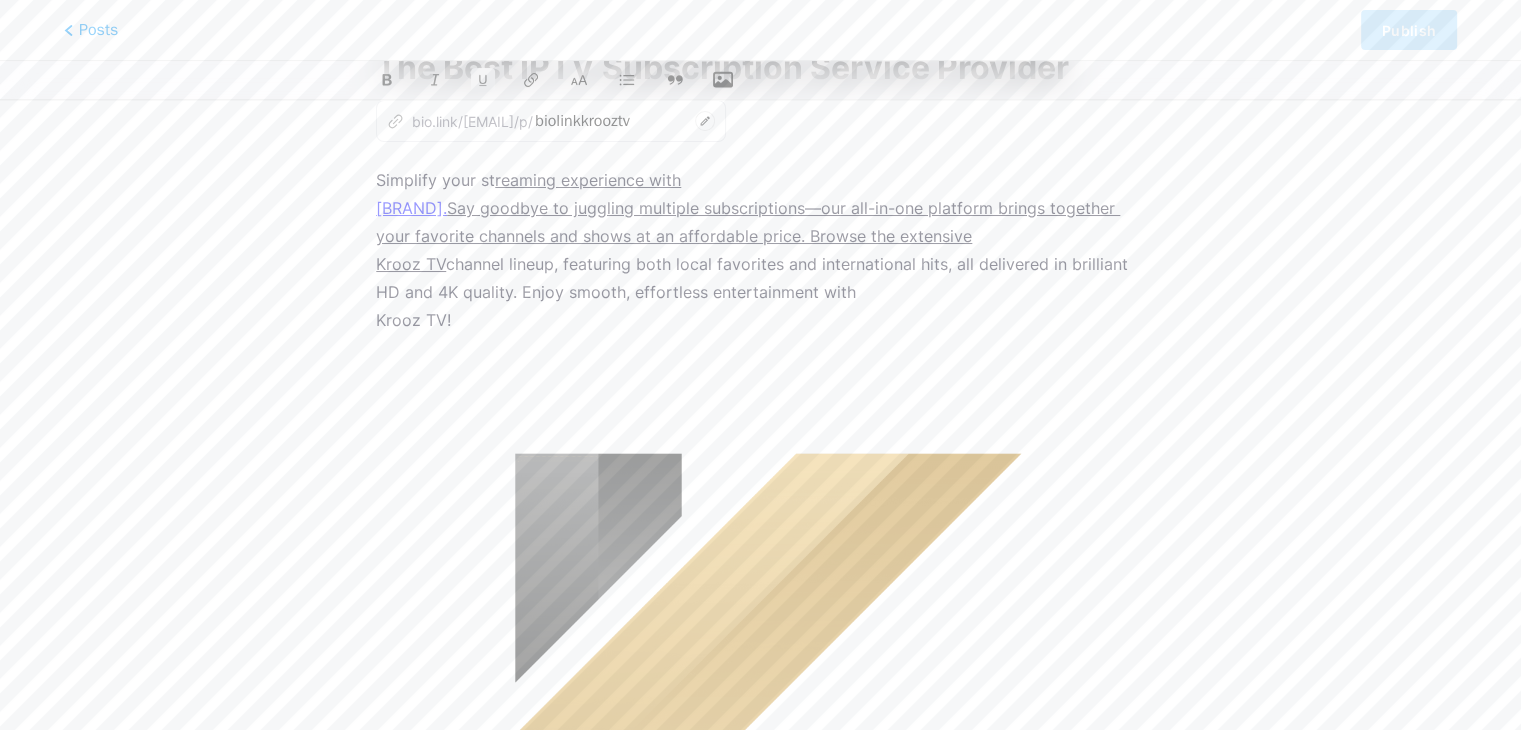 drag, startPoint x: 492, startPoint y: 175, endPoint x: 452, endPoint y: 271, distance: 104 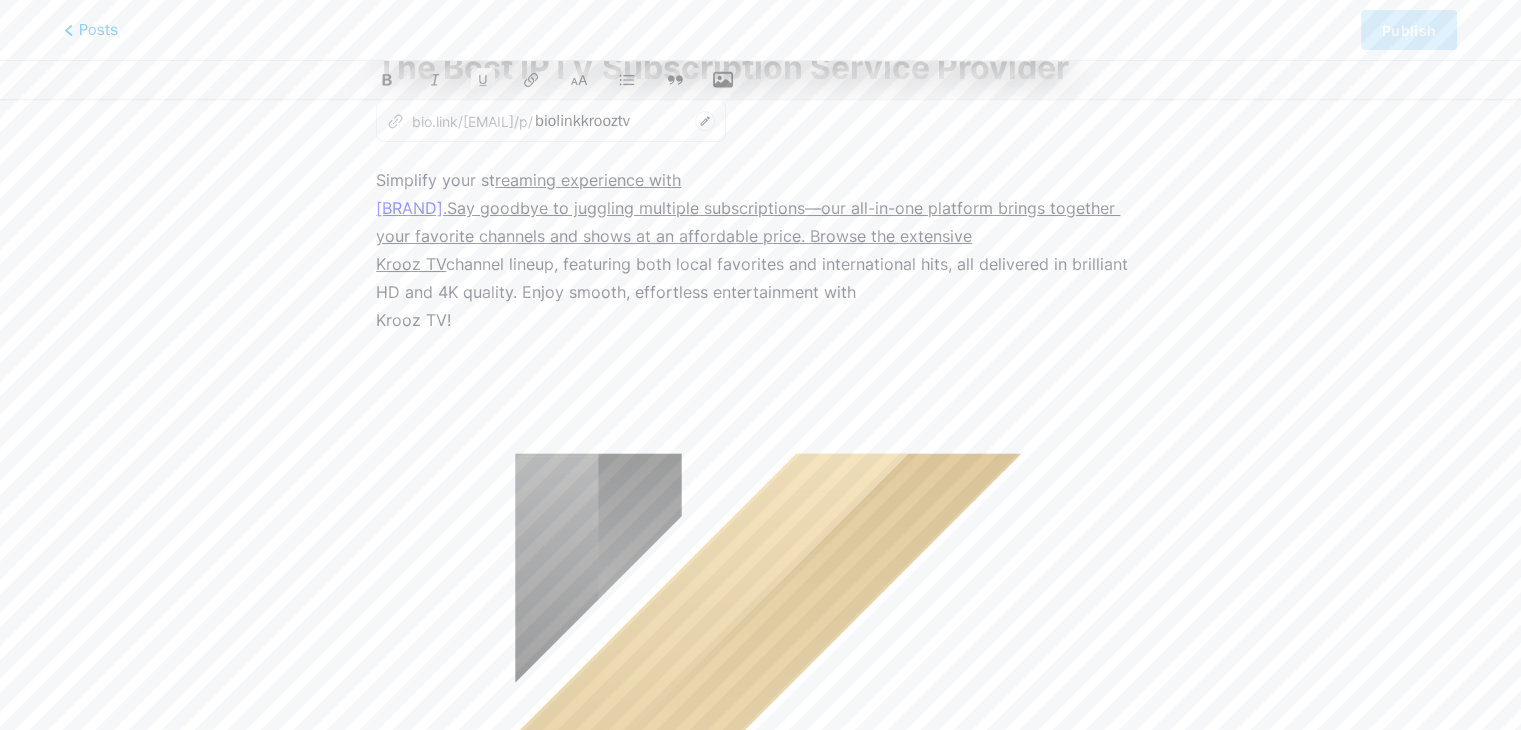 click on "Simplify your st reaming experience with [BRAND].  Say goodbye to juggling multiple subscriptions—our all-in-one platform brings together your favorite channels and shows at an affordable price. Browse the extensive [BRAND]  channel lineup, featuring both local favorites and international hits, all delivered in brilliant HD and 4K quality. Enjoy smooth, effortless entertainment with [BRAND]!" at bounding box center (760, 250) 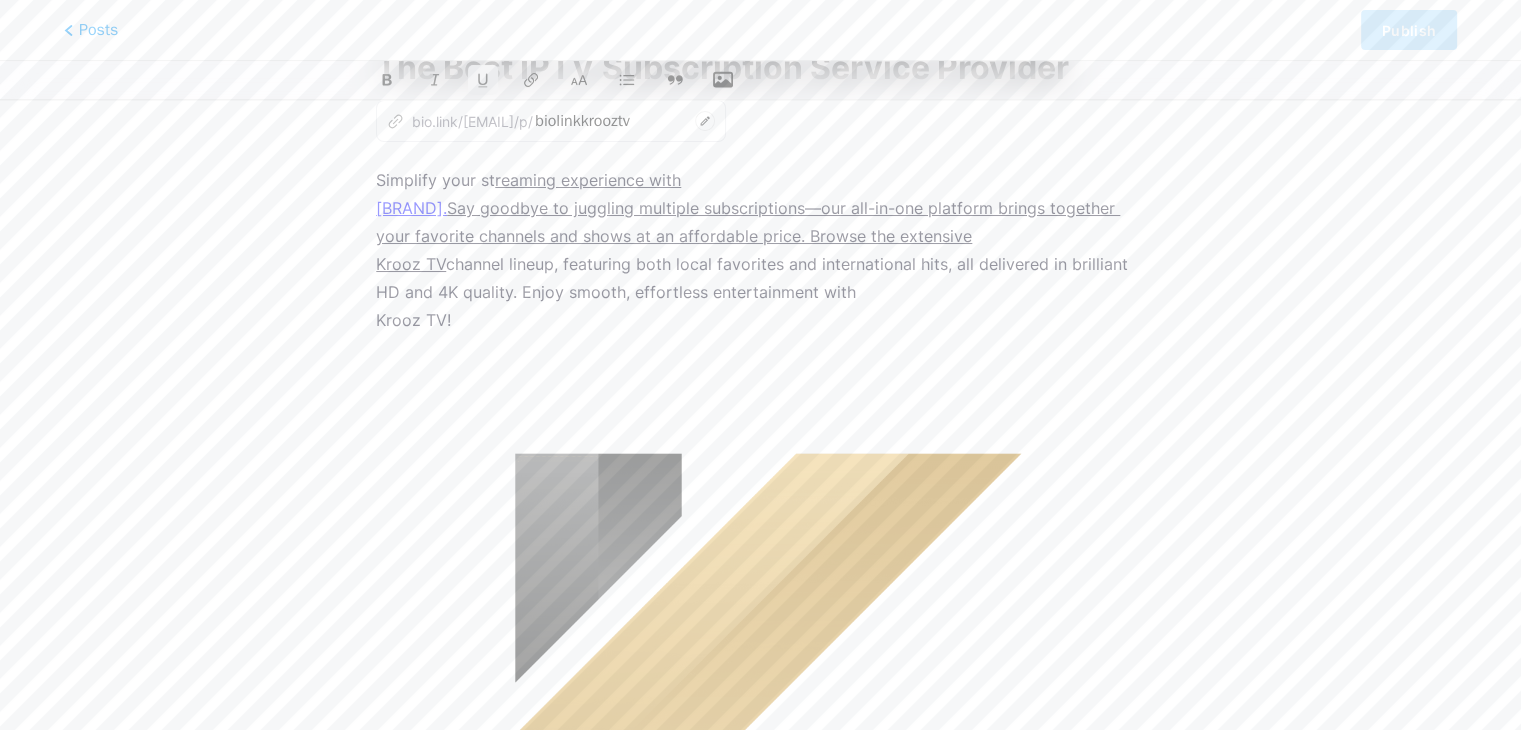 click 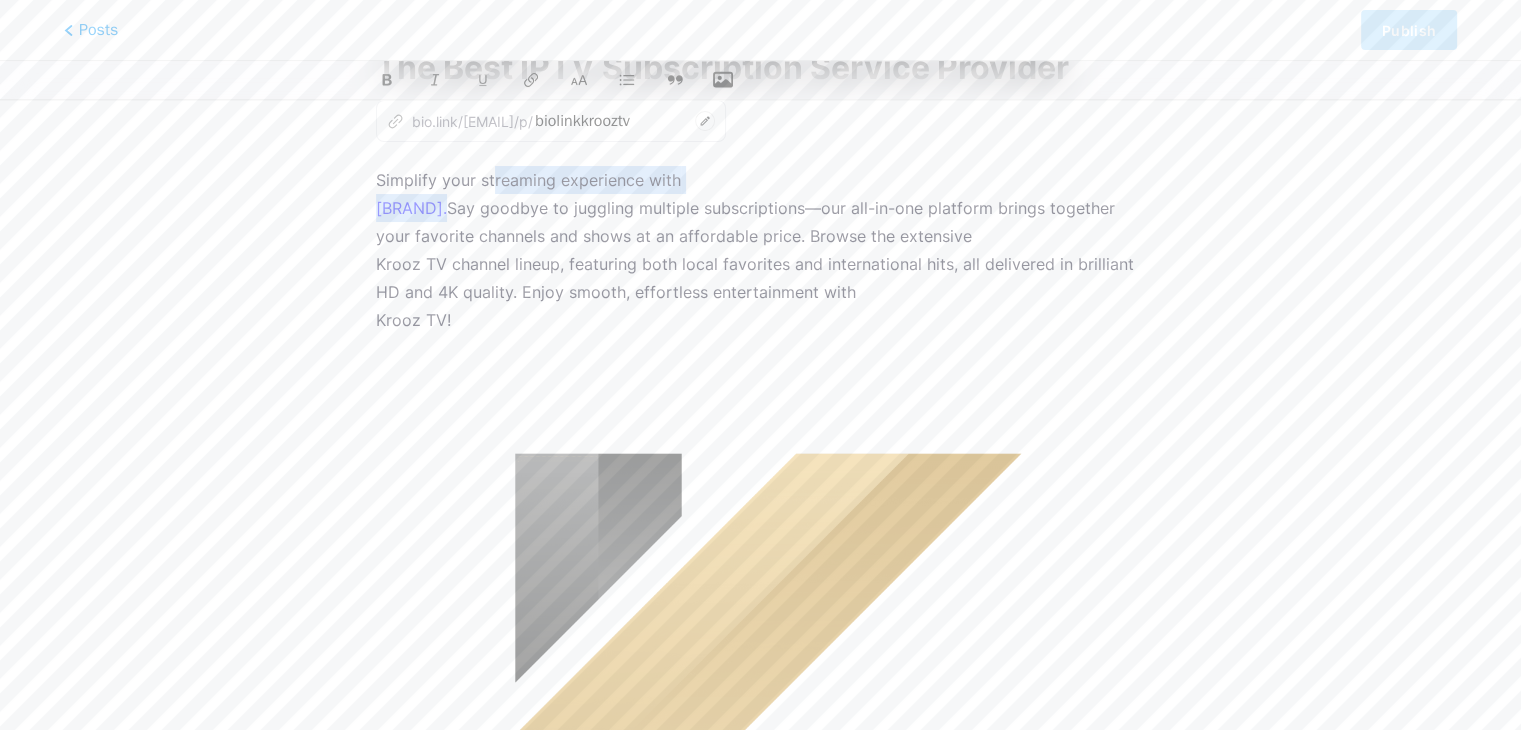 click on "Simplify your streaming experience with Krooz TV.  Say goodbye to juggling multiple subscriptions—our all-in-one platform brings together your favorite channels and shows at an affordable price. Browse the extensive Krooz TV channel lineup, featuring both local favorites and international hits, all delivered in brilliant HD and 4K quality. Enjoy smooth, effortless entertainment with Krooz TV!" at bounding box center [760, 250] 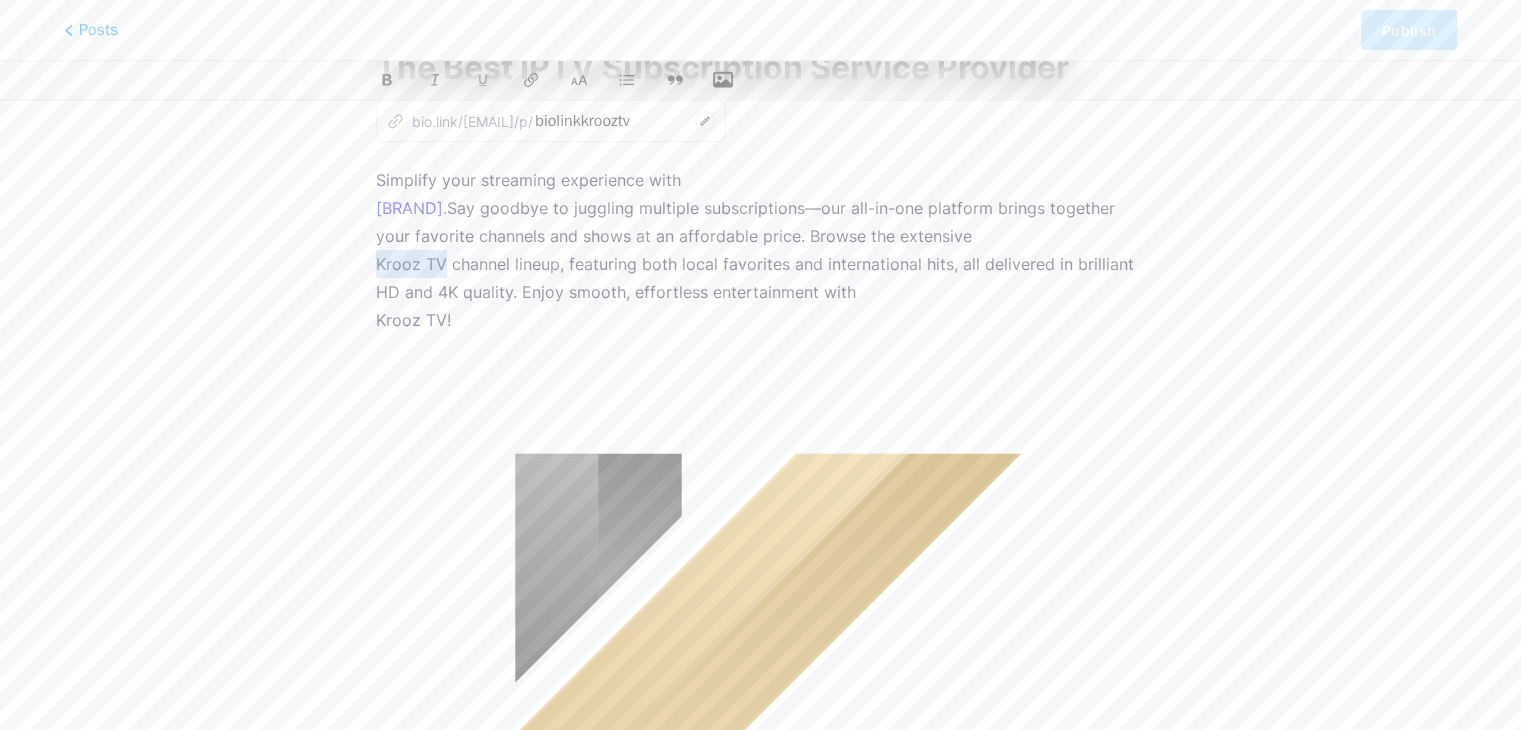 drag, startPoint x: 441, startPoint y: 259, endPoint x: 375, endPoint y: 262, distance: 66.068146 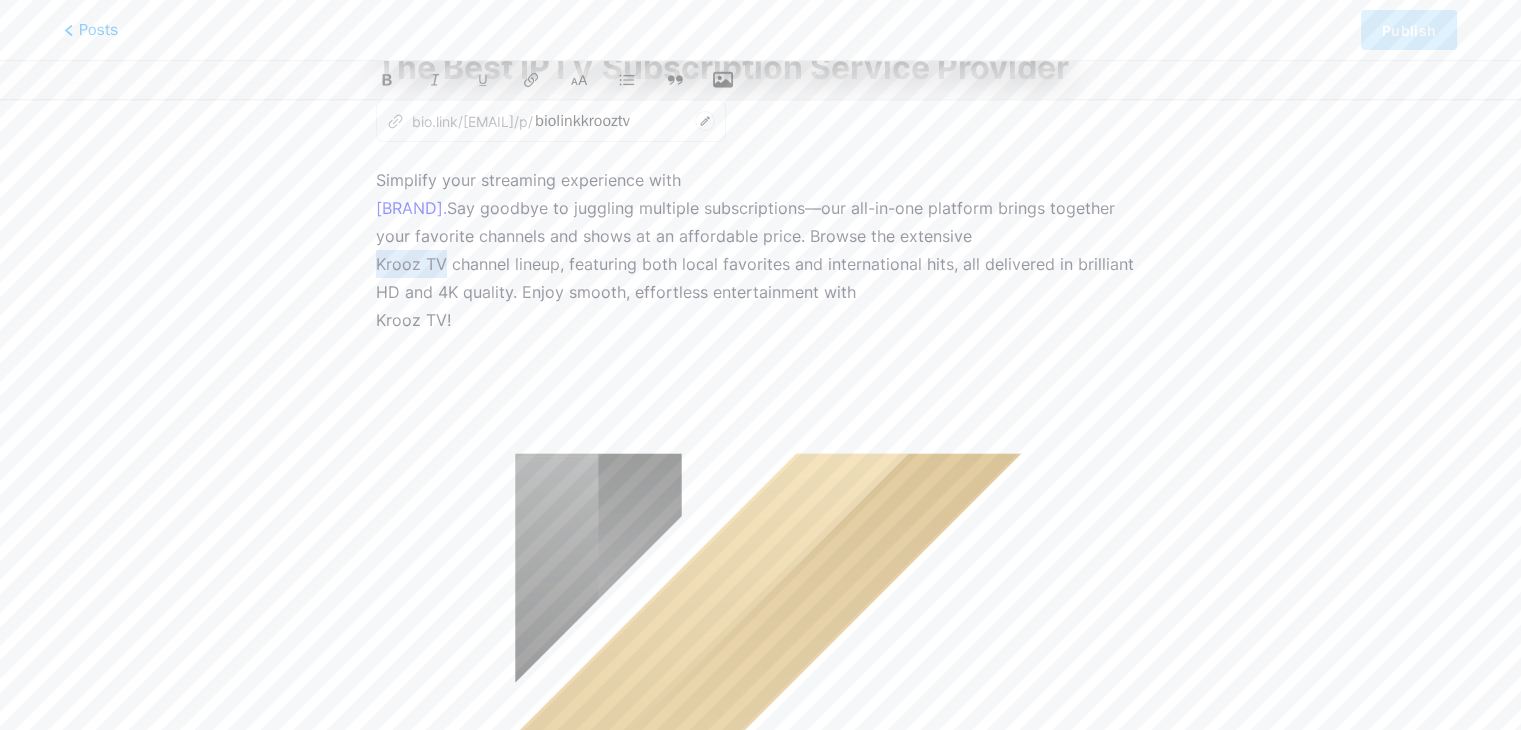 click on "The Best IPTV Subscription Service Provider         z
bio.link/[EMAIL]/p/
biolinkkrooztv             Simplify your streaming experience with Krooz TV.  Say goodbye to juggling multiple subscriptions—our all-in-one platform brings together your favorite channels and shows at an affordable price. Browse the extensive Krooz TV channel lineup, featuring both local favorites and international hits, all delivered in brilliant HD and 4K quality. Enjoy smooth, effortless entertainment with Krooz TV!" at bounding box center (760, 619) 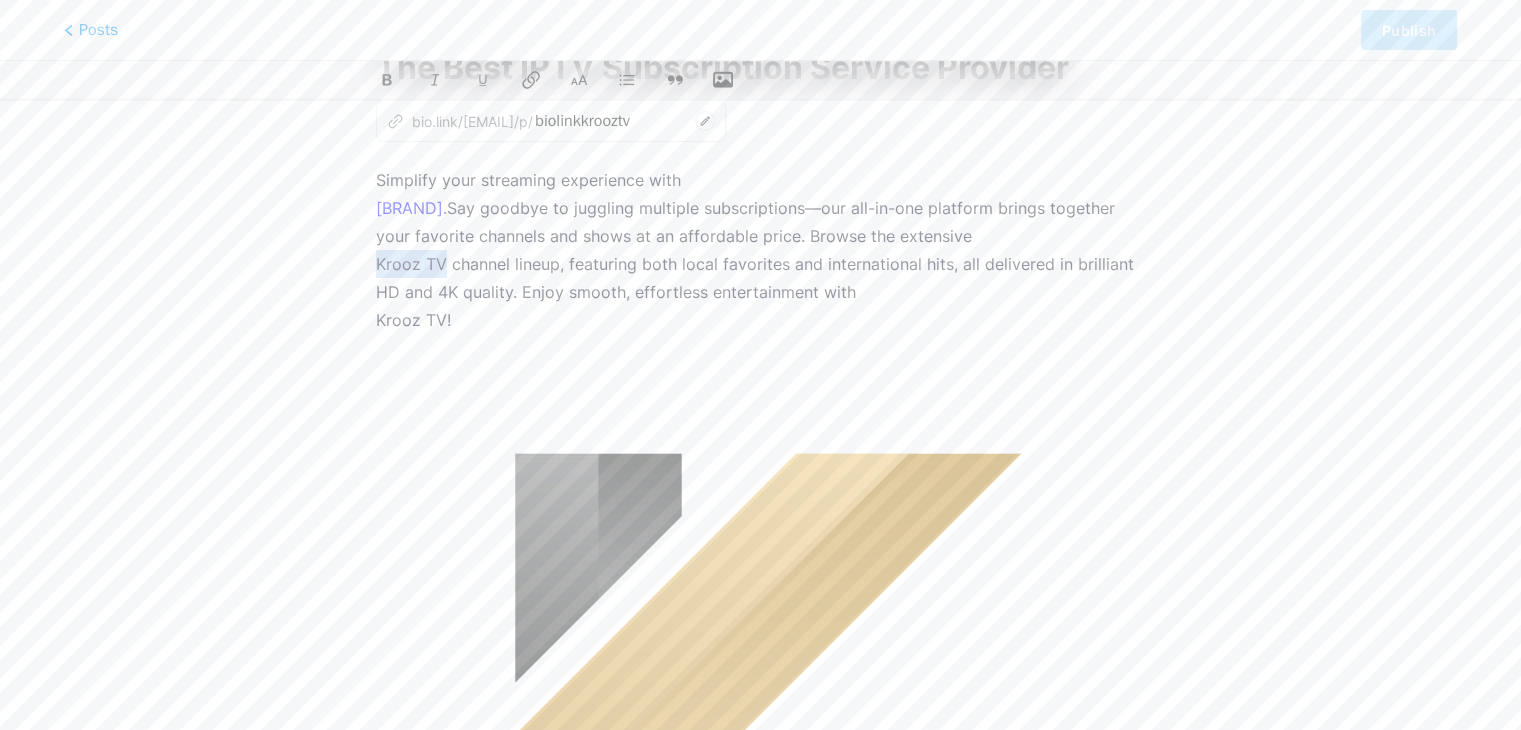 click 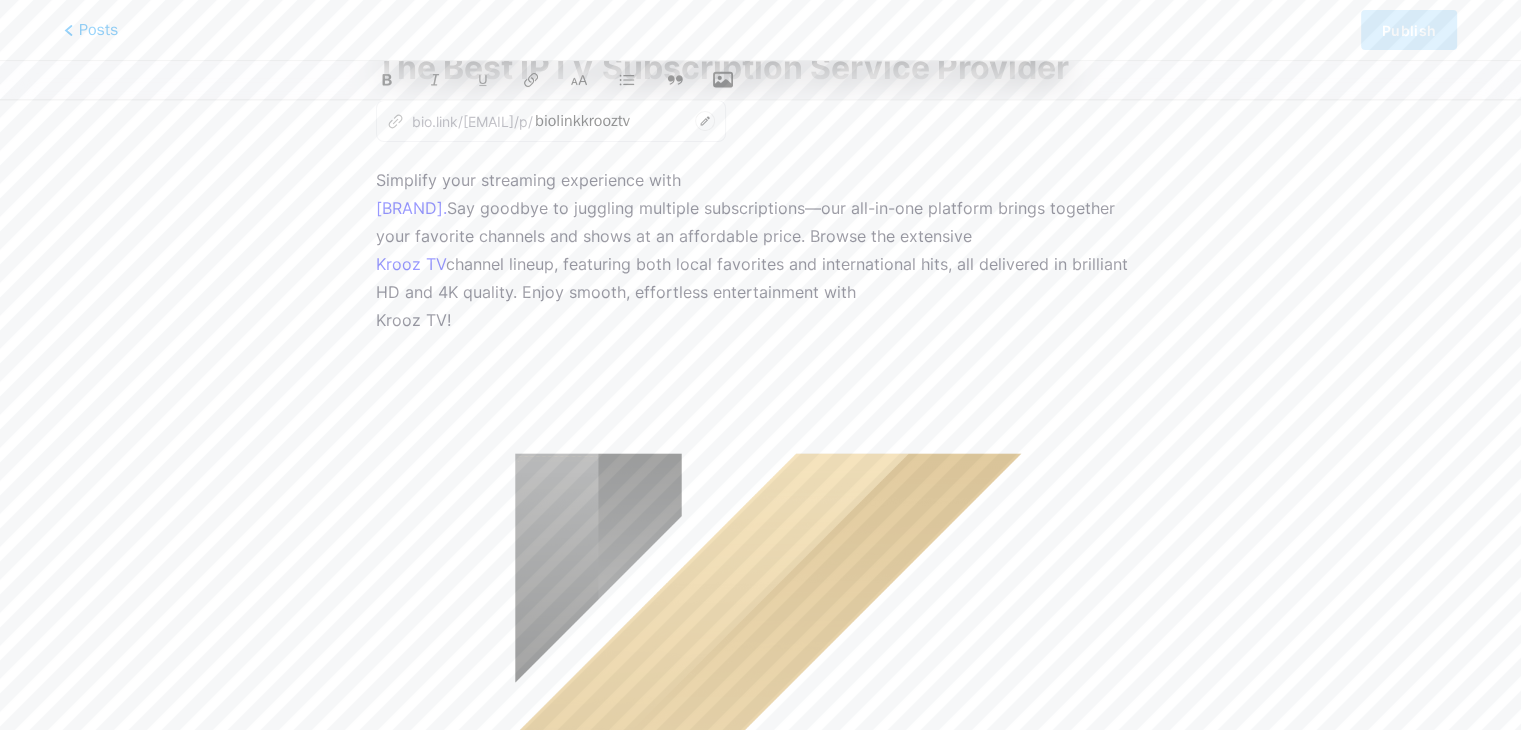 click on "Simplify your streaming experience with Krooz TV.  Say goodbye to juggling multiple subscriptions—our all-in-one platform brings together your favorite channels and shows at an affordable price. Browse the extensive Krooz TV  channel lineup, featuring both local favorites and international hits, all delivered in brilliant HD and 4K quality. Enjoy smooth, effortless entertainment with Krooz TV!" at bounding box center (760, 250) 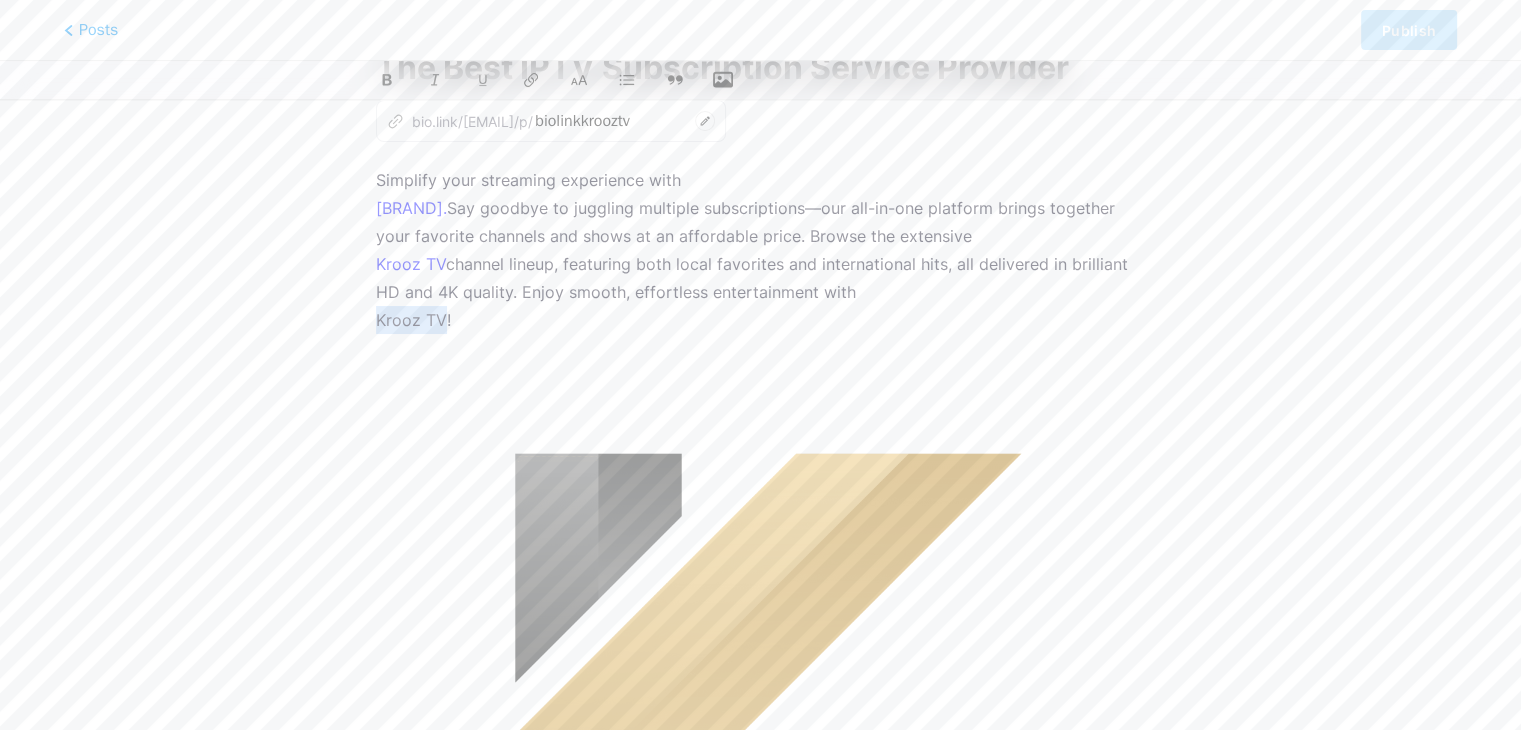drag, startPoint x: 443, startPoint y: 317, endPoint x: 352, endPoint y: 322, distance: 91.13726 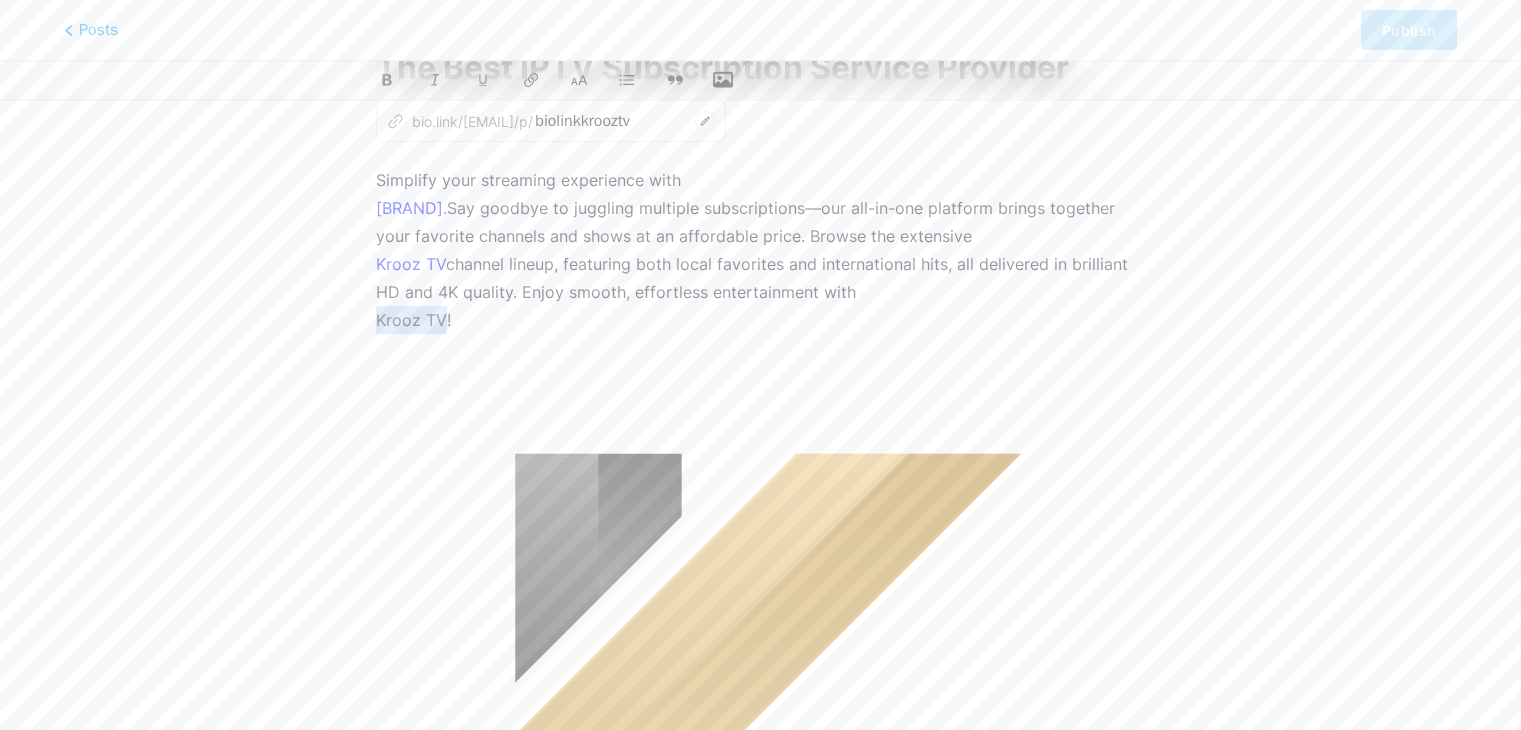 click on "The Best IPTV Subscription Service Provider         z
bio.link/[EMAIL]/p/
biolinkkrooztv             Simplify your streaming experience with Krooz TV.  Say goodbye to juggling multiple subscriptions—our all-in-one platform brings together your favorite channels and shows at an affordable price. Browse the extensive Krooz TV  channel lineup, featuring both local favorites and international hits, all delivered in brilliant HD and 4K quality. Enjoy smooth, effortless entertainment with Krooz TV!" at bounding box center (760, 619) 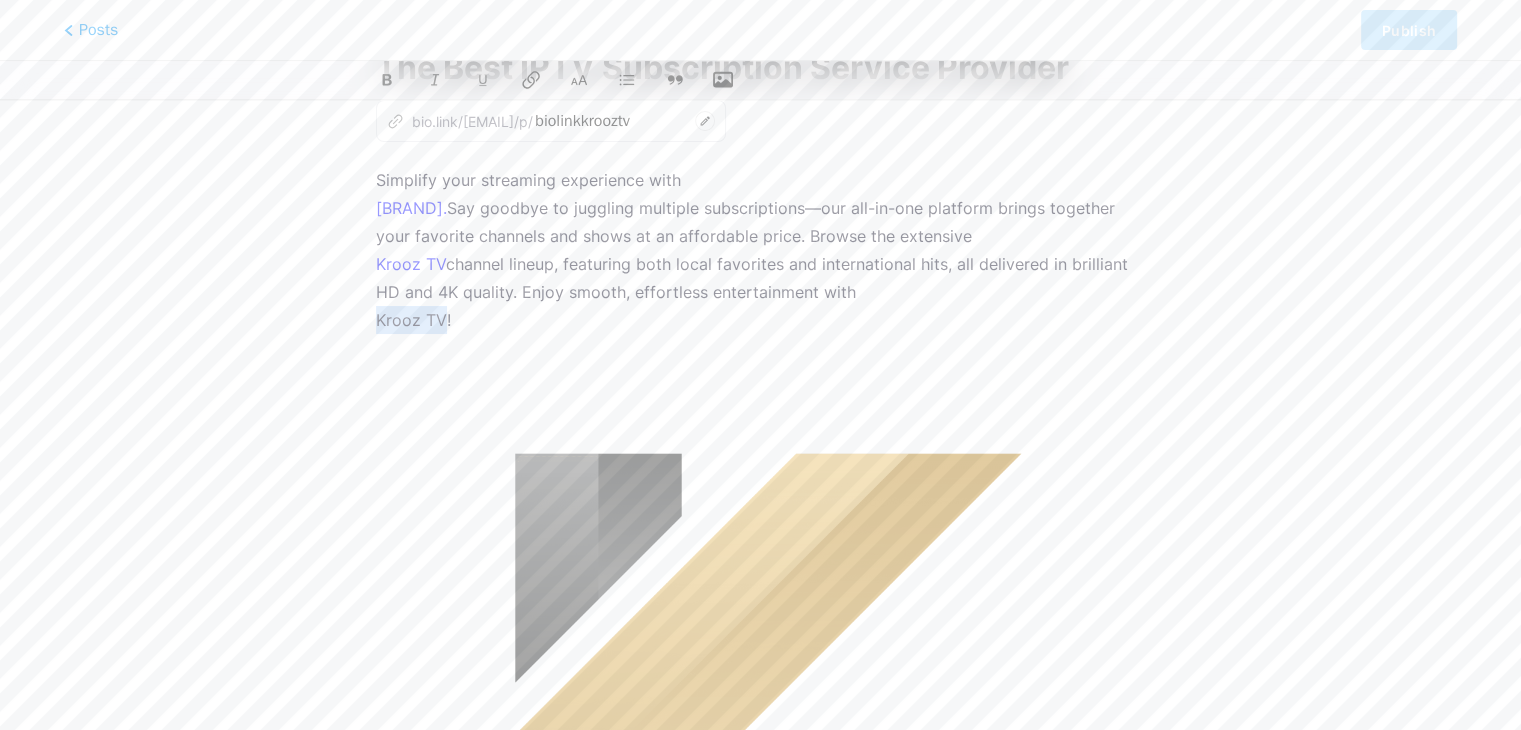 click 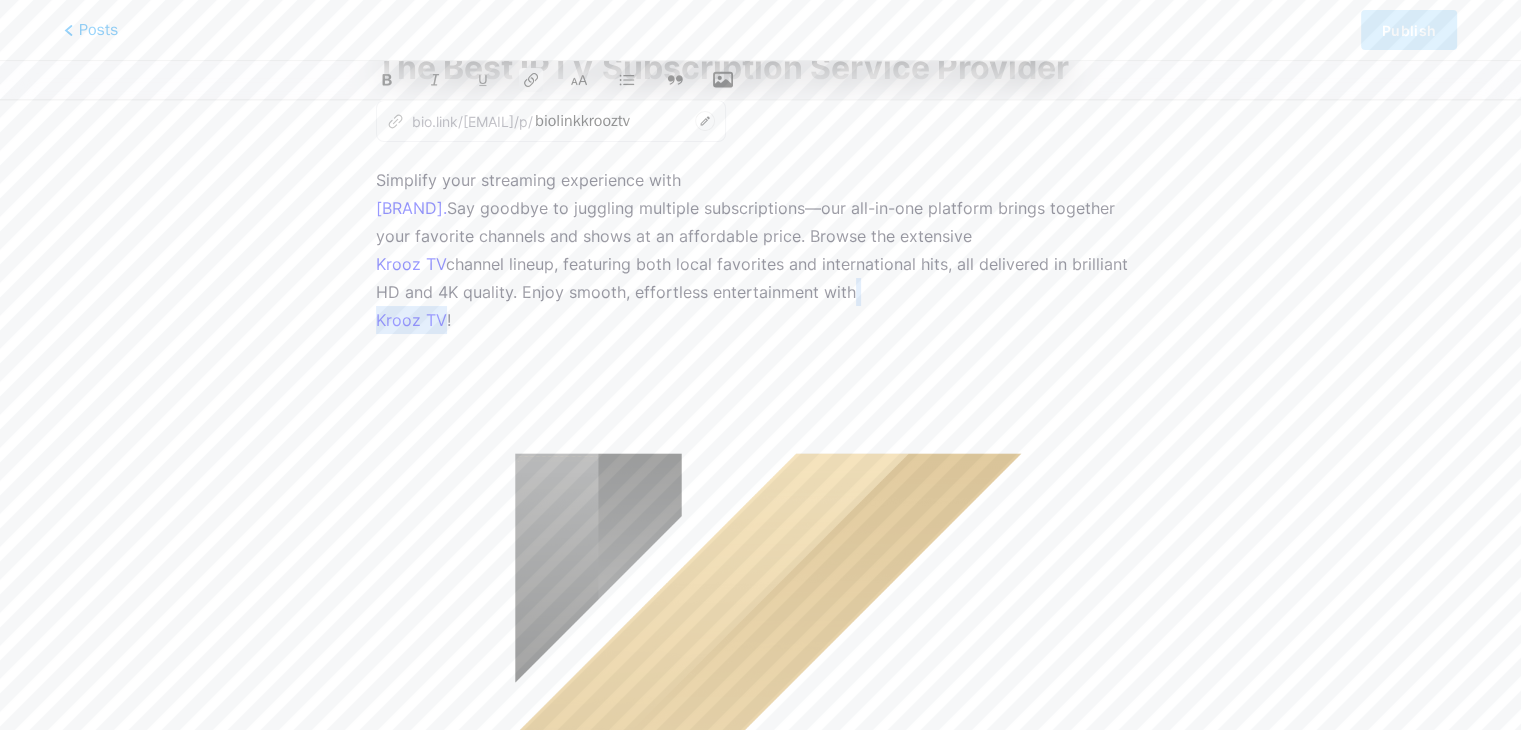 click at bounding box center [760, 734] 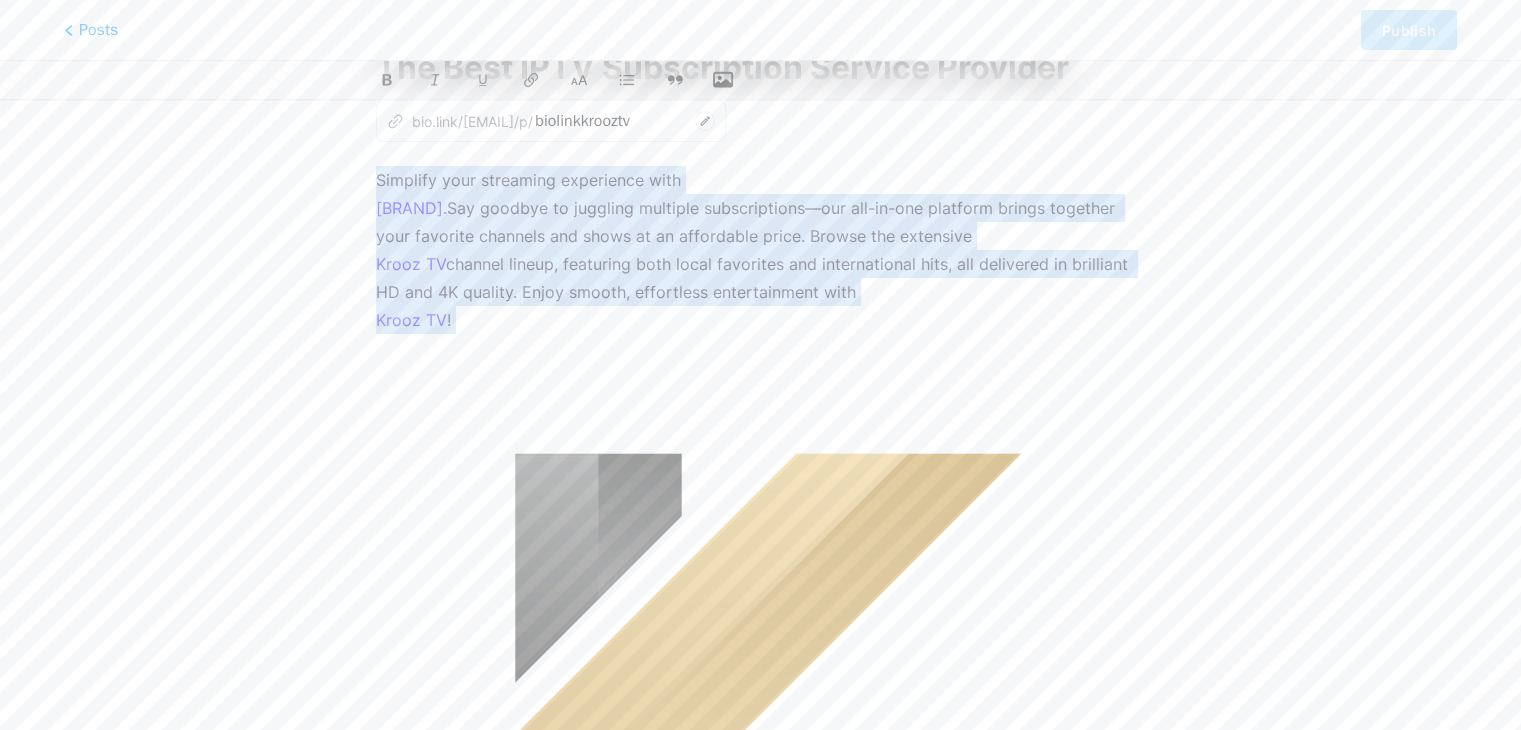click at bounding box center [760, 734] 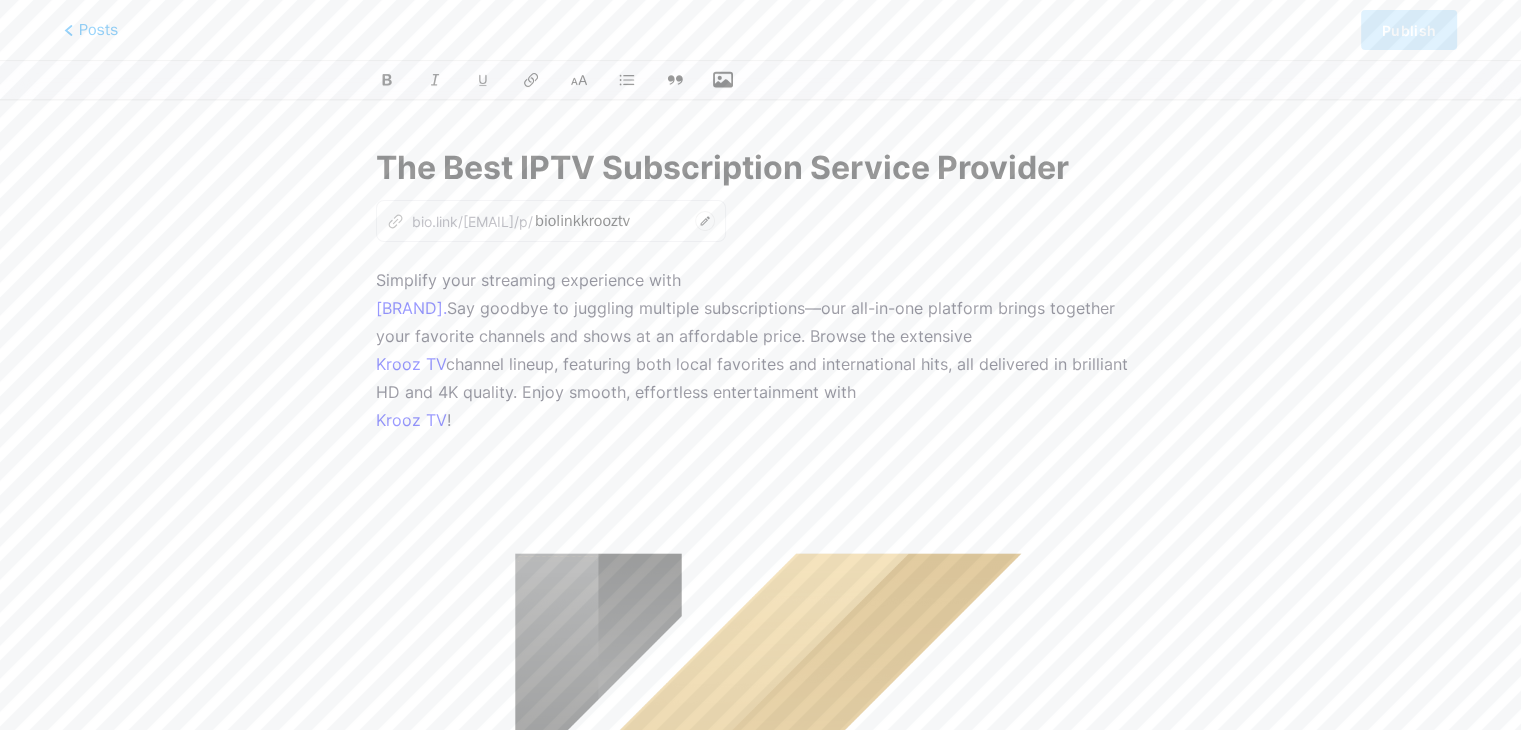 click 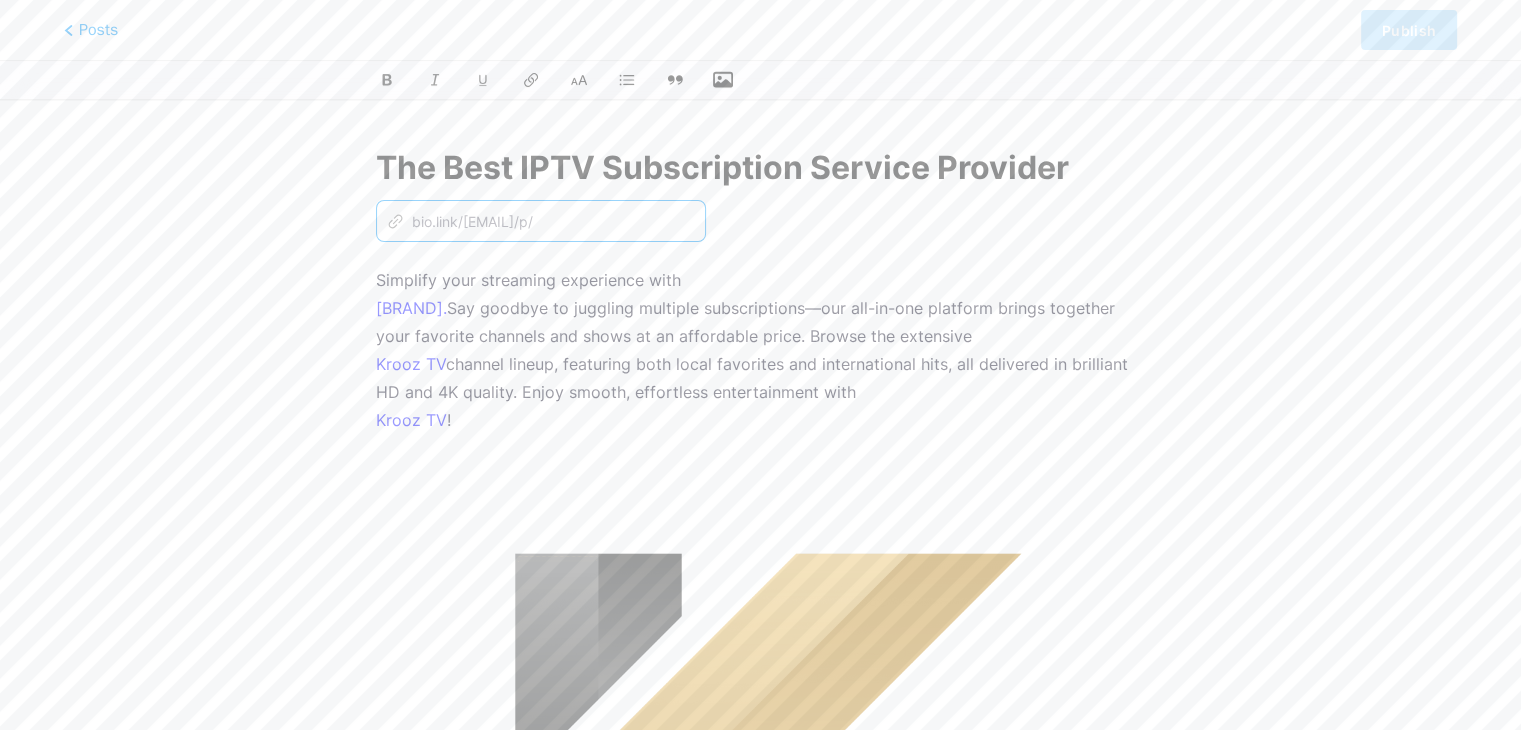 type 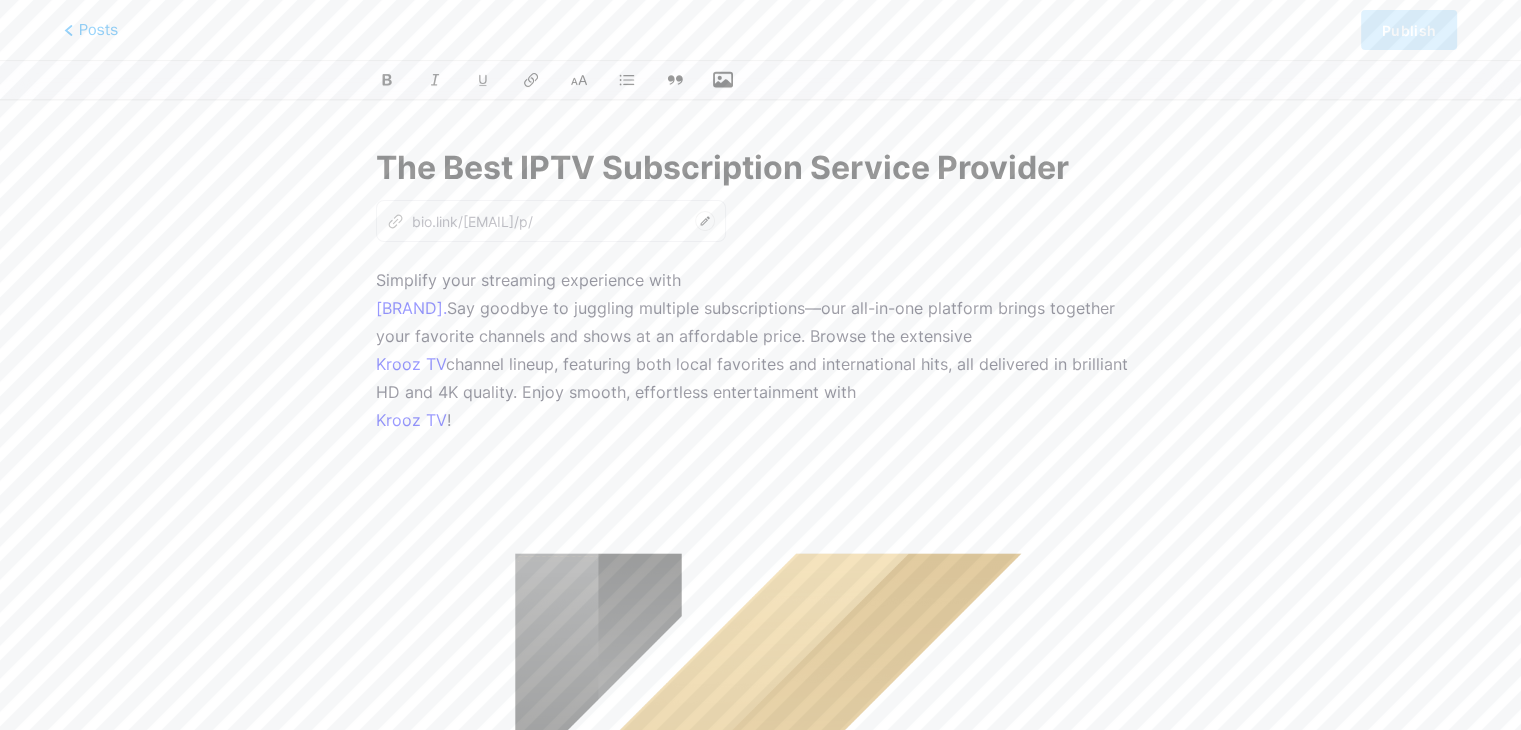 click on "z
bio.link/[EMAIL]/p/" at bounding box center (760, 221) 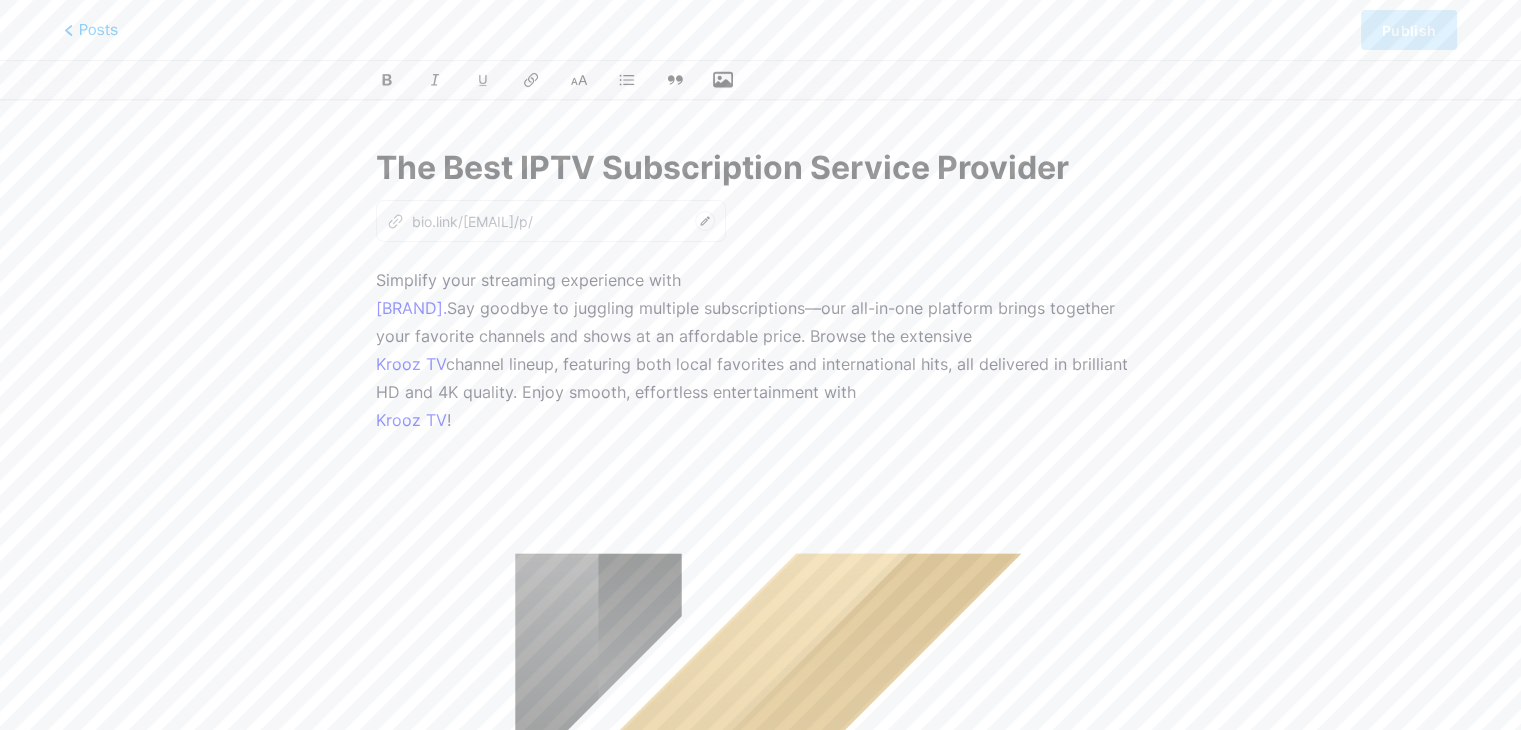 scroll, scrollTop: 2, scrollLeft: 0, axis: vertical 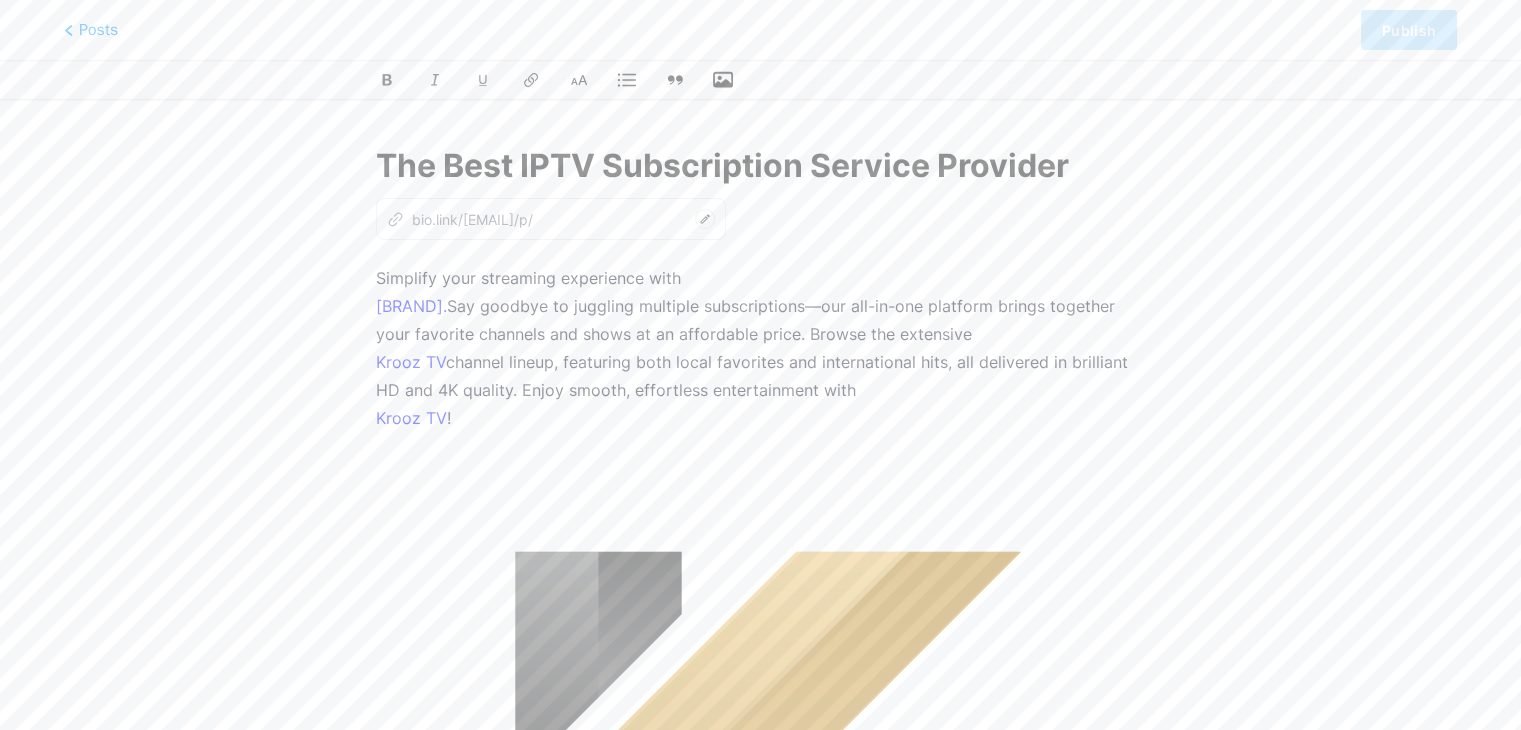 click 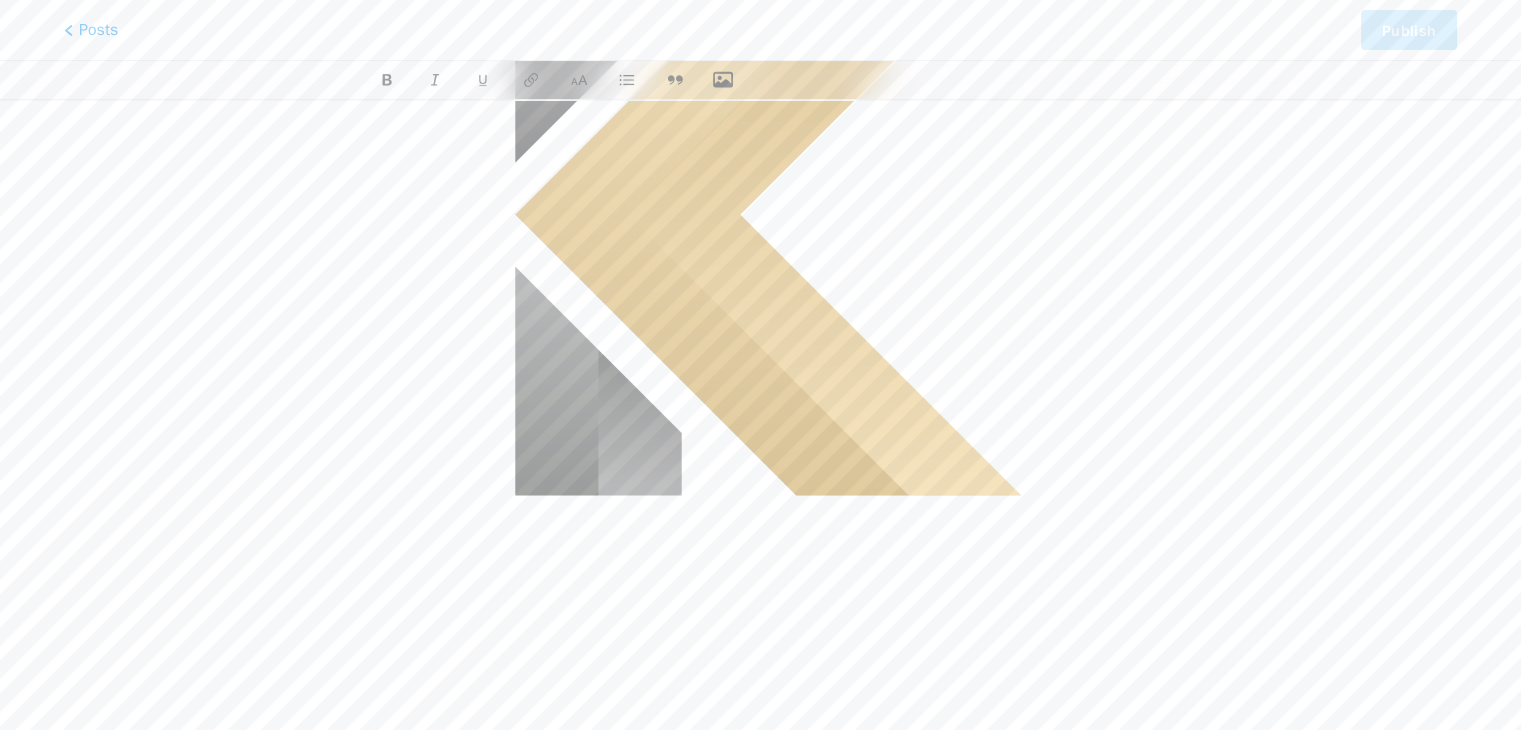 scroll, scrollTop: 0, scrollLeft: 0, axis: both 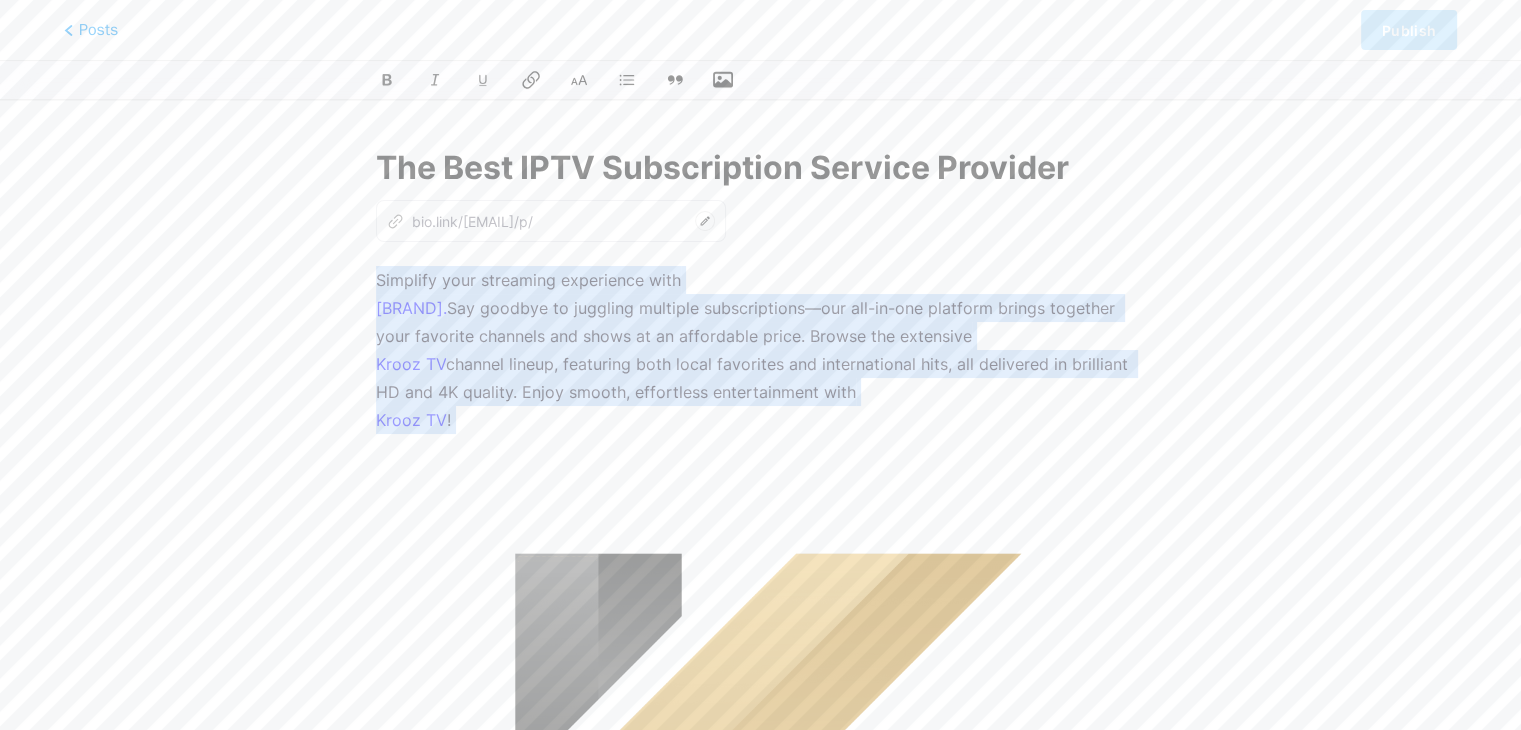click 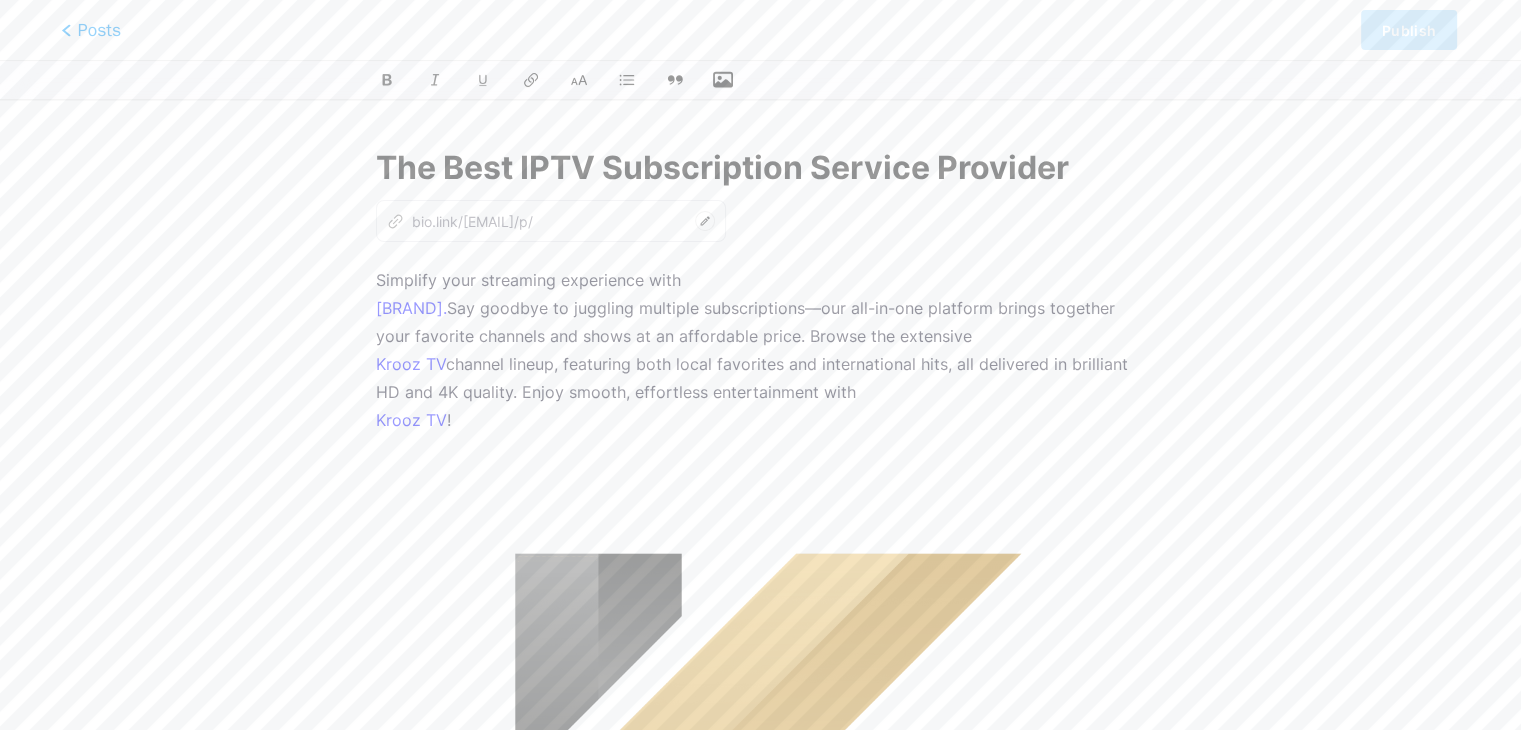 click on "Posts" at bounding box center [91, 30] 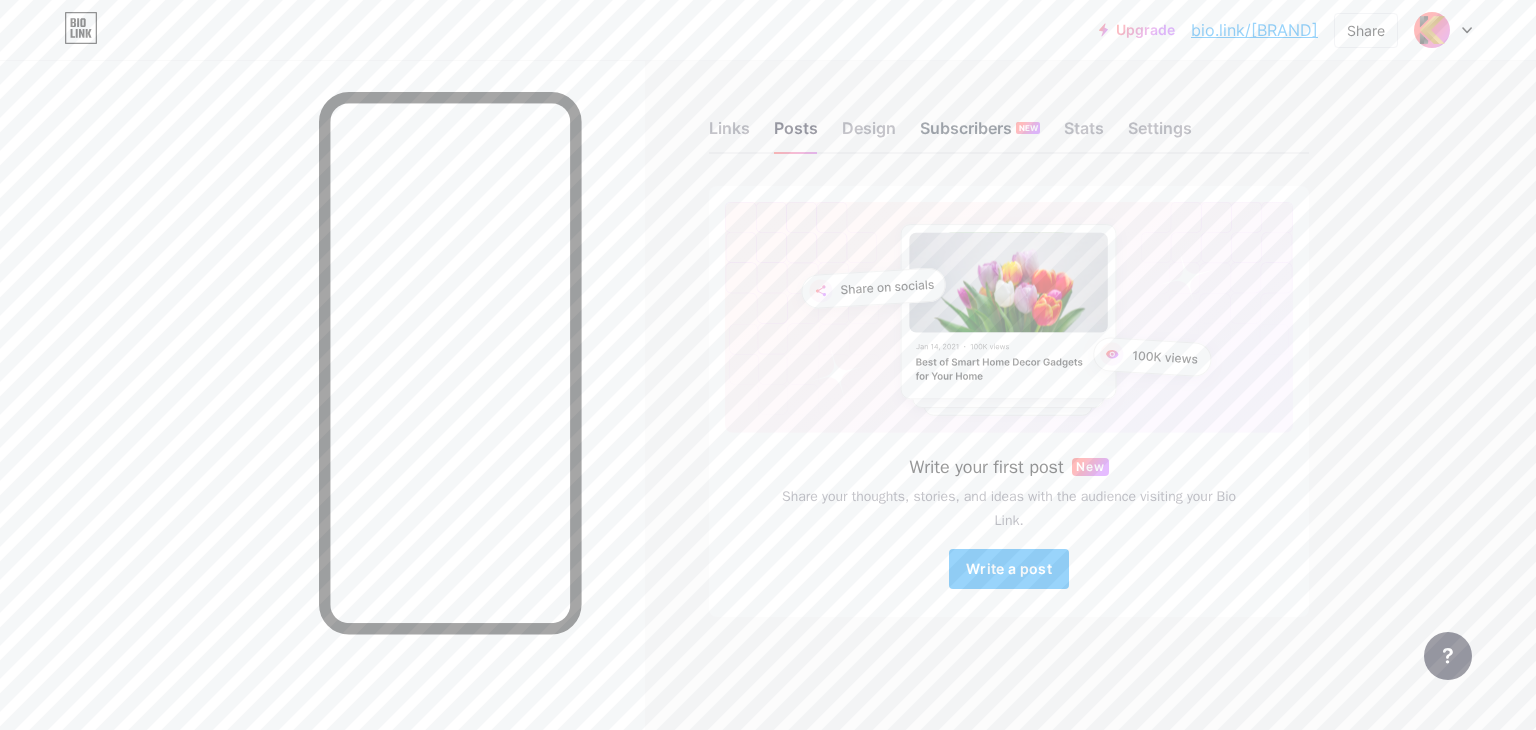 click on "Subscribers
NEW" at bounding box center [980, 134] 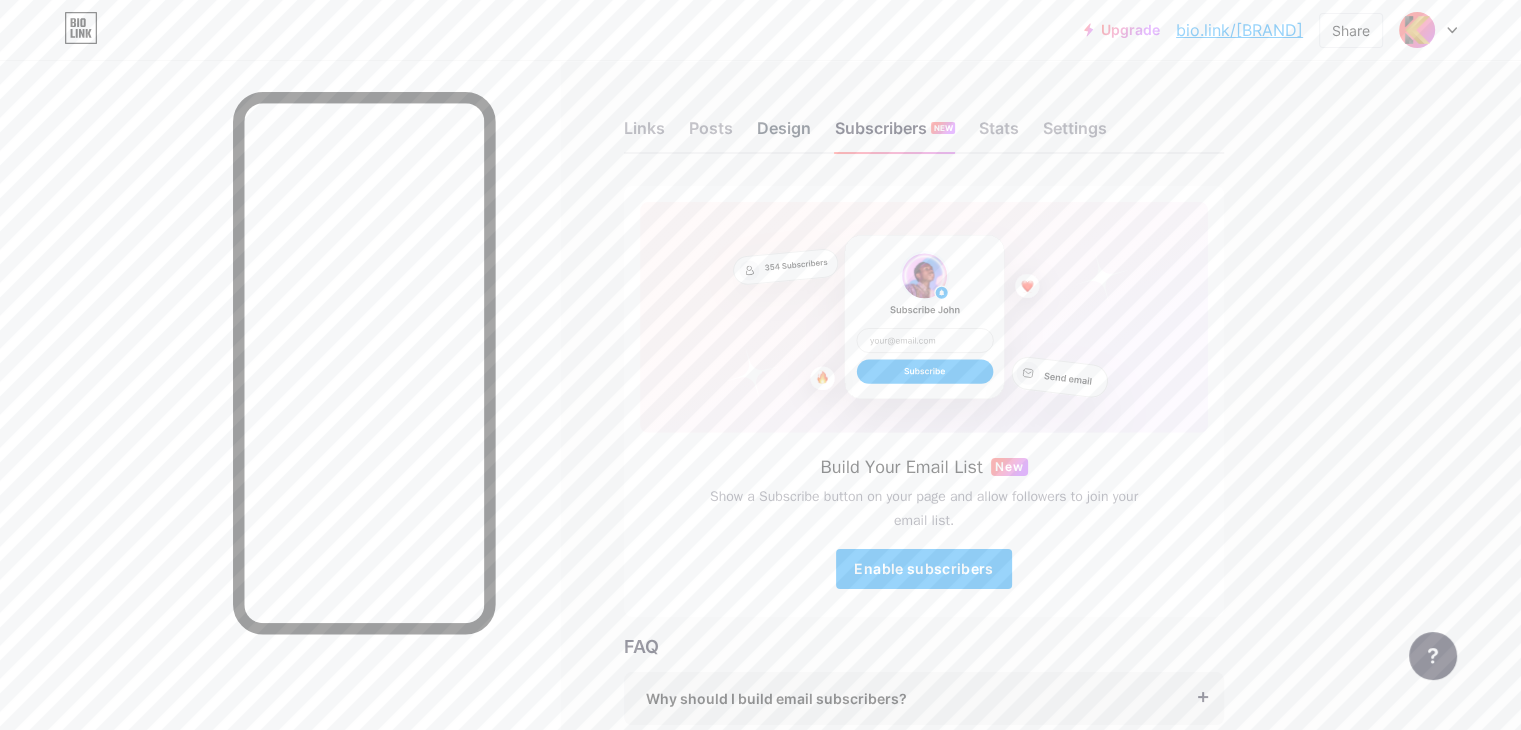 click on "Design" at bounding box center (784, 134) 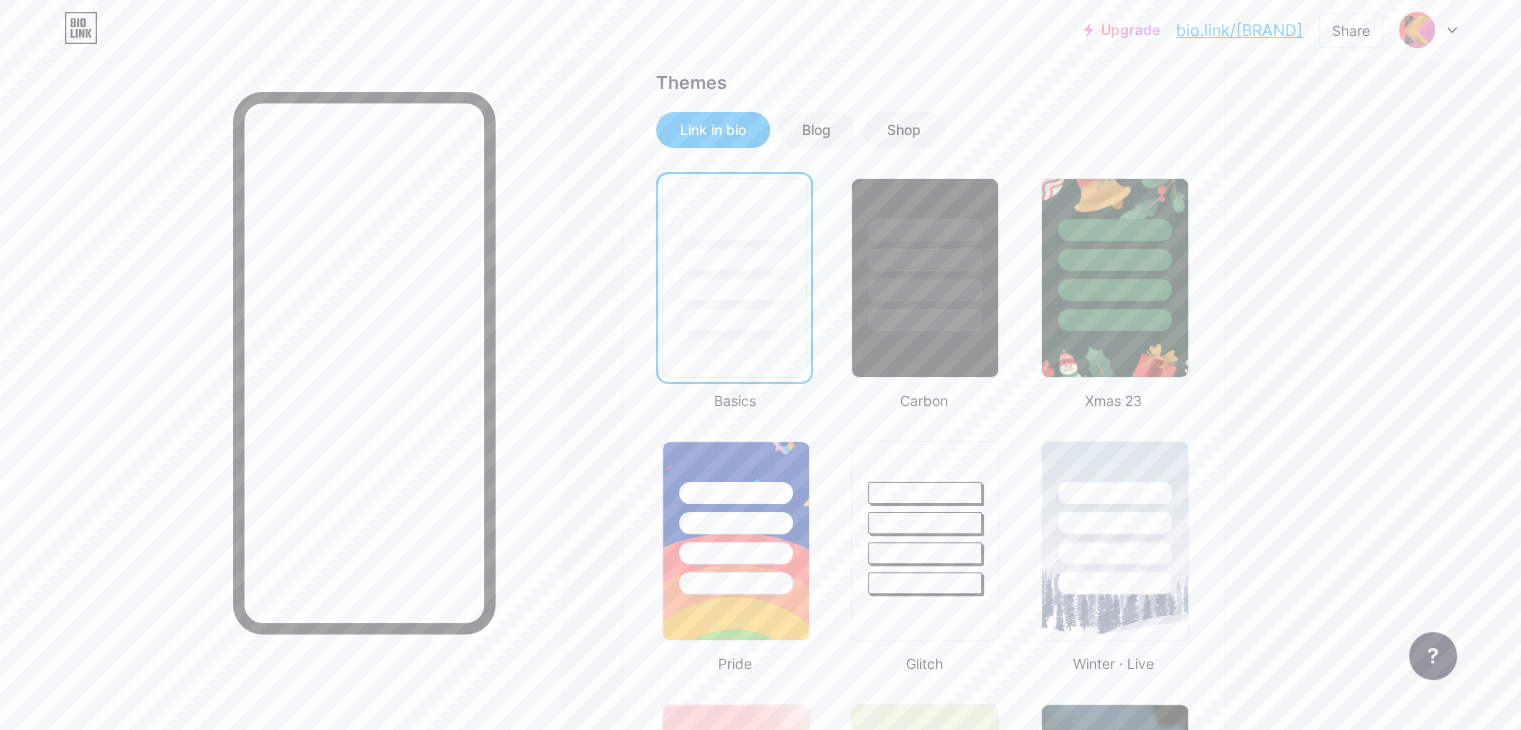 scroll, scrollTop: 416, scrollLeft: 0, axis: vertical 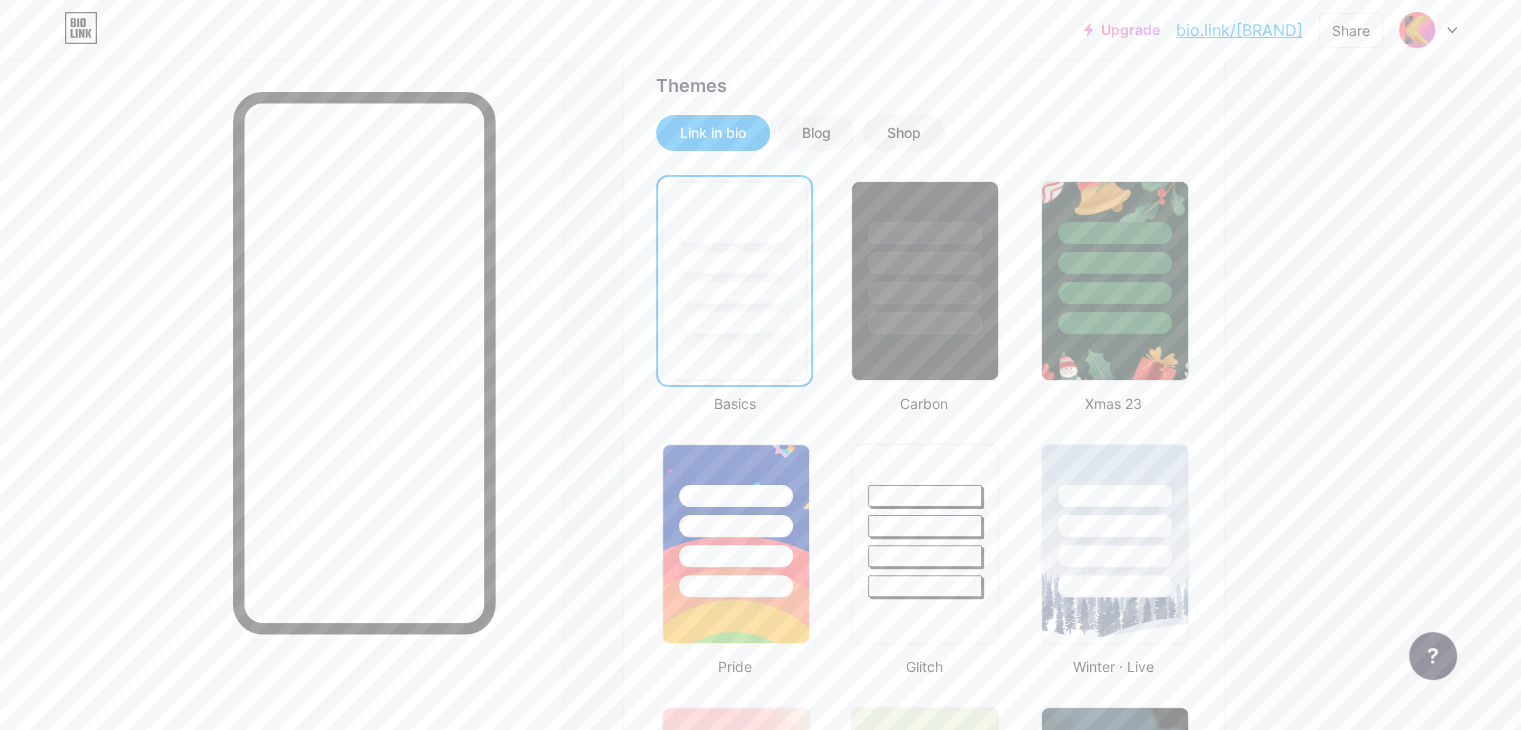 click at bounding box center [734, 293] 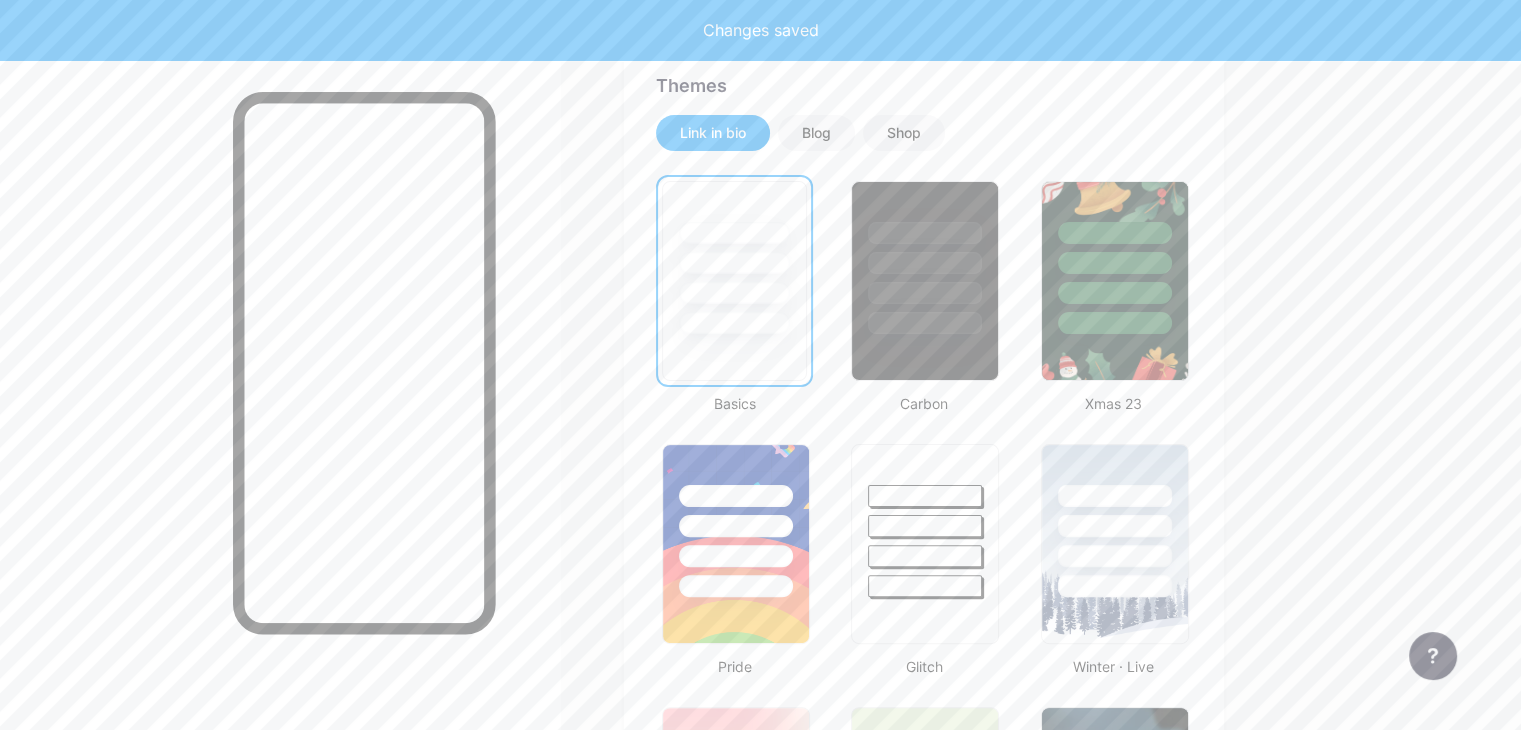 click on "Link in bio" at bounding box center [713, 133] 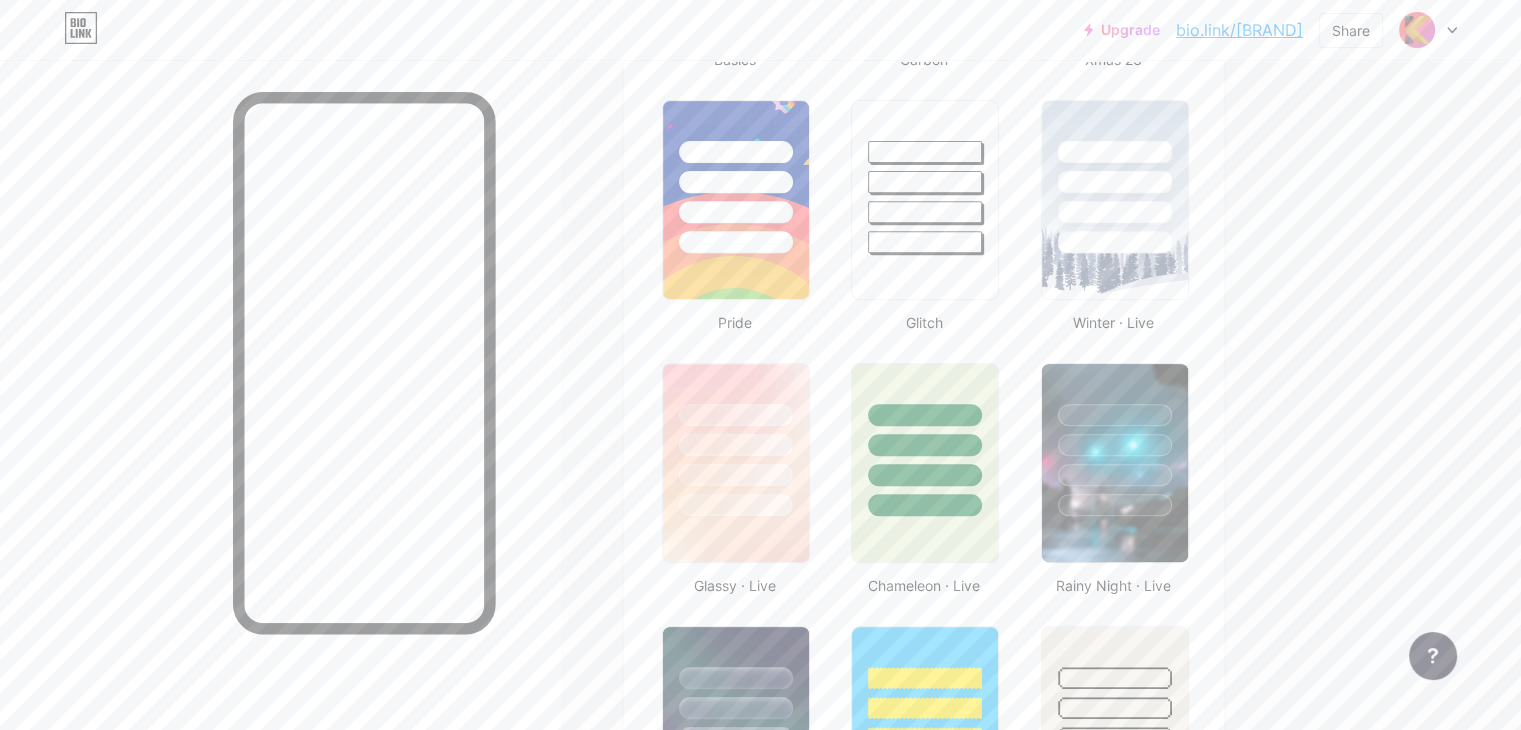 scroll, scrollTop: 0, scrollLeft: 0, axis: both 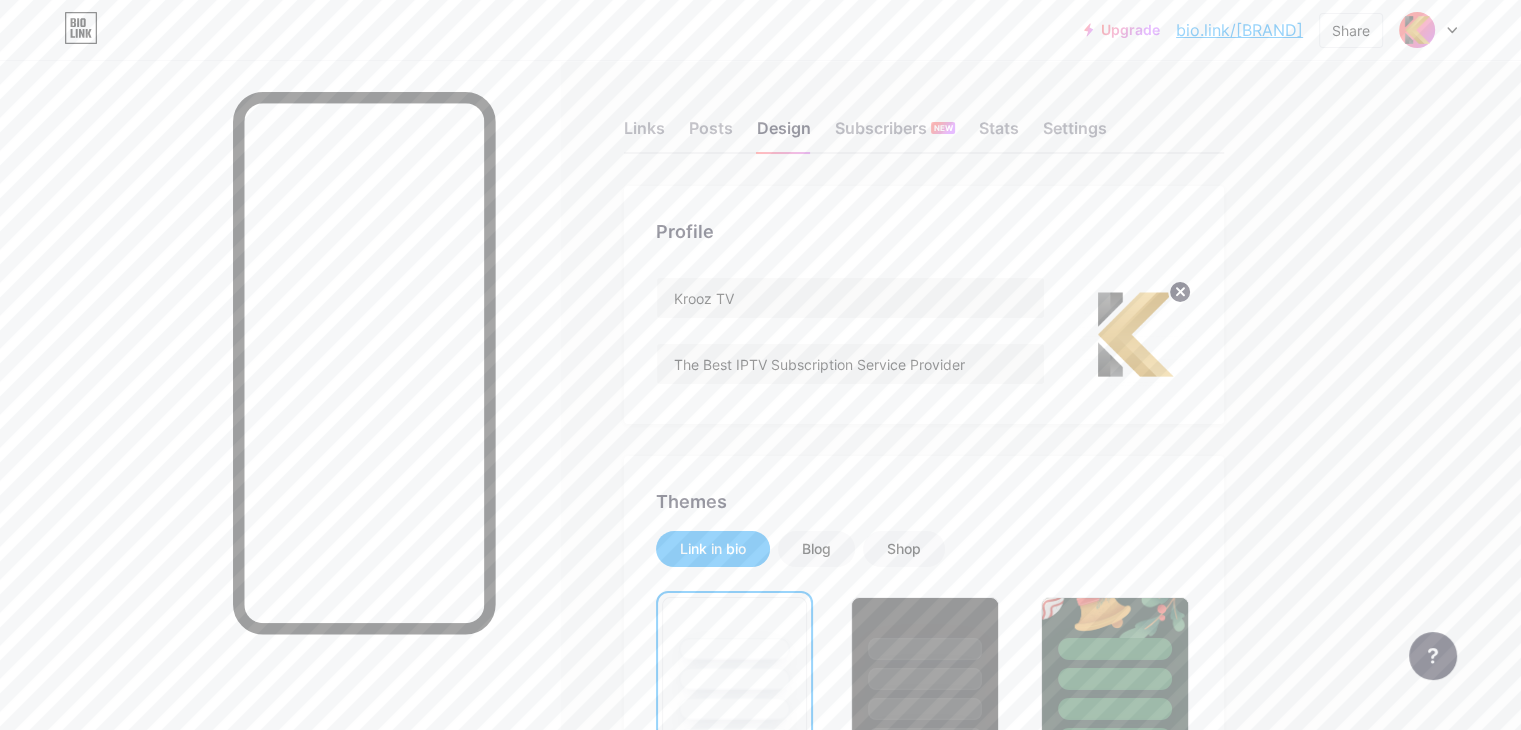 click on "bio.link/[BRAND]" at bounding box center (1239, 30) 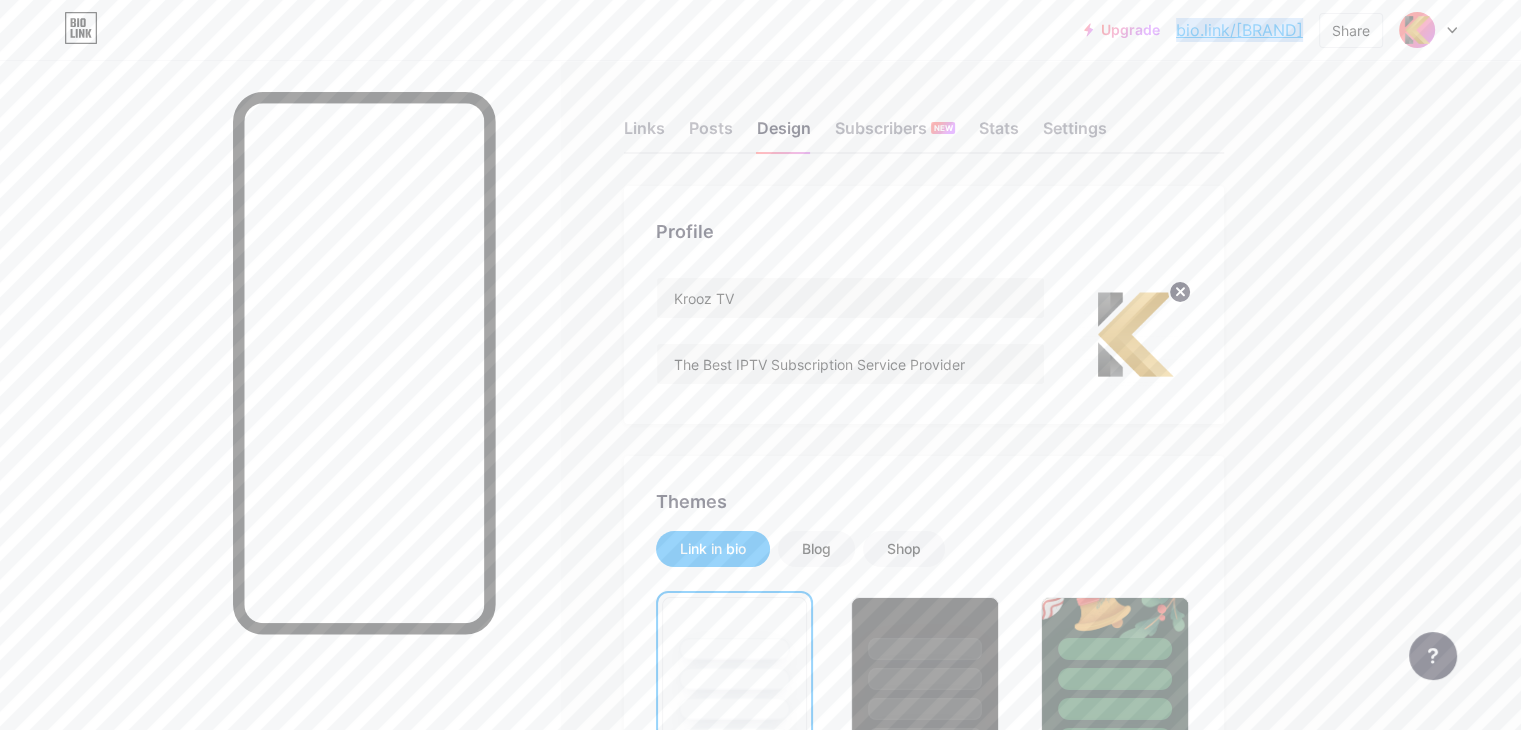 drag, startPoint x: 1307, startPoint y: 27, endPoint x: 1188, endPoint y: 33, distance: 119.15116 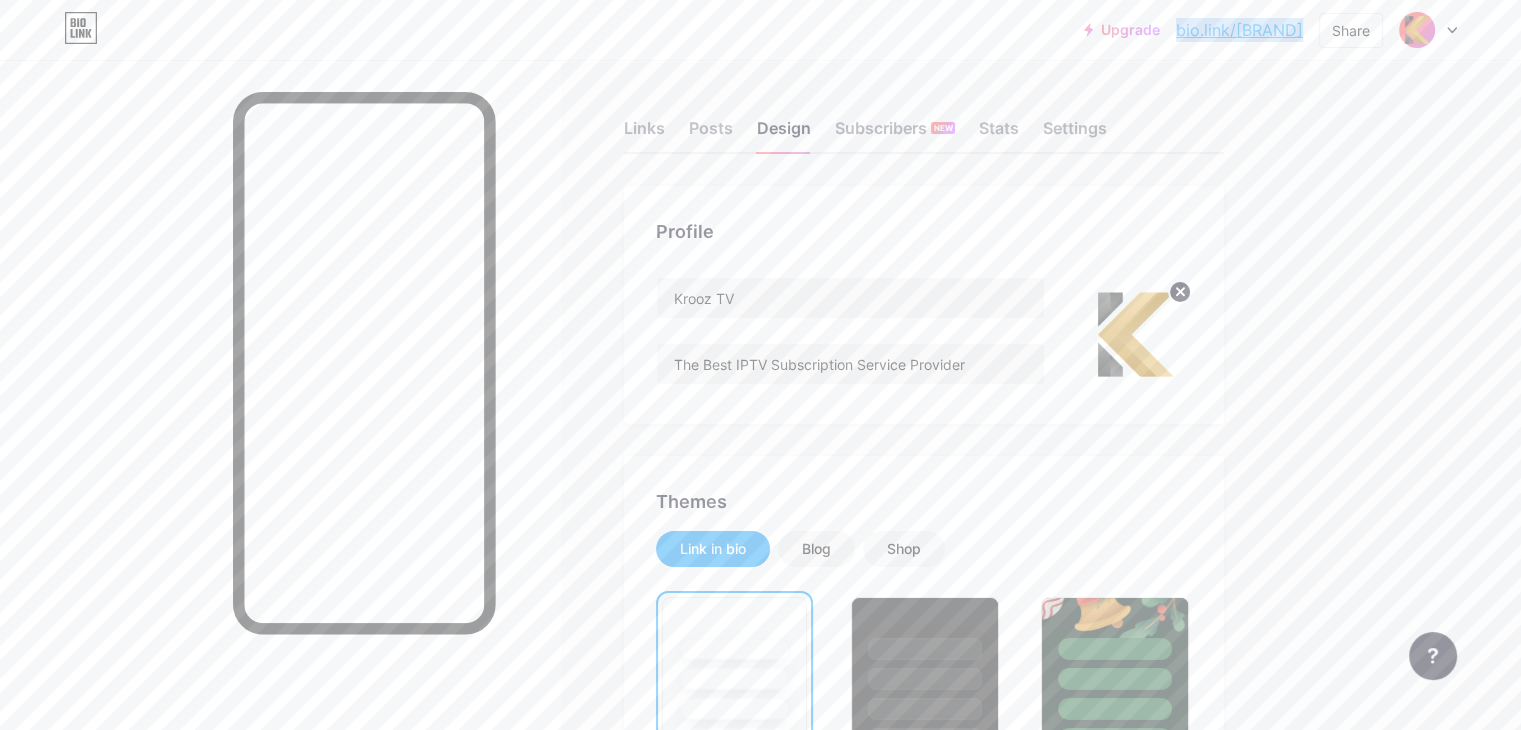 click on "Upgrade   bio.link/[EMAIL]...   bio.link/[EMAIL]   Share               Switch accounts     Krooz TV   bio.link/[EMAIL]       + Add a new page        Account settings   Logout" at bounding box center (1270, 30) 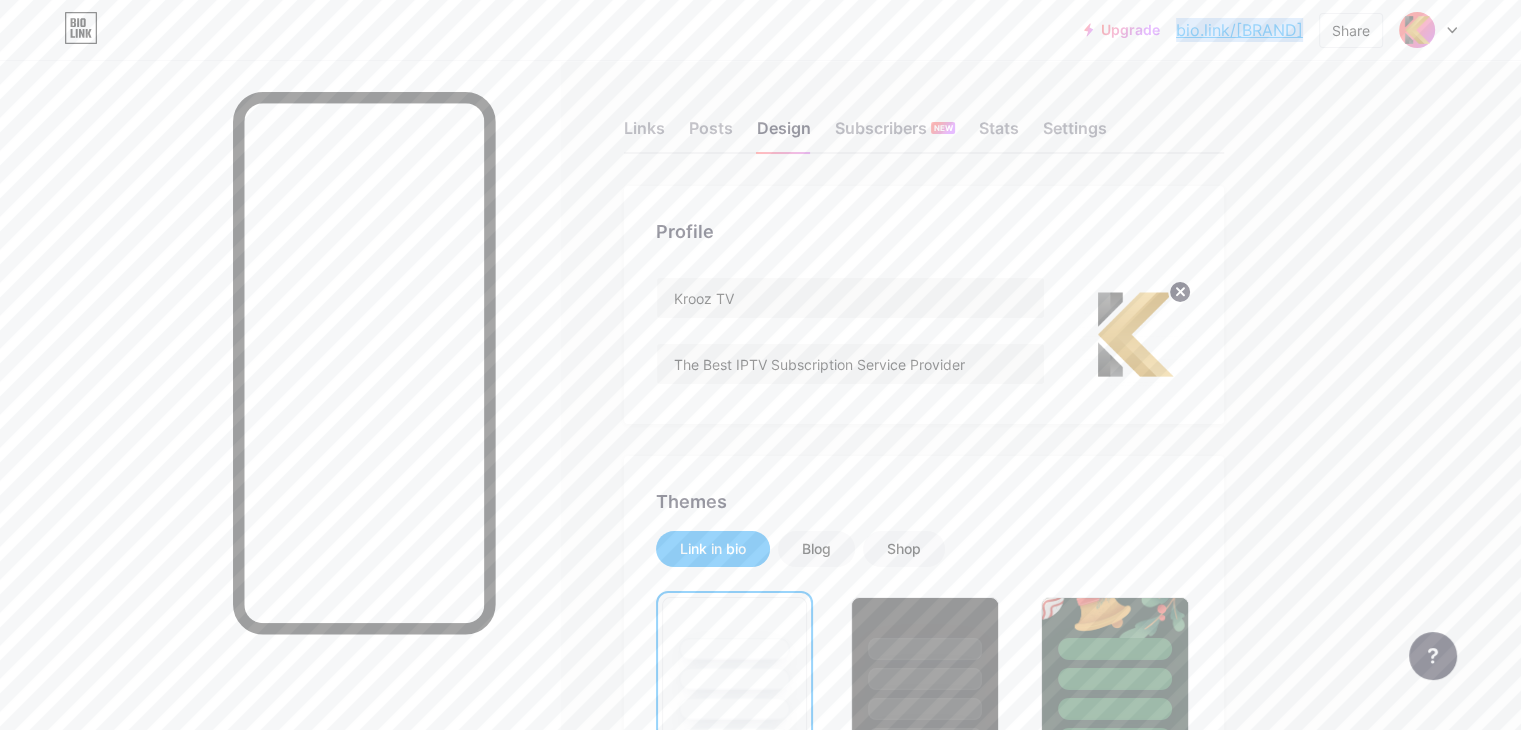 copy on "bio.link/[BRAND]" 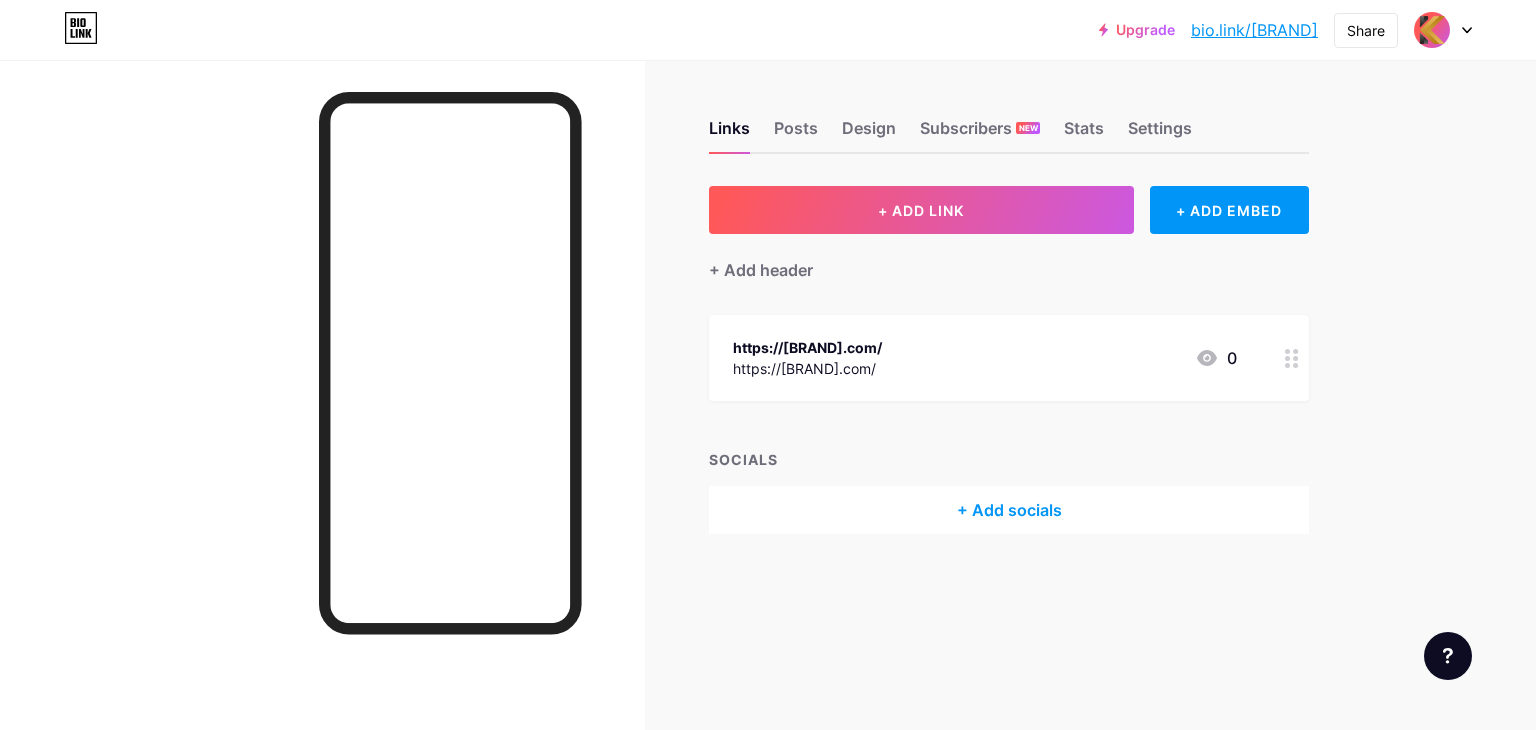 scroll, scrollTop: 0, scrollLeft: 0, axis: both 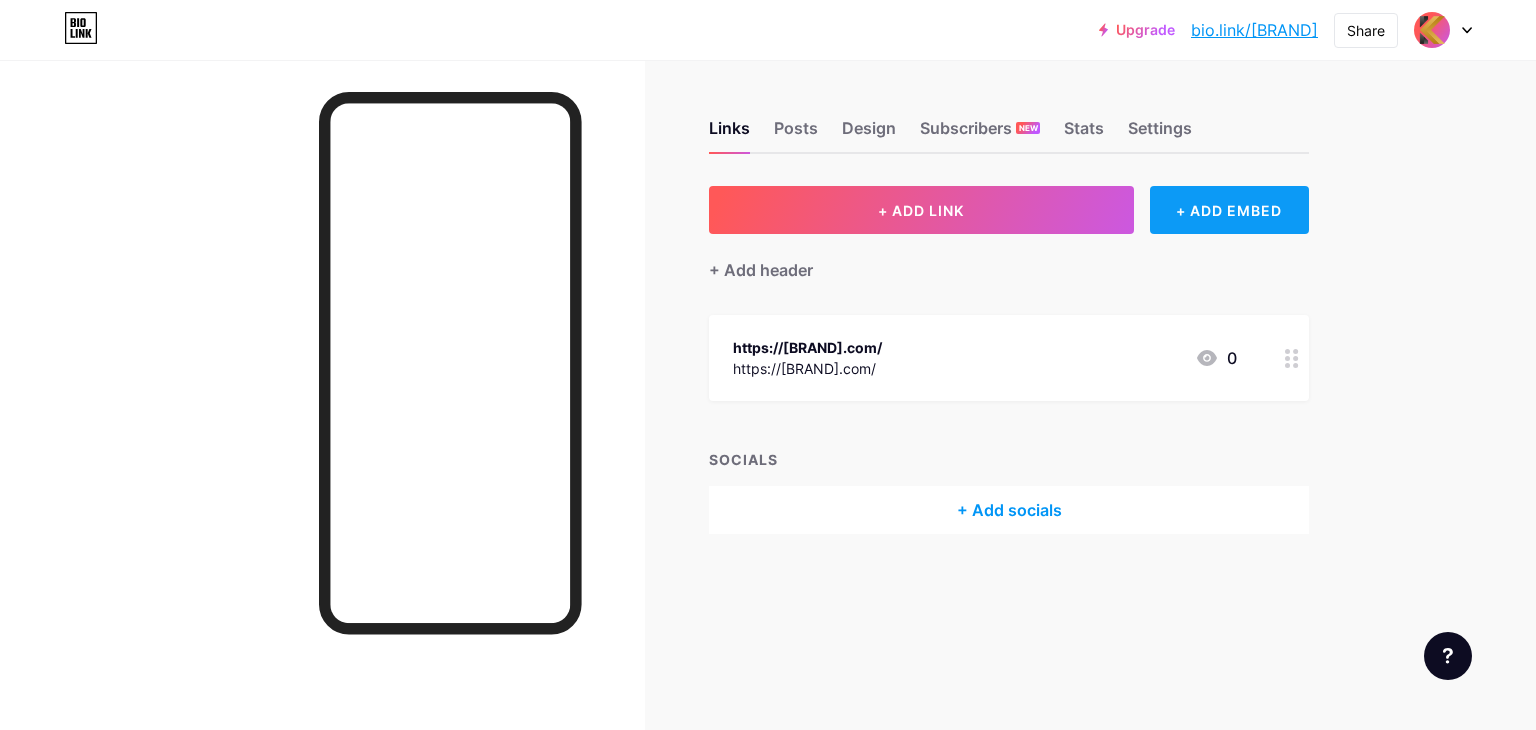 click on "+ ADD EMBED" at bounding box center (1229, 210) 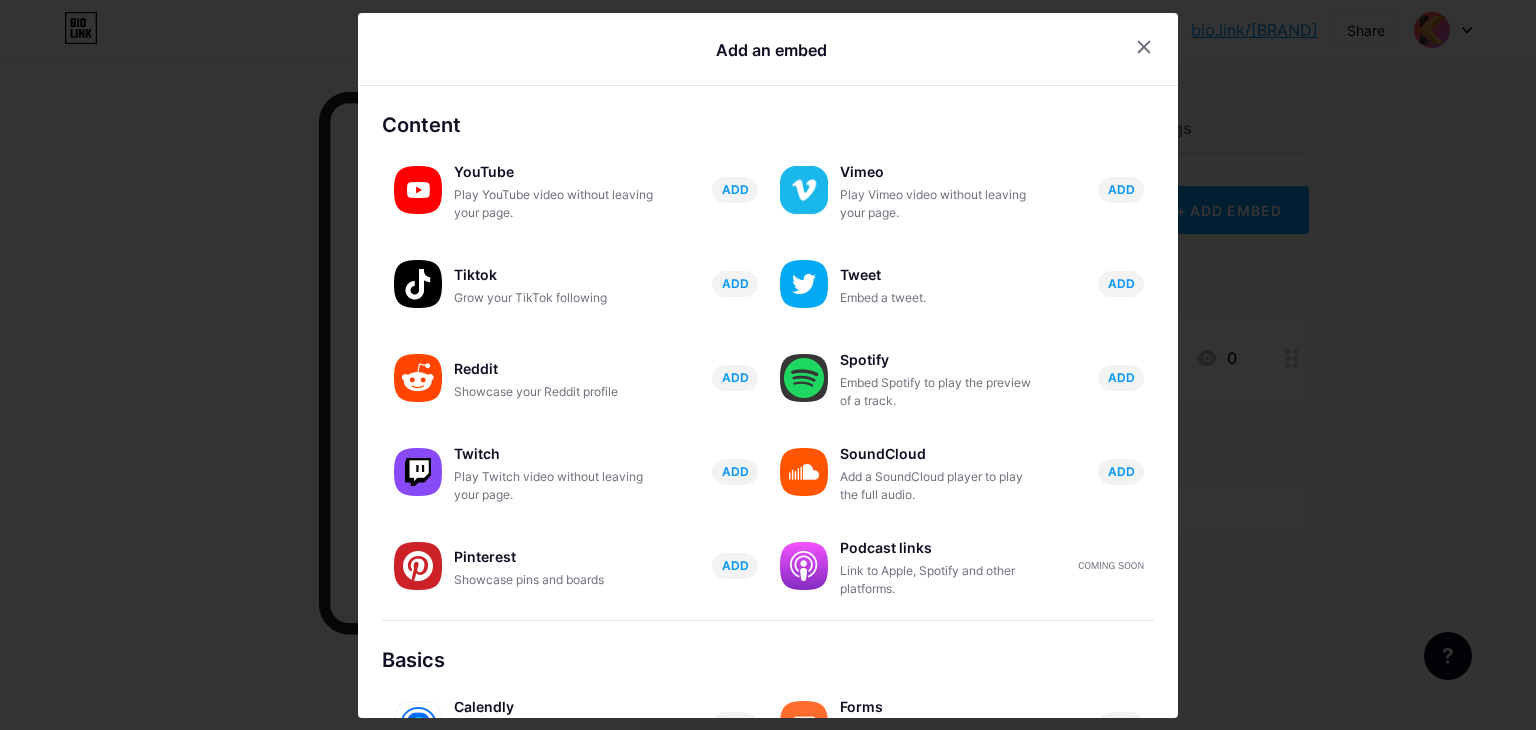 scroll, scrollTop: 313, scrollLeft: 0, axis: vertical 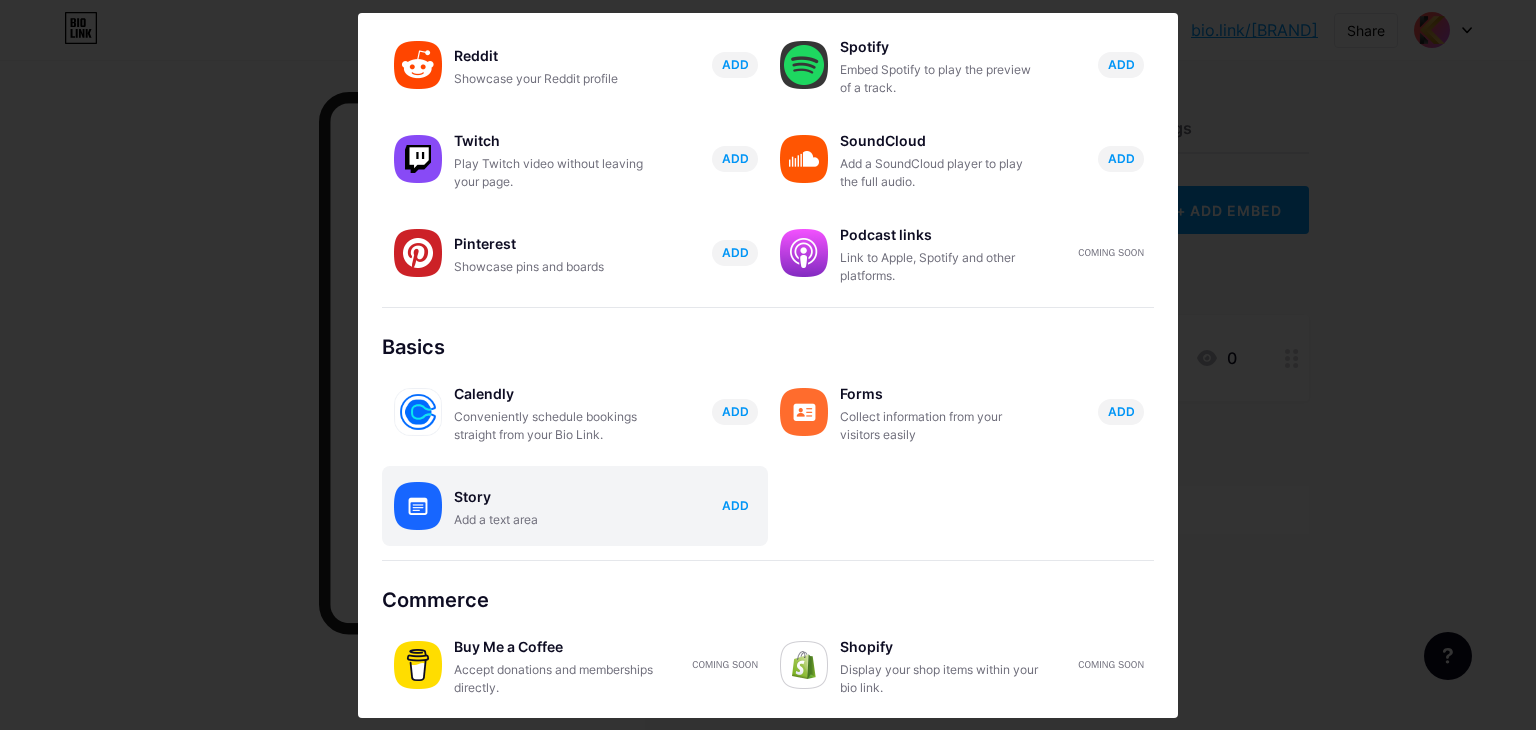 click on "ADD" at bounding box center [735, 506] 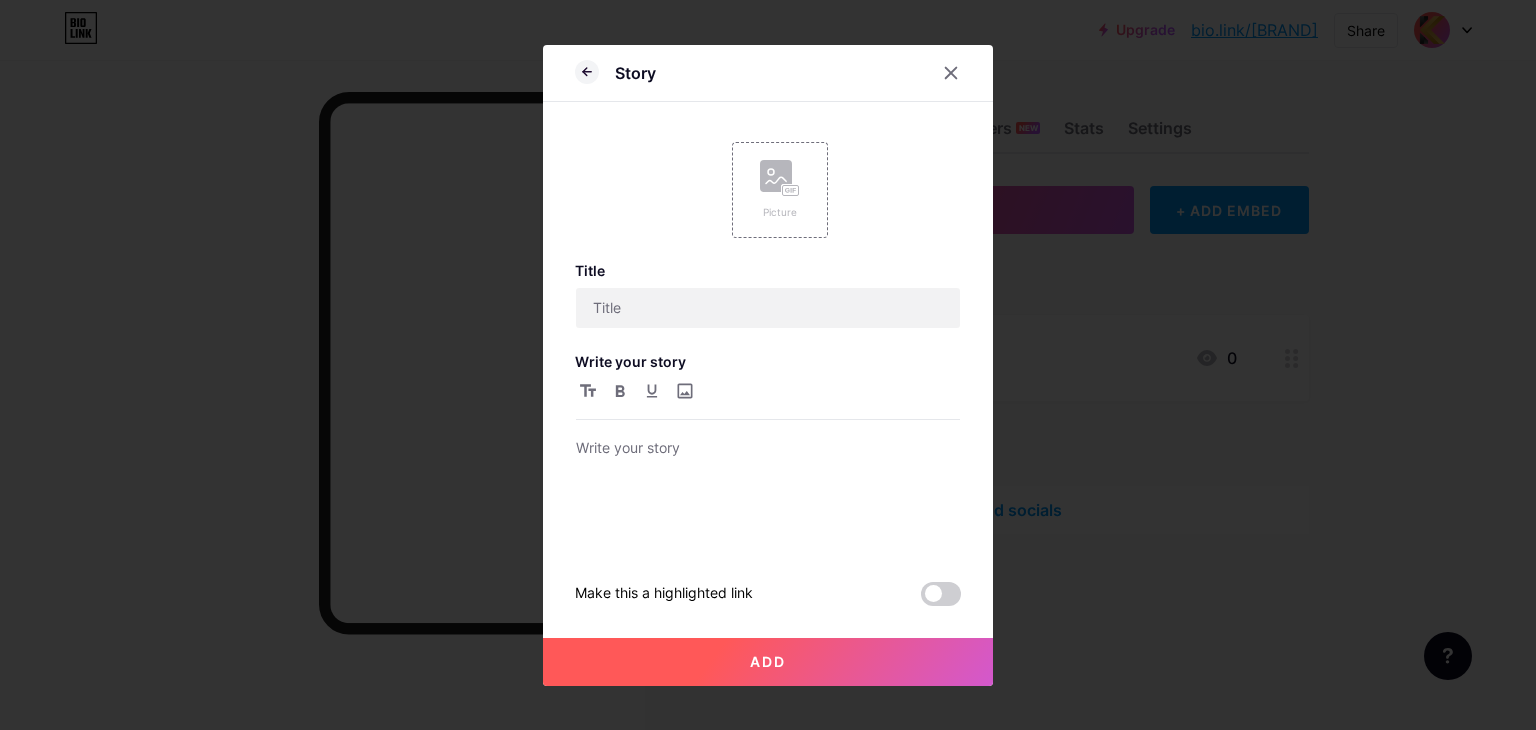 scroll, scrollTop: 0, scrollLeft: 0, axis: both 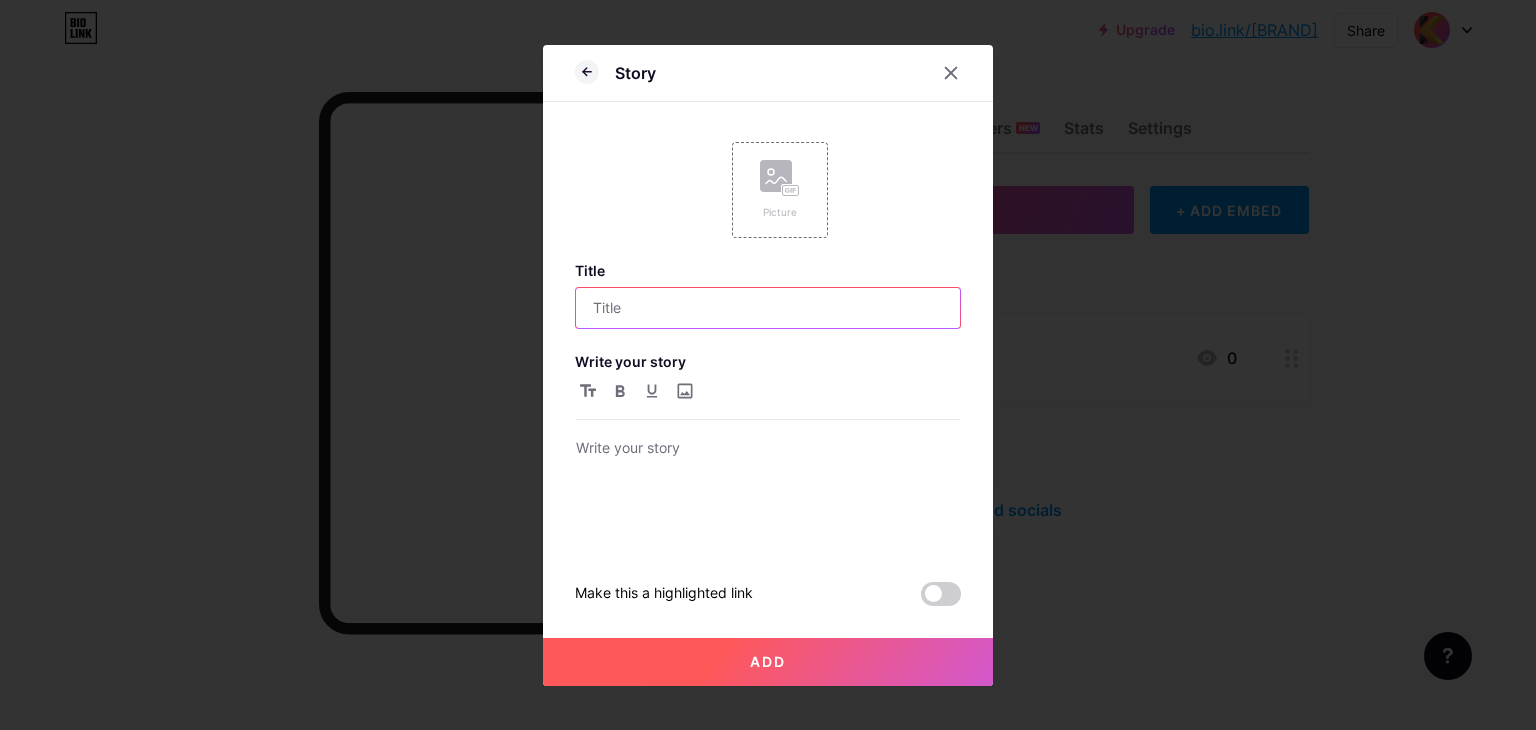 click at bounding box center (768, 308) 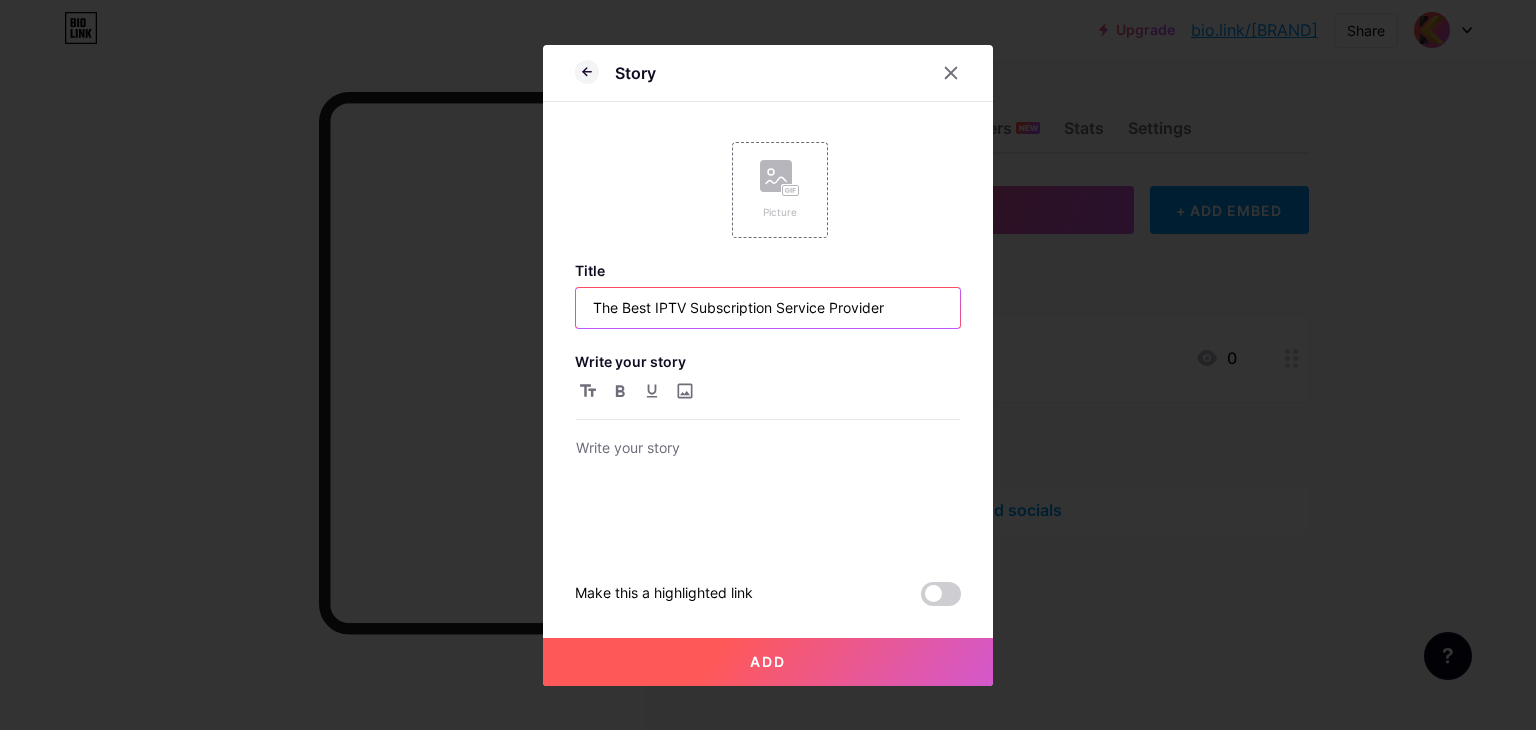 type on "The Best IPTV Subscription Service Provider" 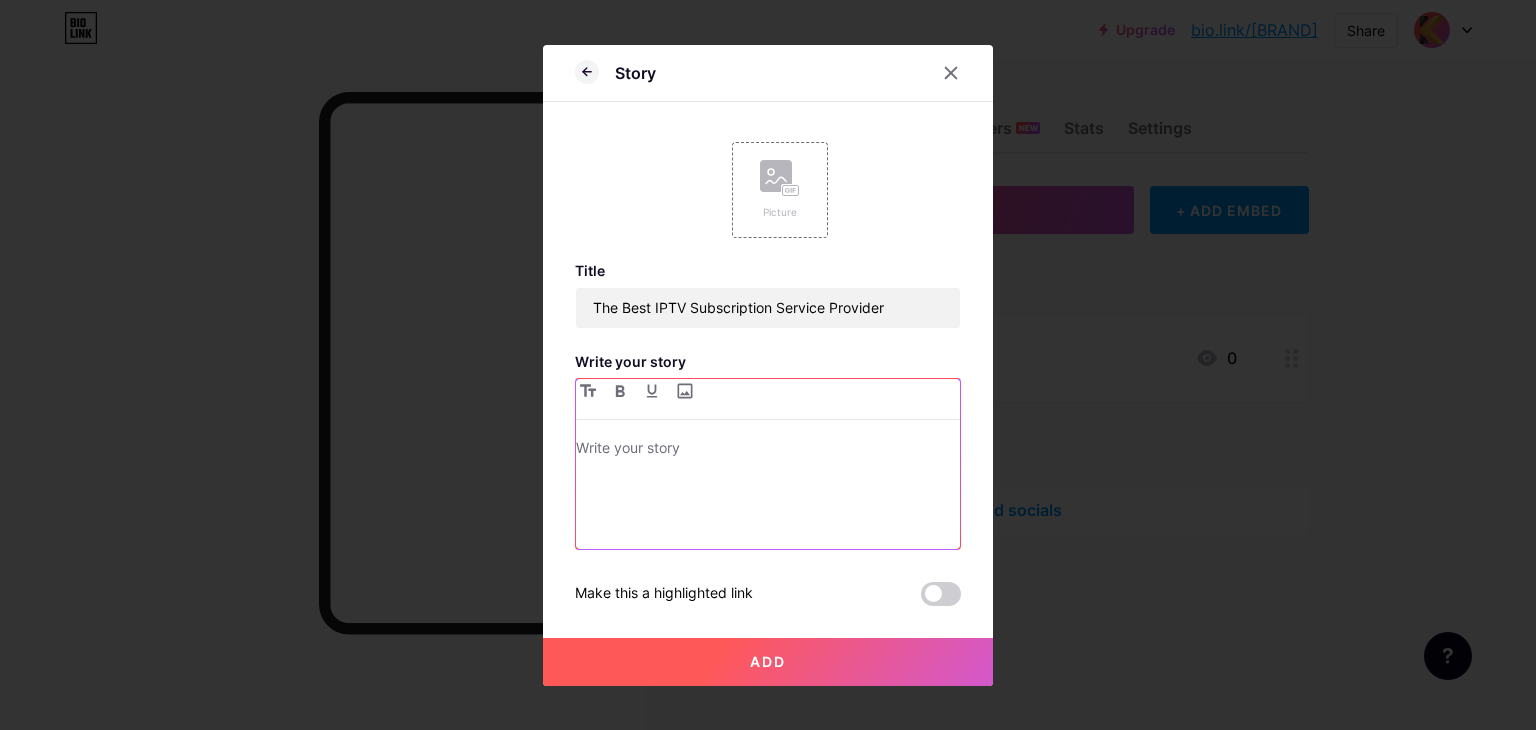 click at bounding box center [768, 492] 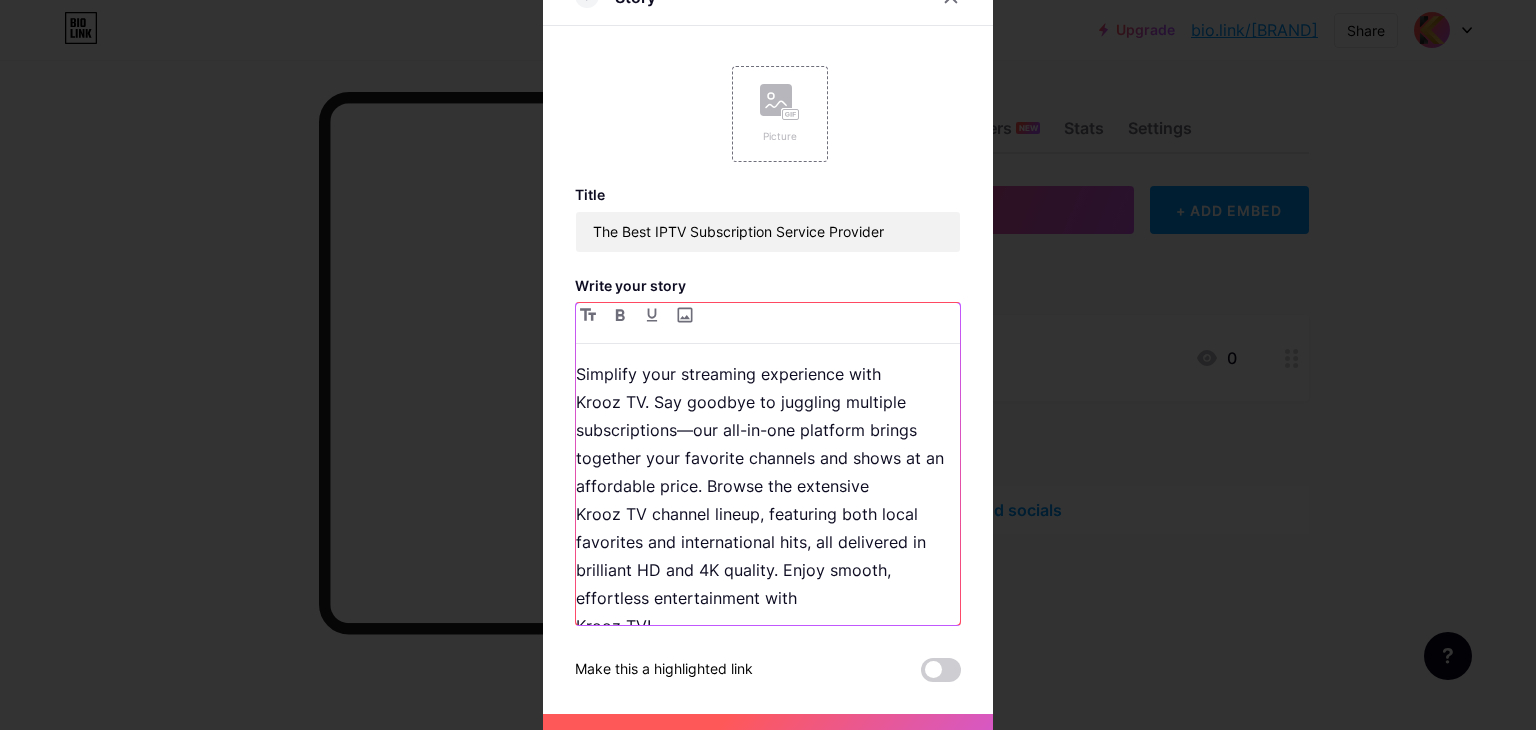 scroll, scrollTop: 31, scrollLeft: 0, axis: vertical 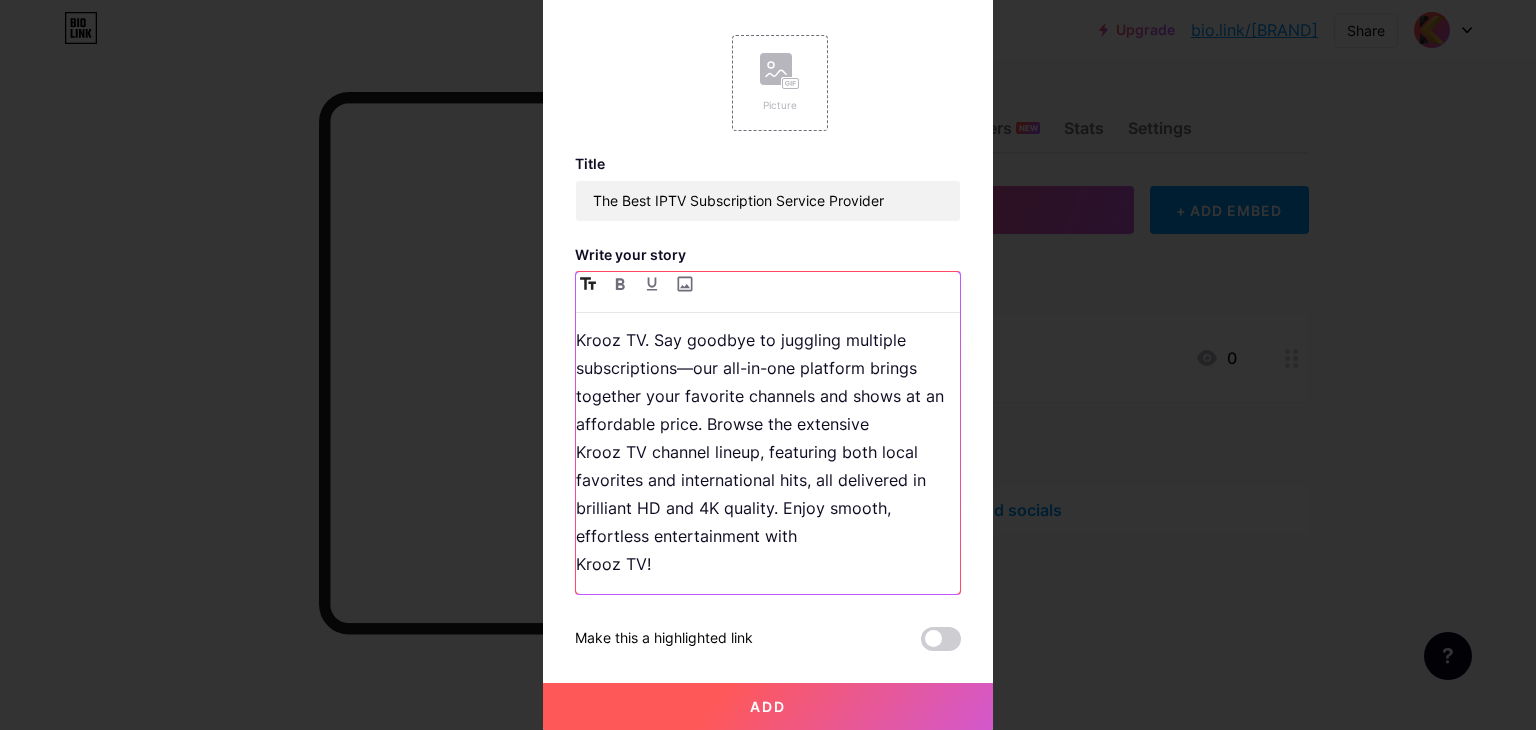 click 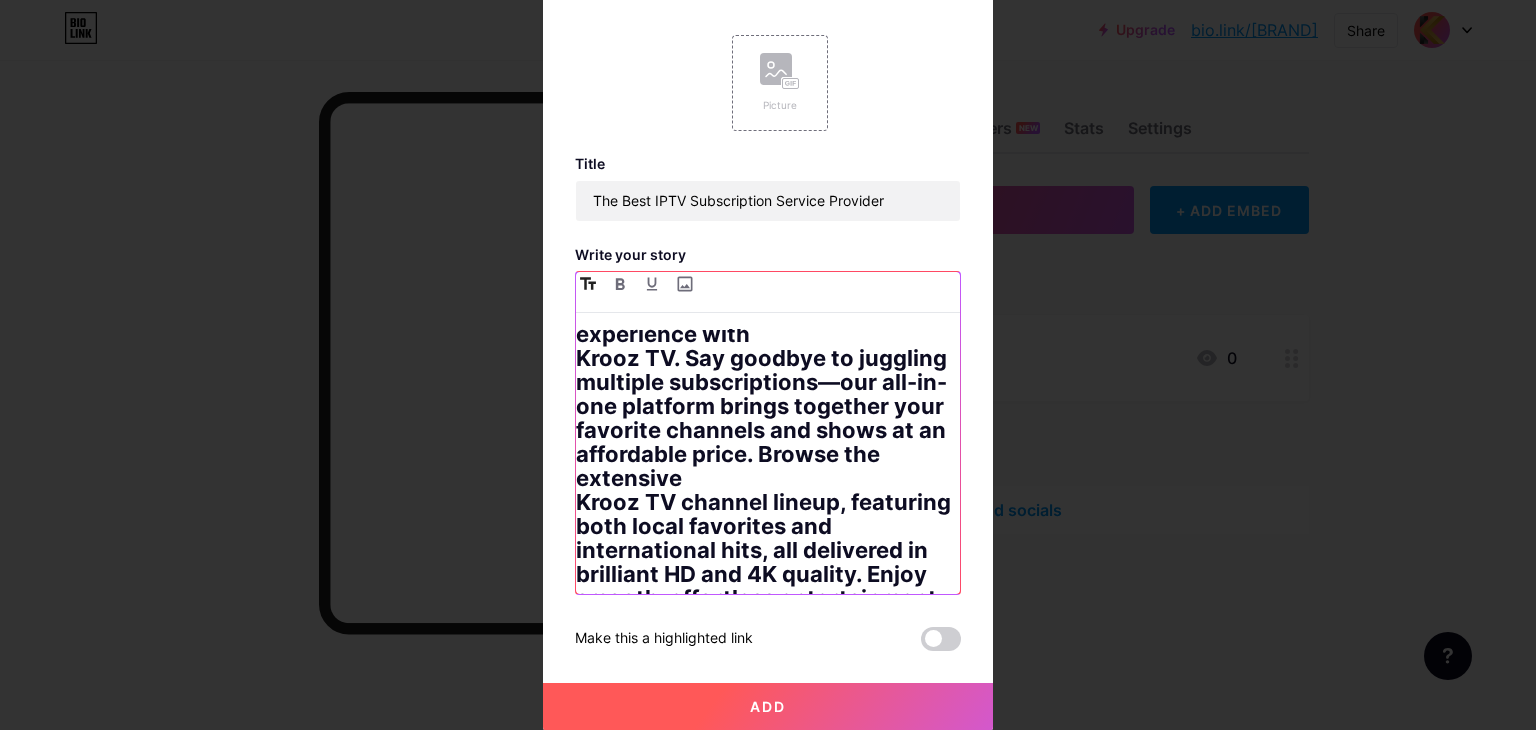 scroll, scrollTop: 101, scrollLeft: 0, axis: vertical 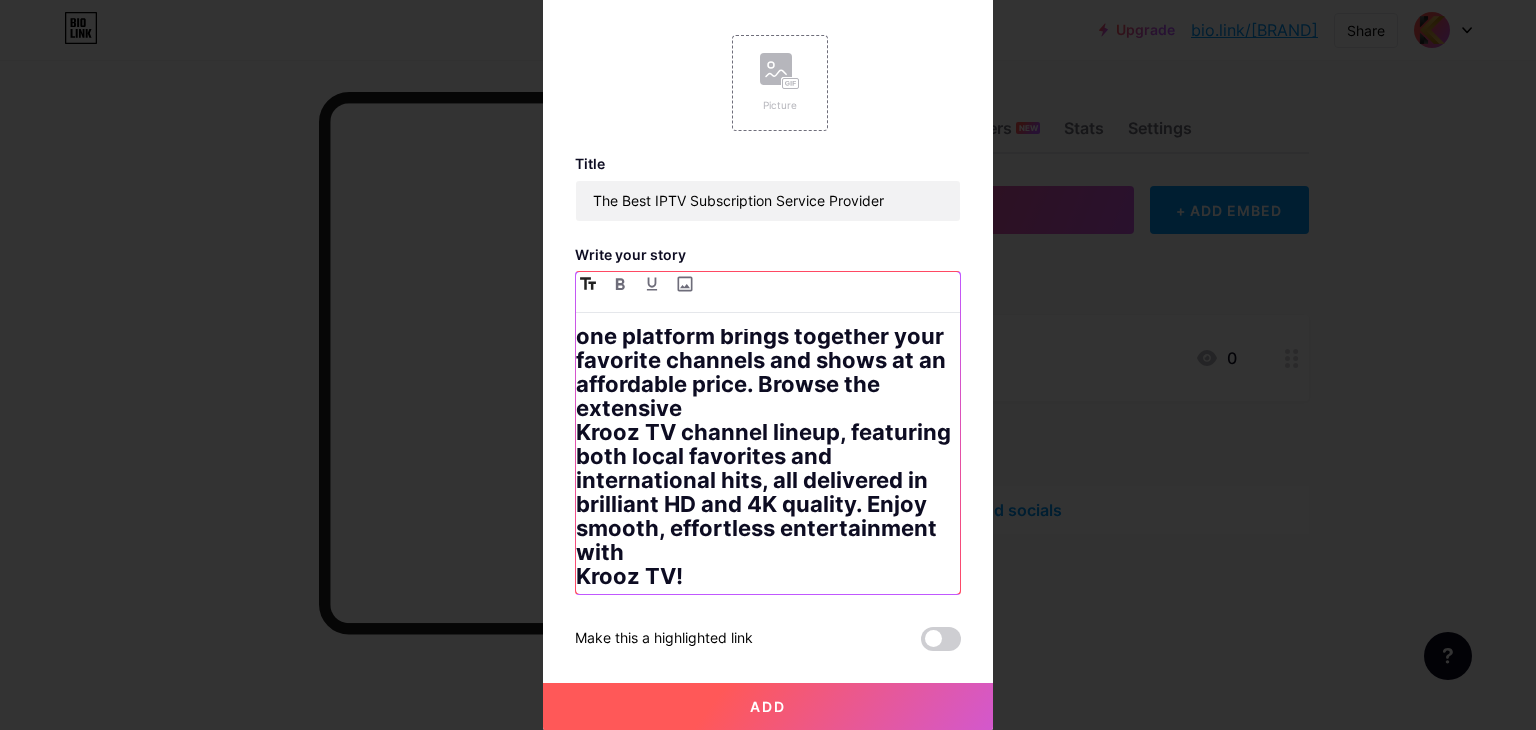click 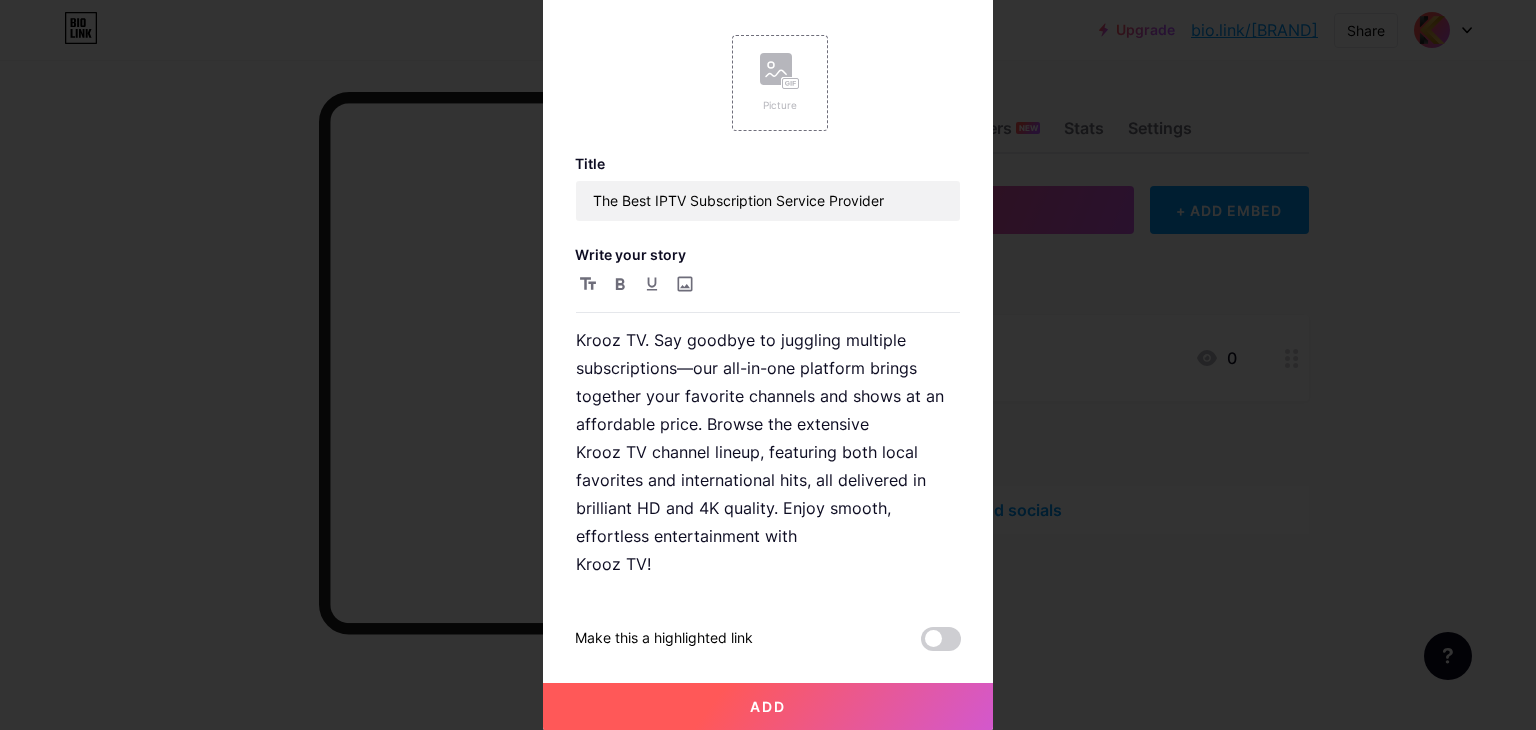 click on "Add" at bounding box center [768, 707] 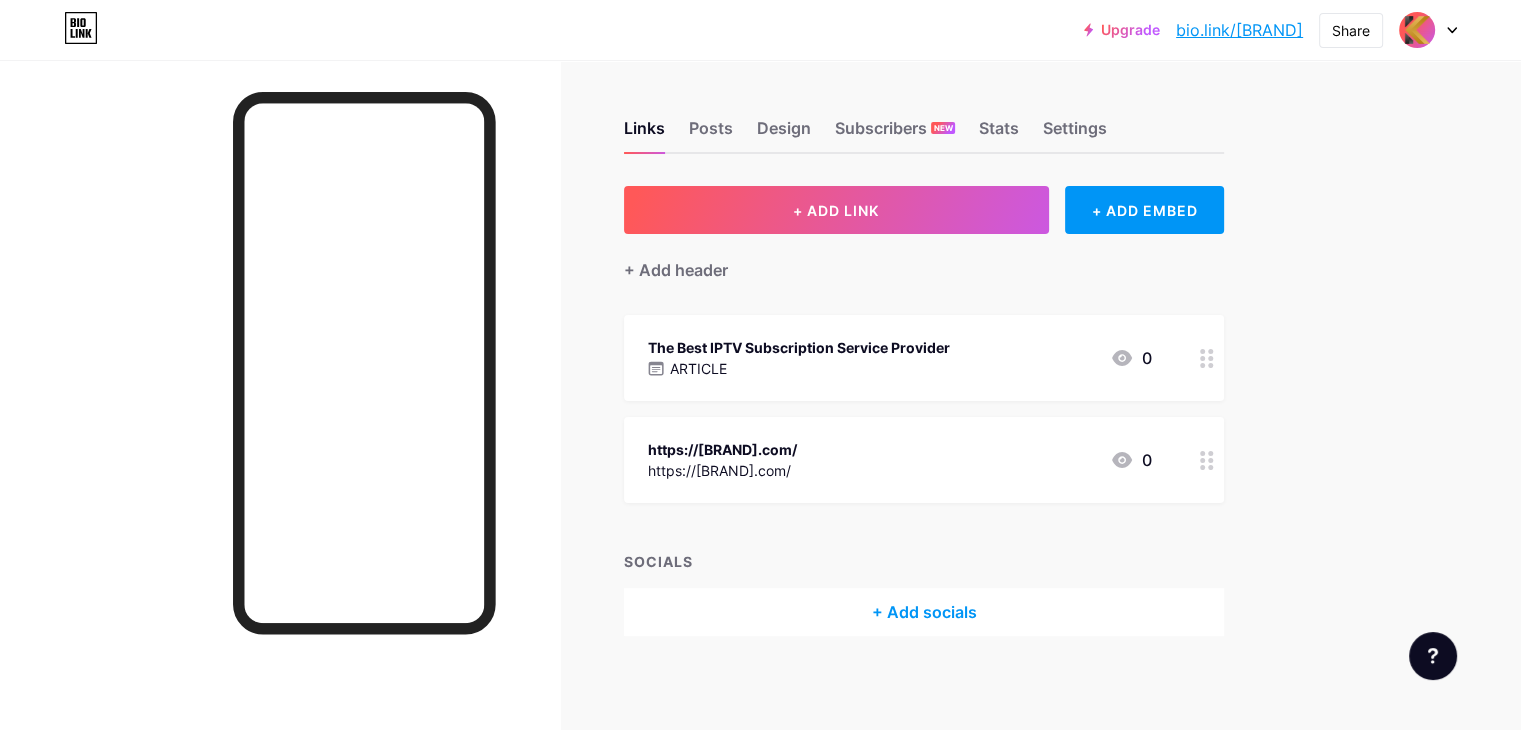 click 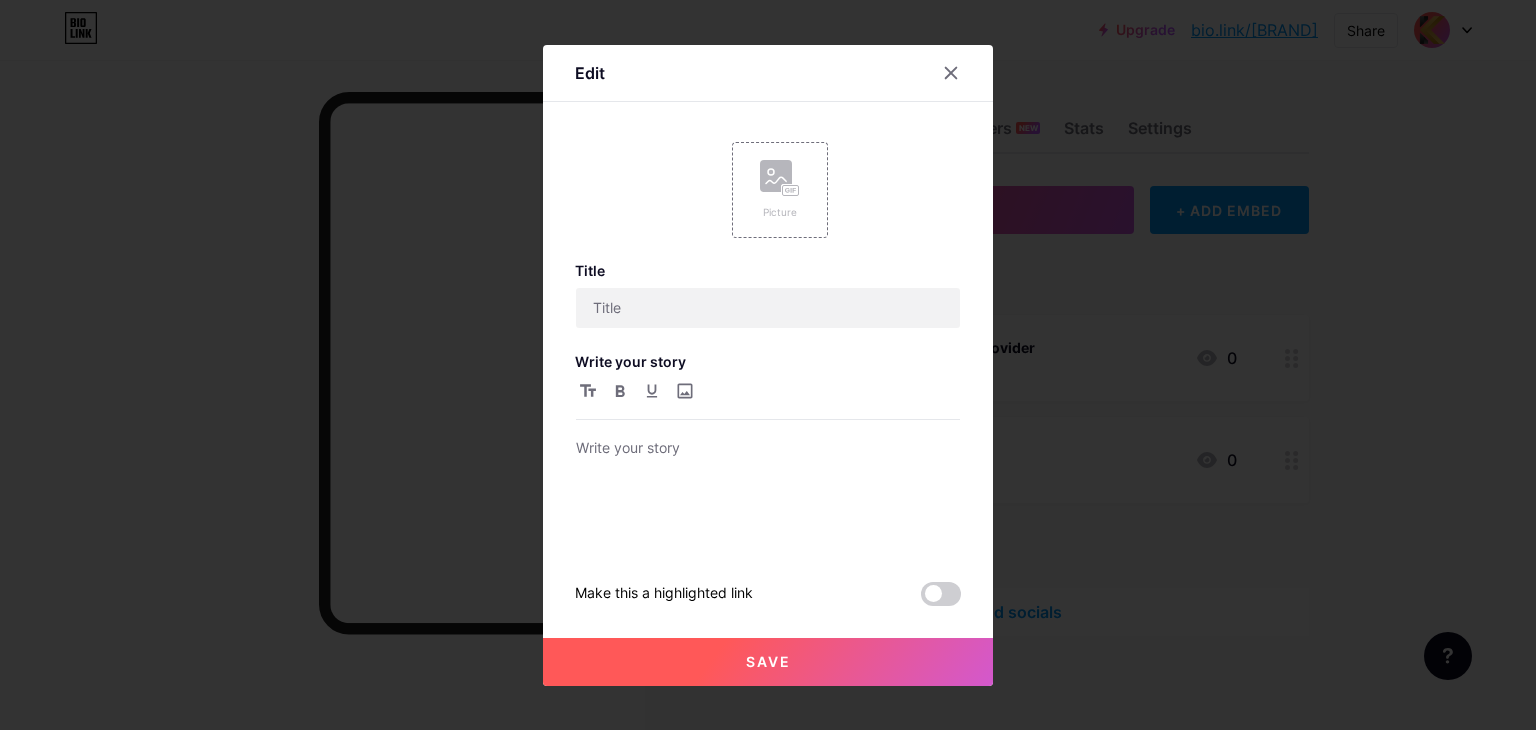 type on "The Best IPTV Subscription Service Provider" 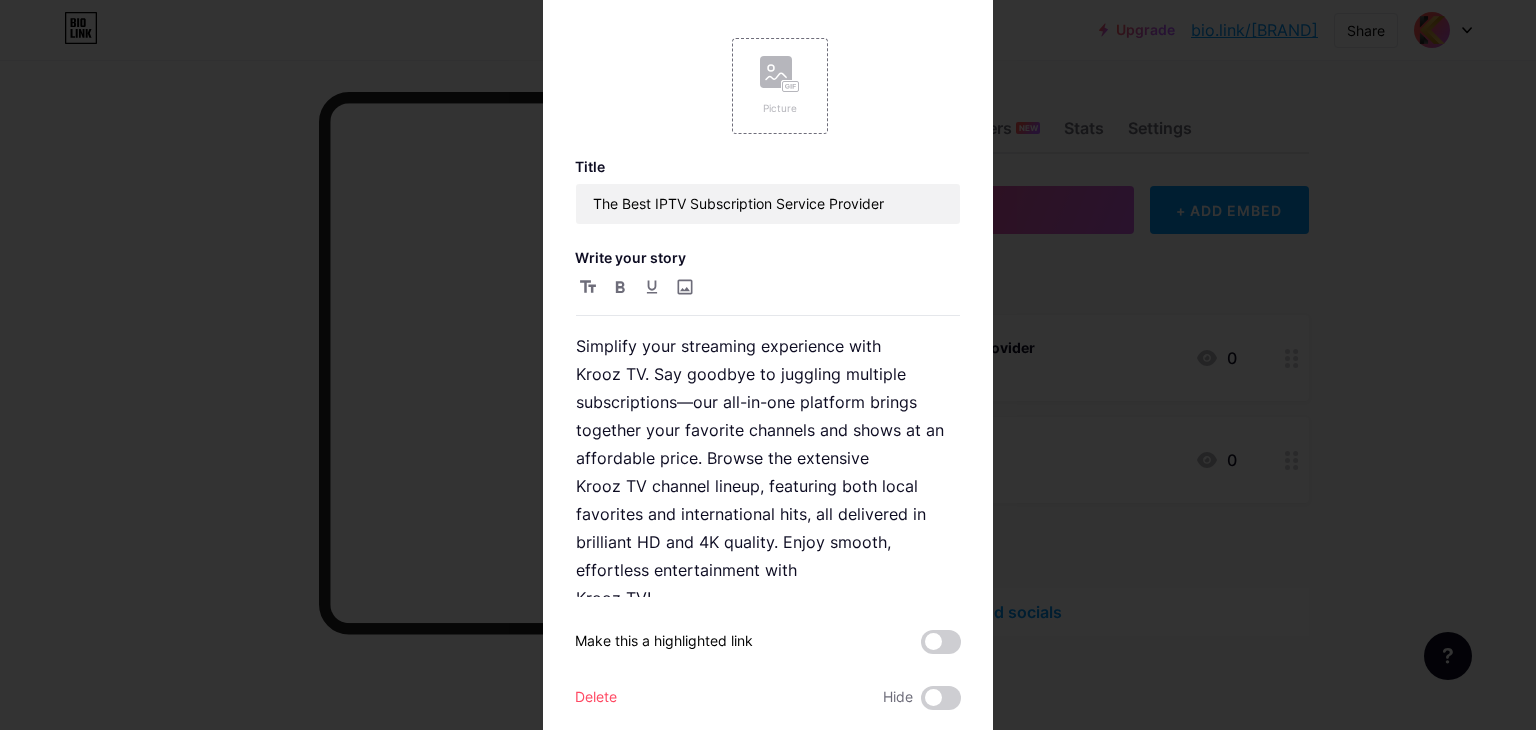 scroll, scrollTop: 31, scrollLeft: 0, axis: vertical 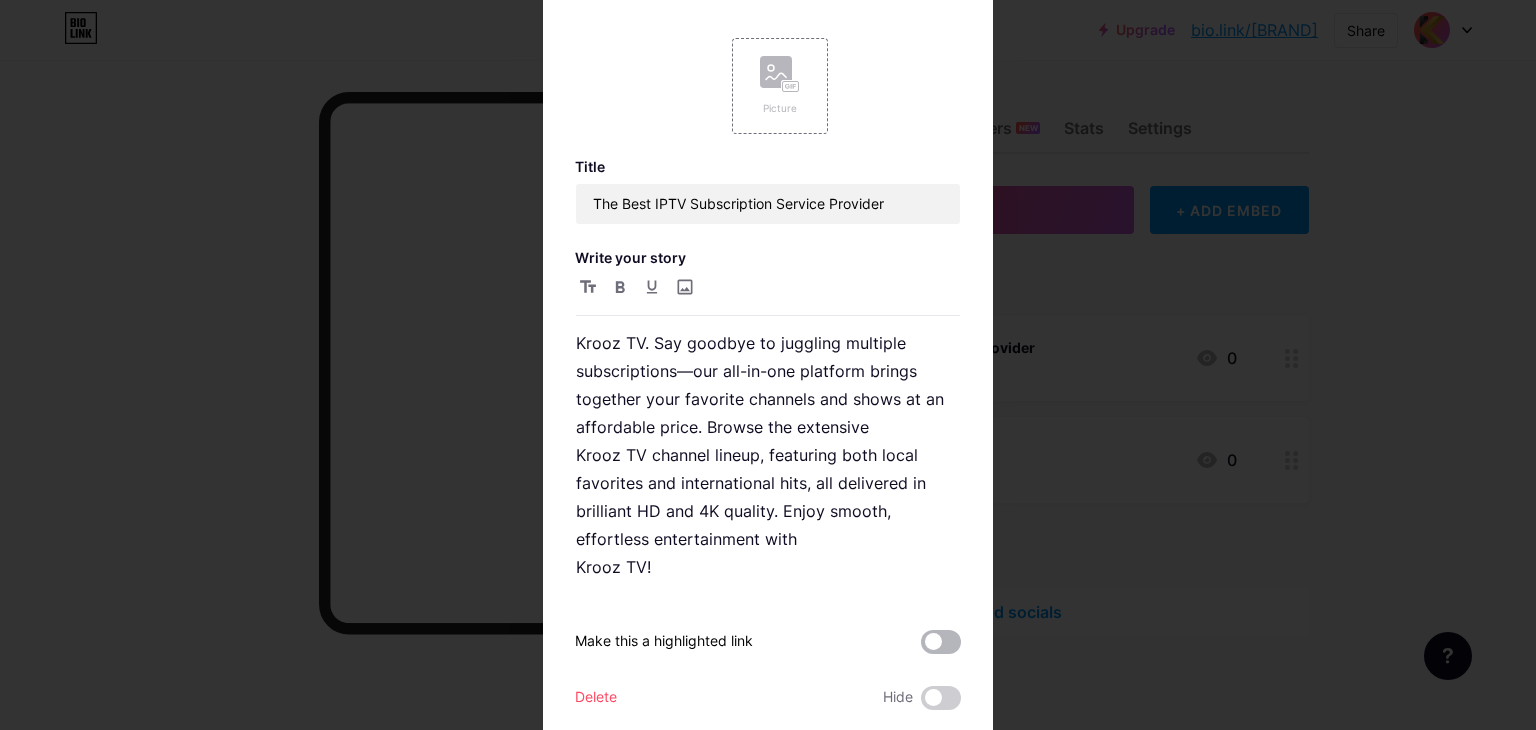 click at bounding box center [941, 642] 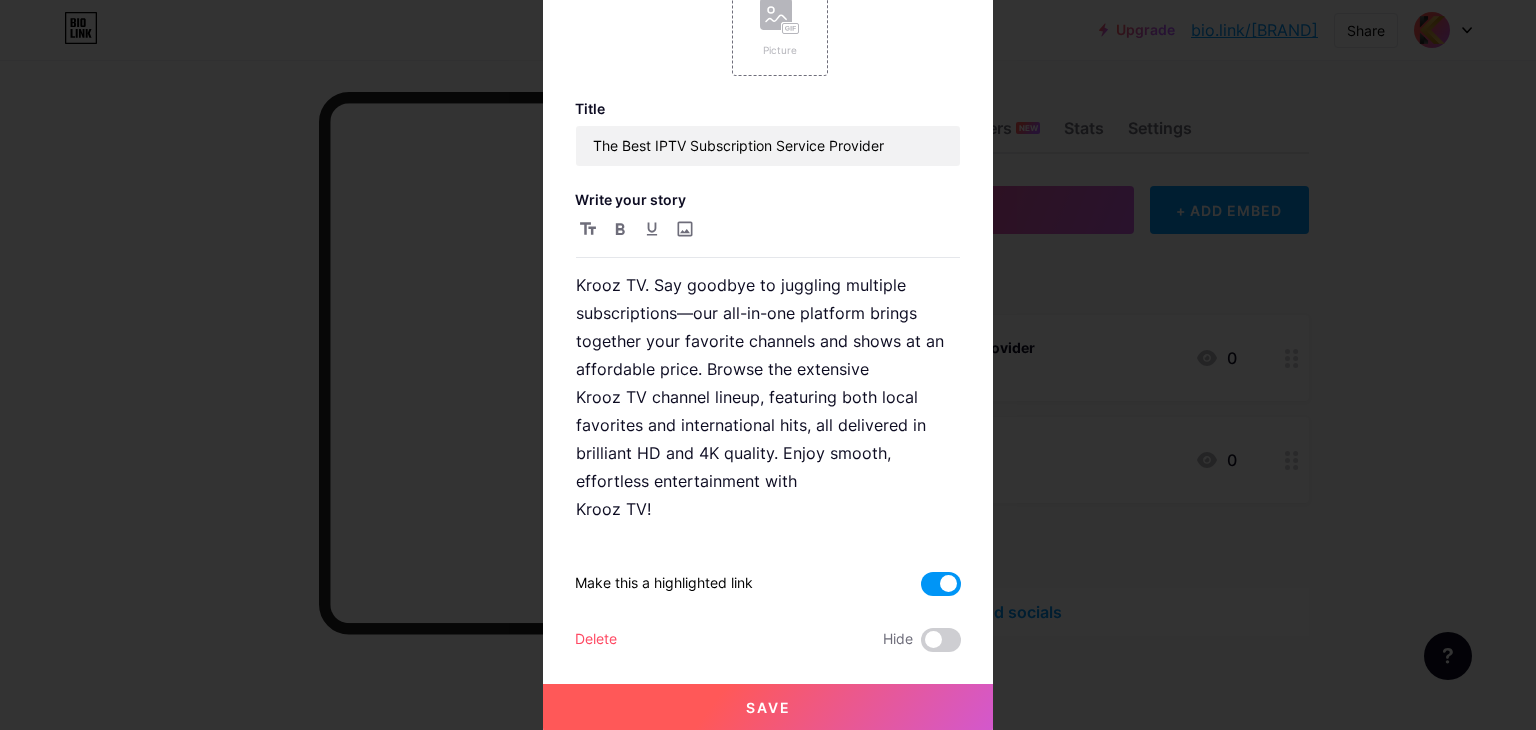 scroll, scrollTop: 59, scrollLeft: 0, axis: vertical 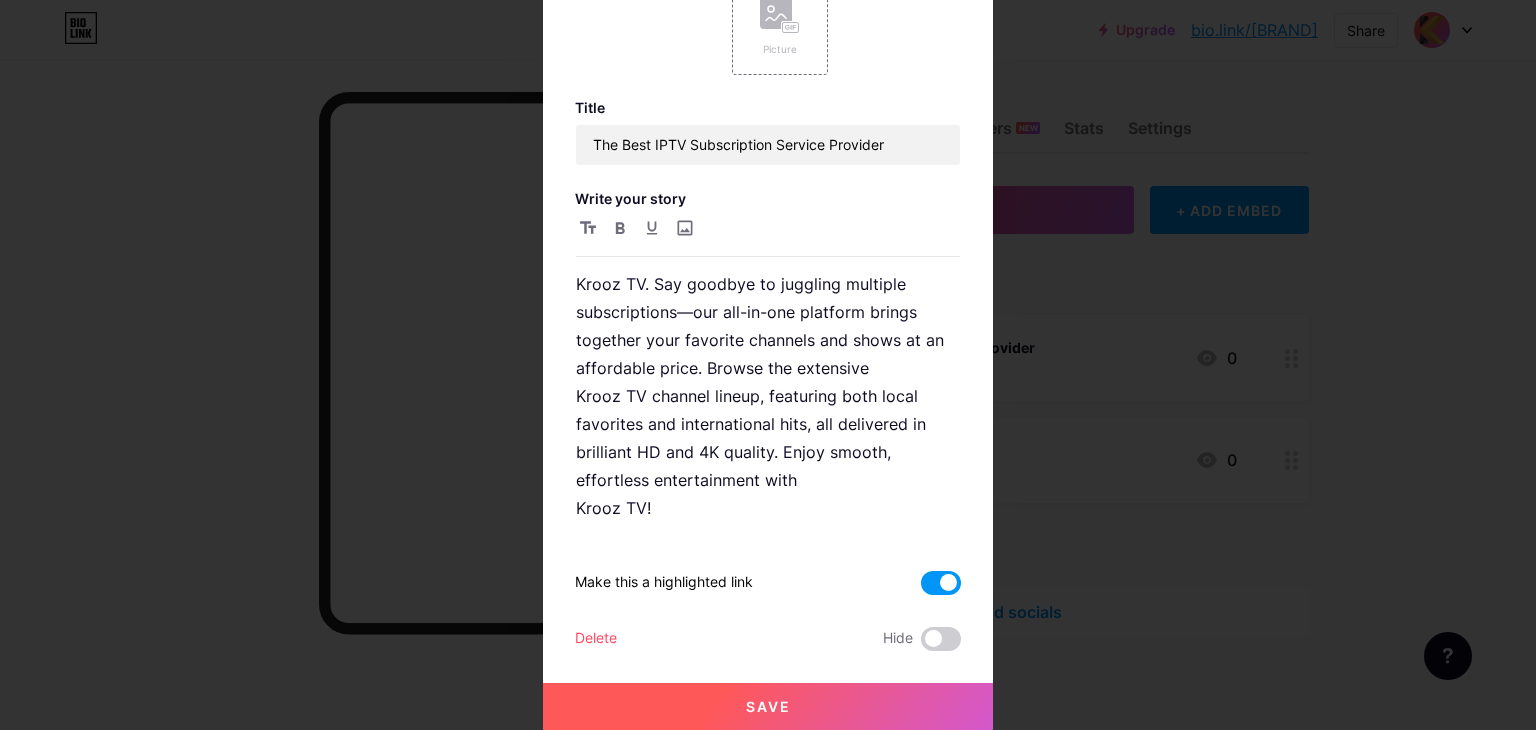 click on "Save" at bounding box center (768, 707) 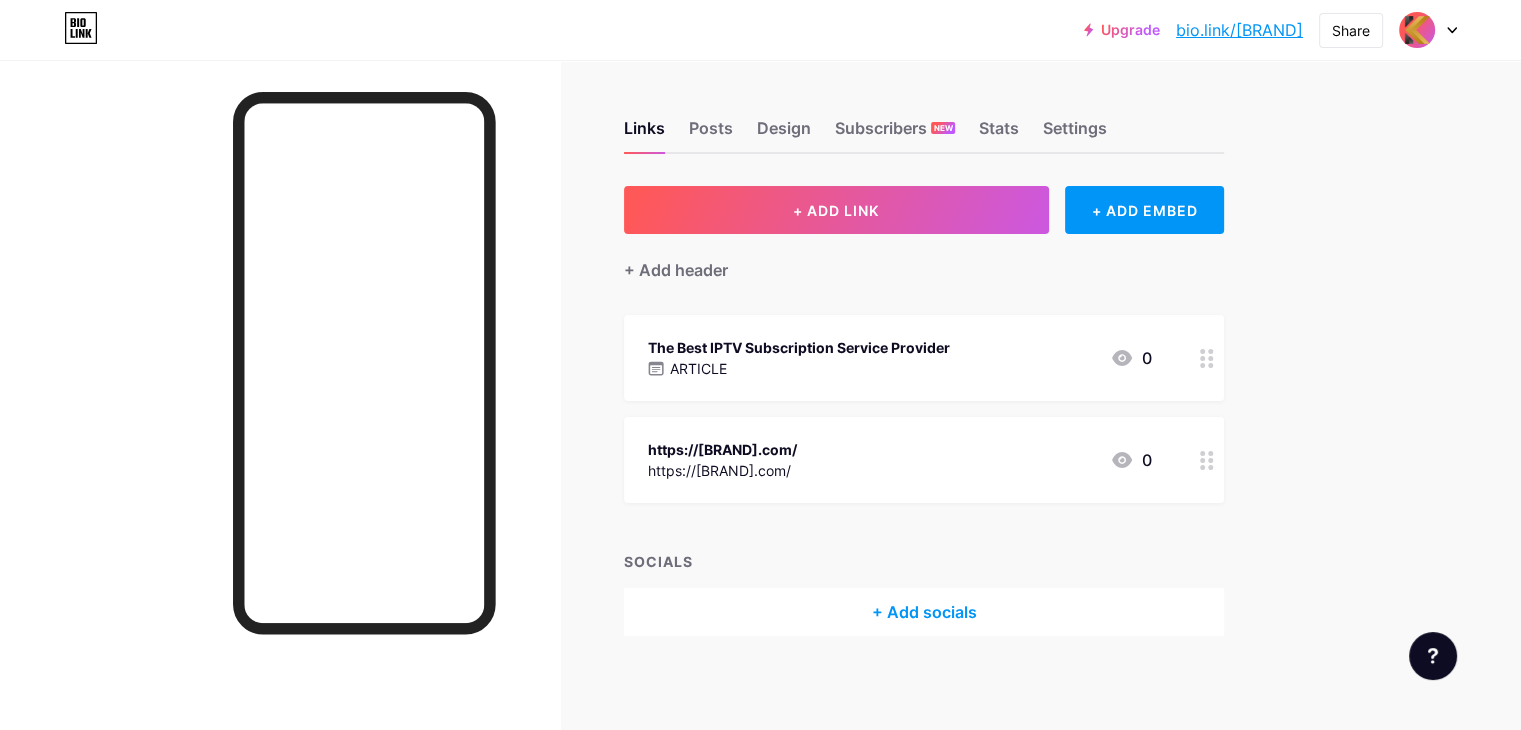 click 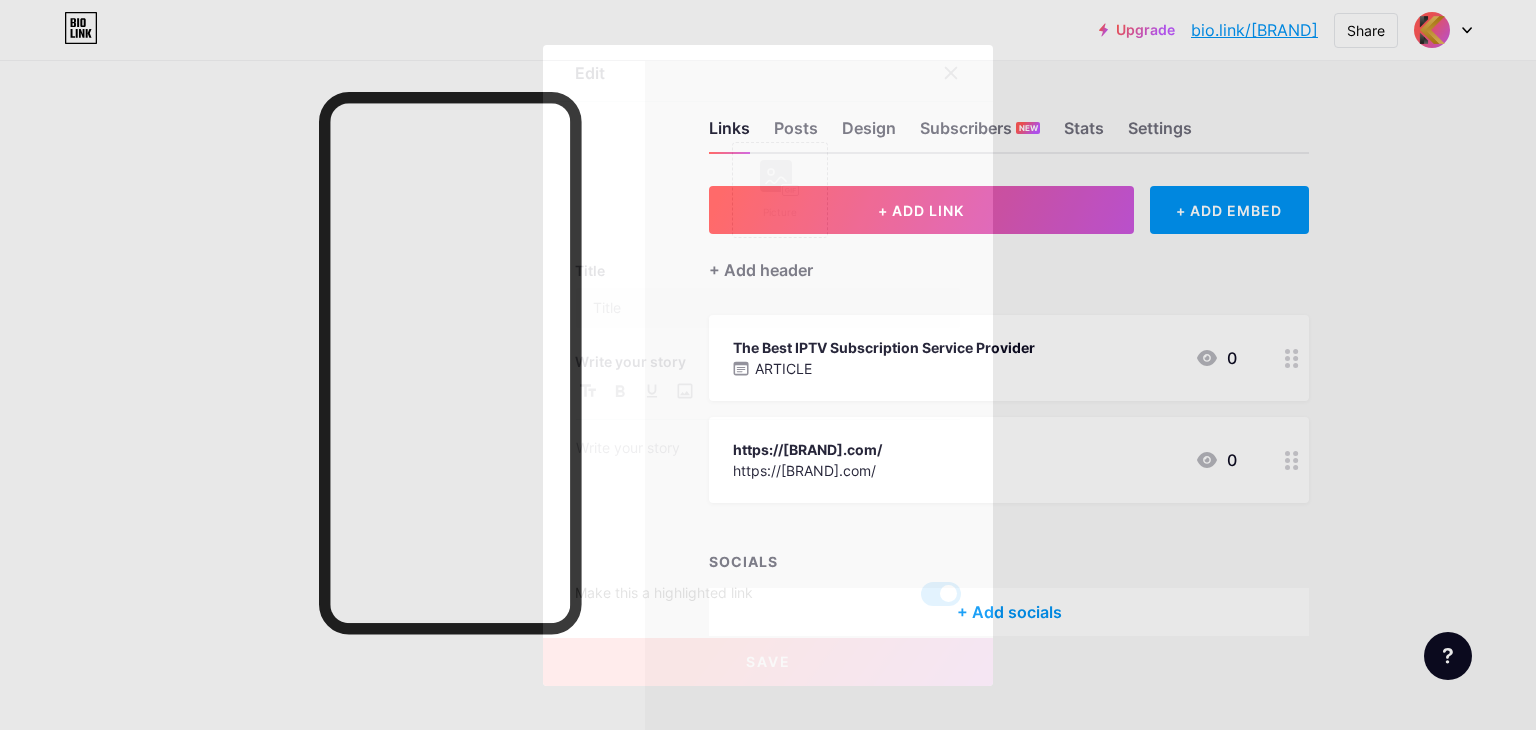 type on "The Best IPTV Subscription Service Provider" 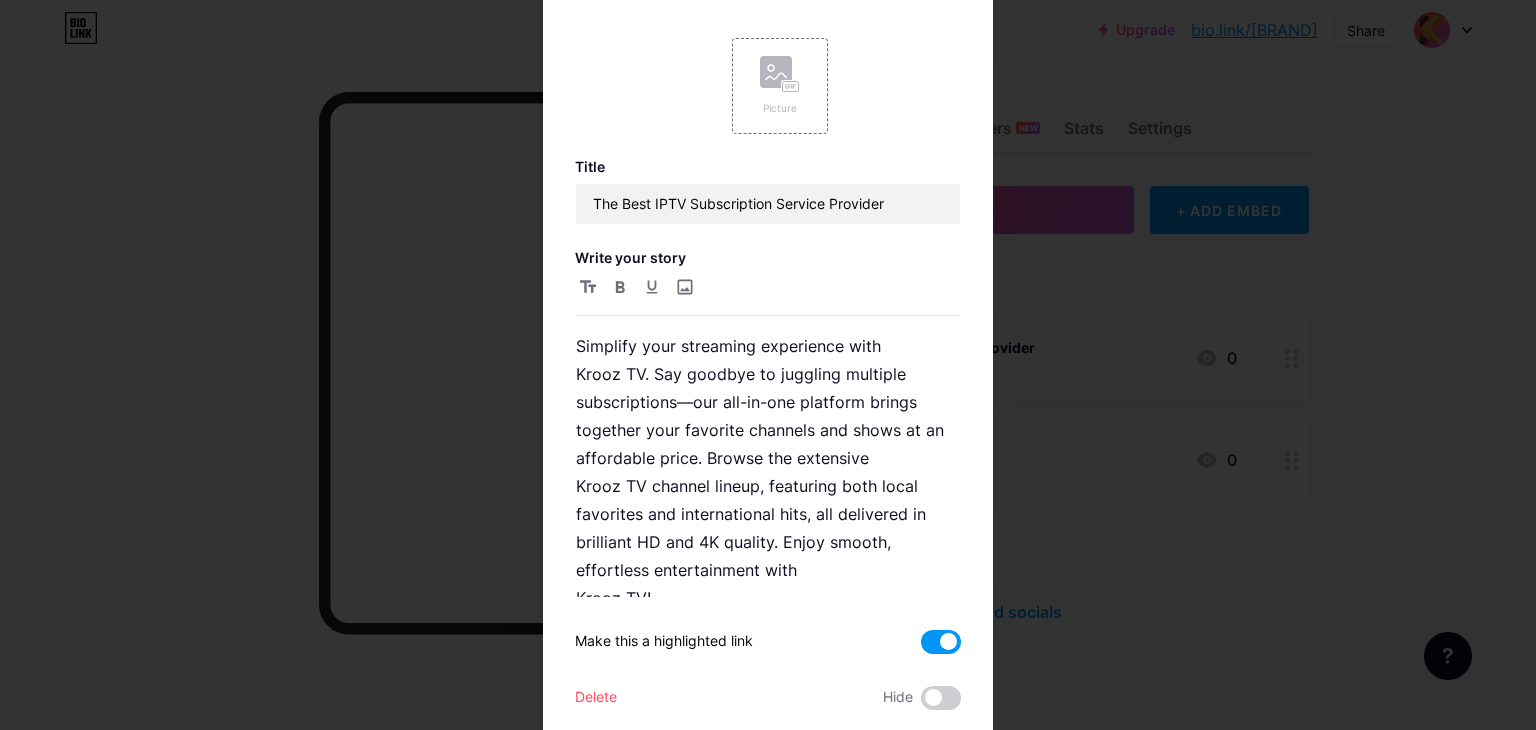 scroll, scrollTop: 31, scrollLeft: 0, axis: vertical 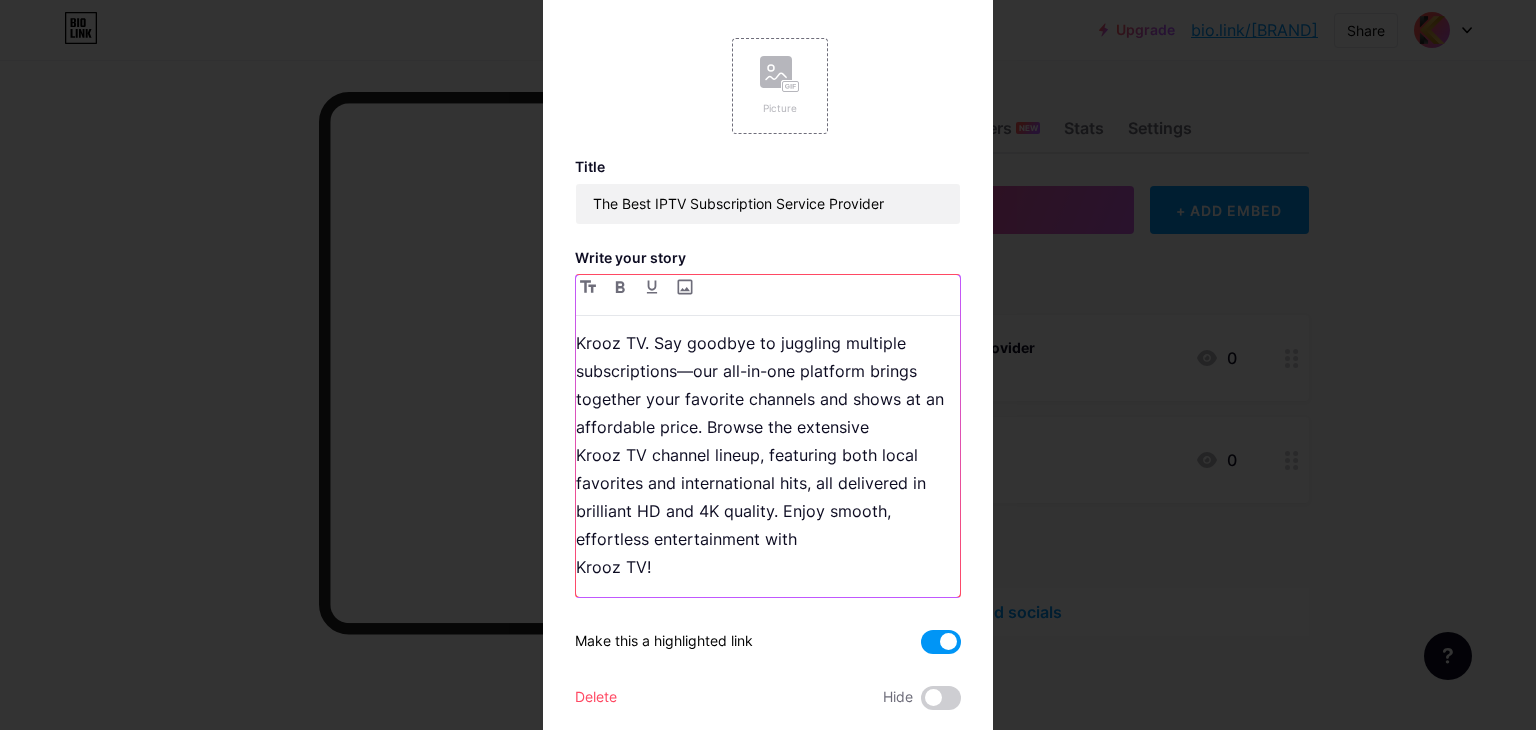 click on "Simplify your streaming experience with Krooz TV. Say goodbye to juggling multiple subscriptions—our all-in-one platform brings together your favorite channels and shows at an affordable price. Browse the extensive Krooz TV channel lineup, featuring both local favorites and international hits, all delivered in brilliant HD and 4K quality. Enjoy smooth, effortless entertainment with Krooz TV!" at bounding box center [768, 441] 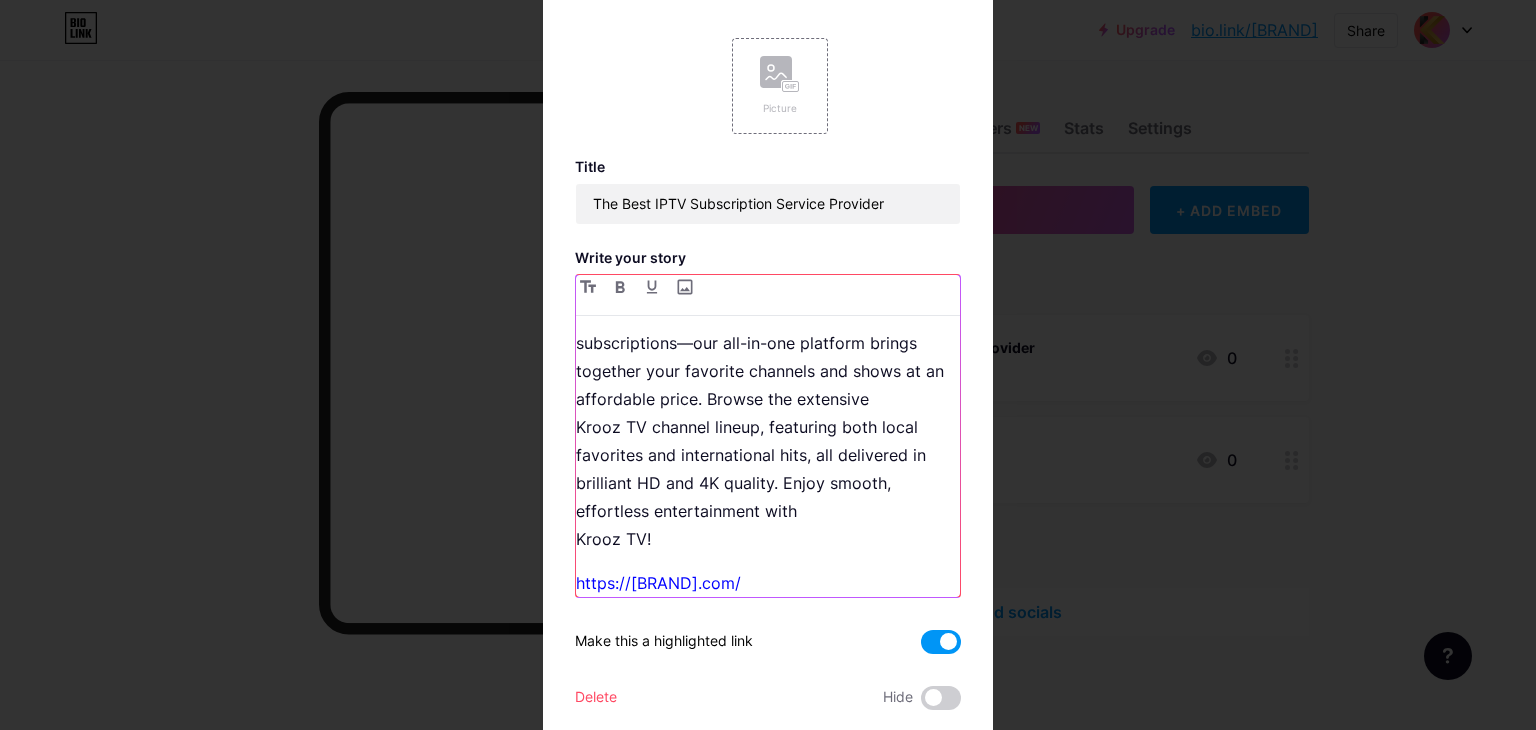 scroll, scrollTop: 75, scrollLeft: 0, axis: vertical 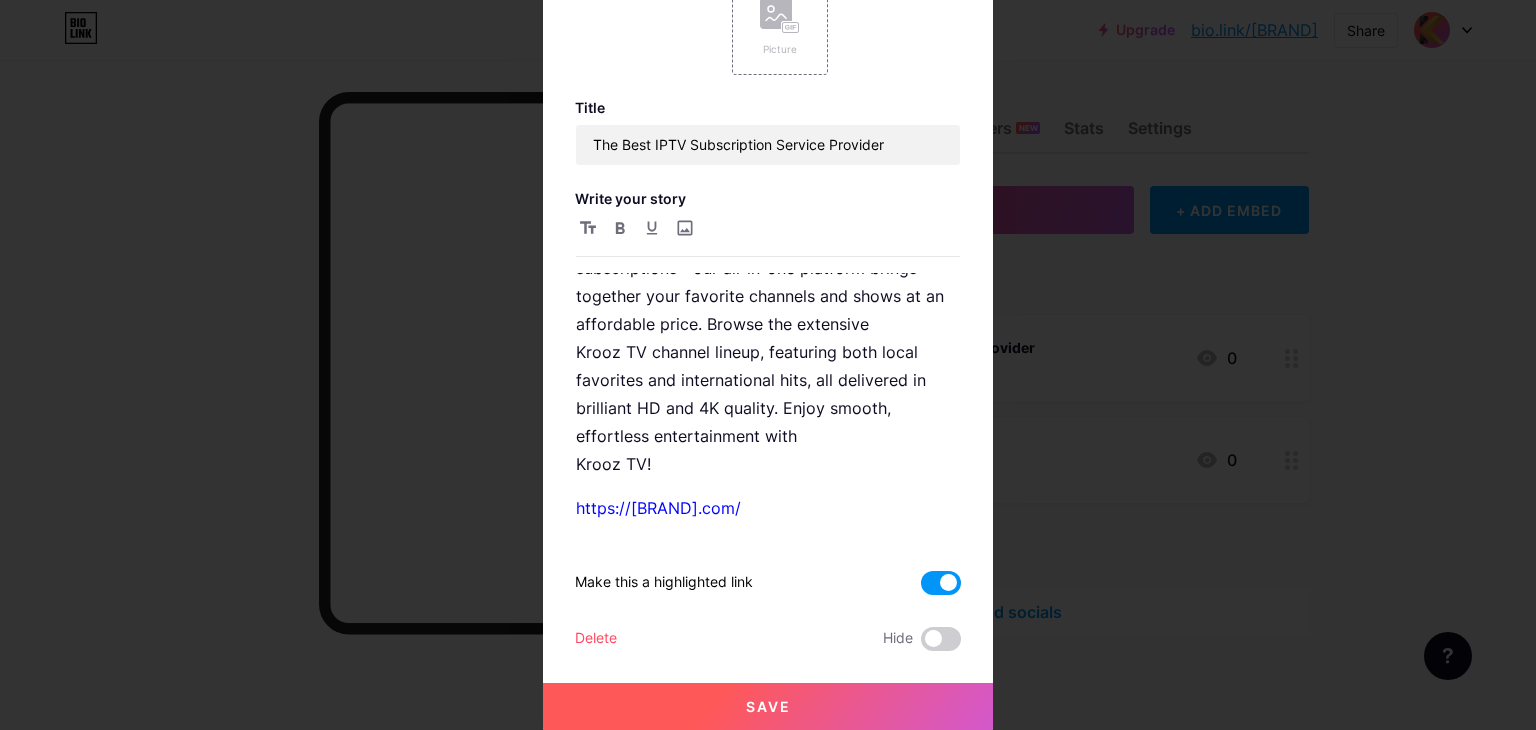 click on "Save" at bounding box center (768, 706) 